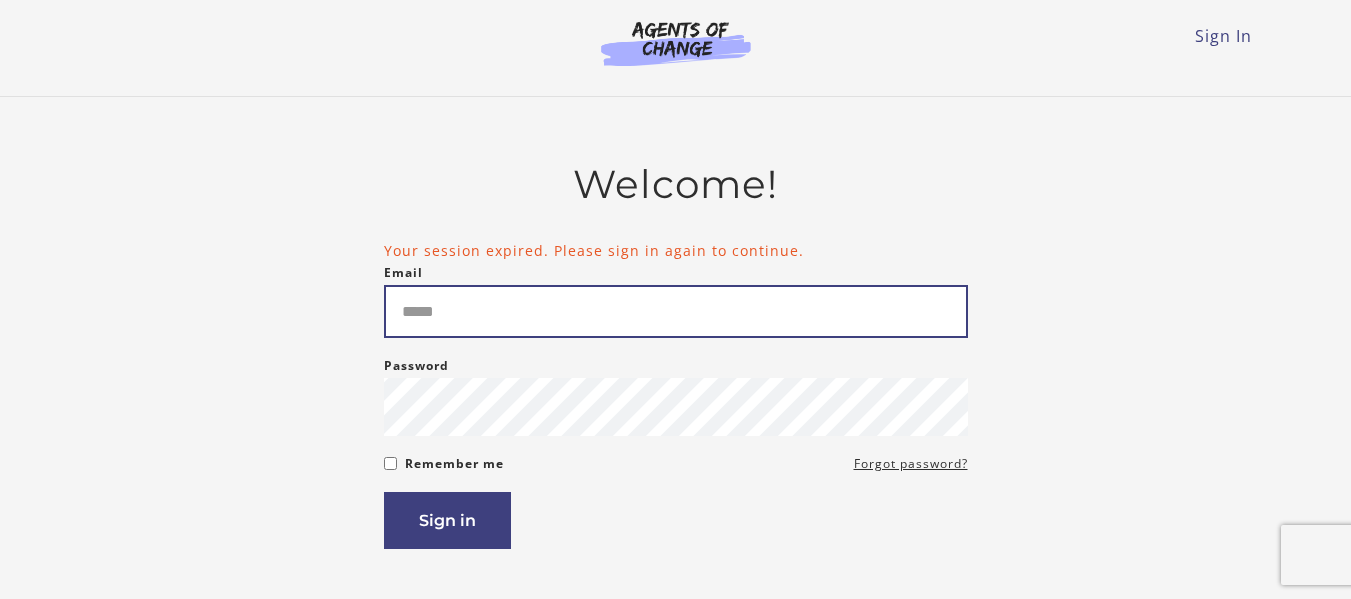 scroll, scrollTop: 0, scrollLeft: 0, axis: both 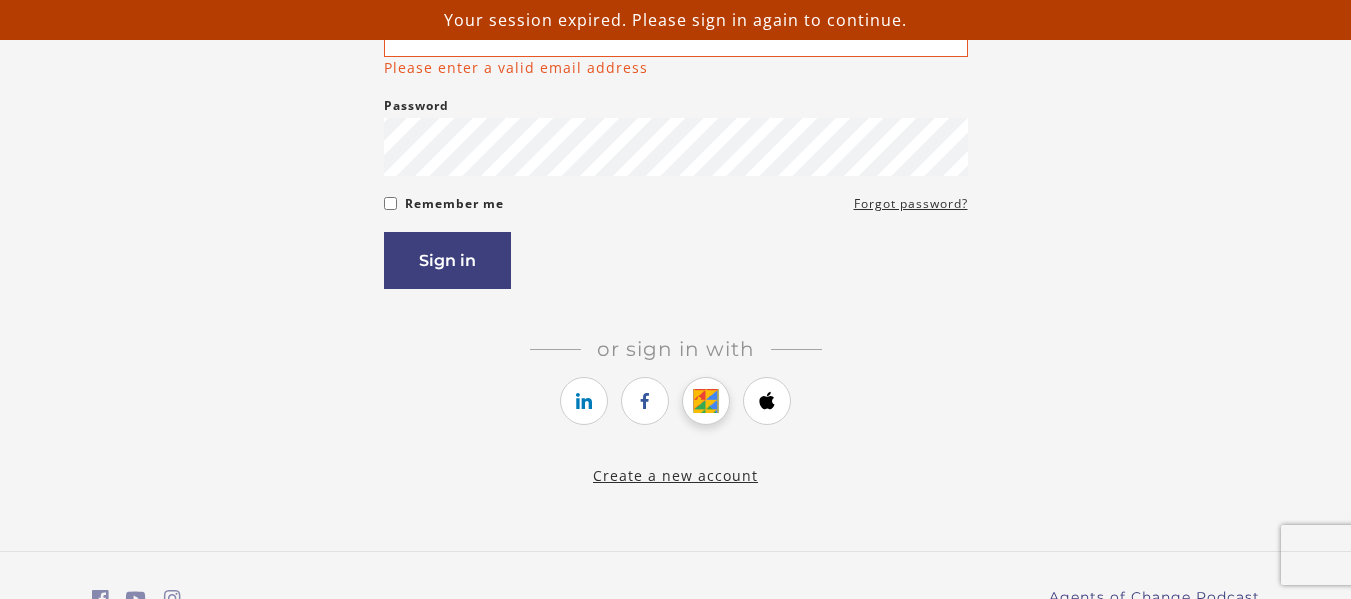 click at bounding box center [706, 401] 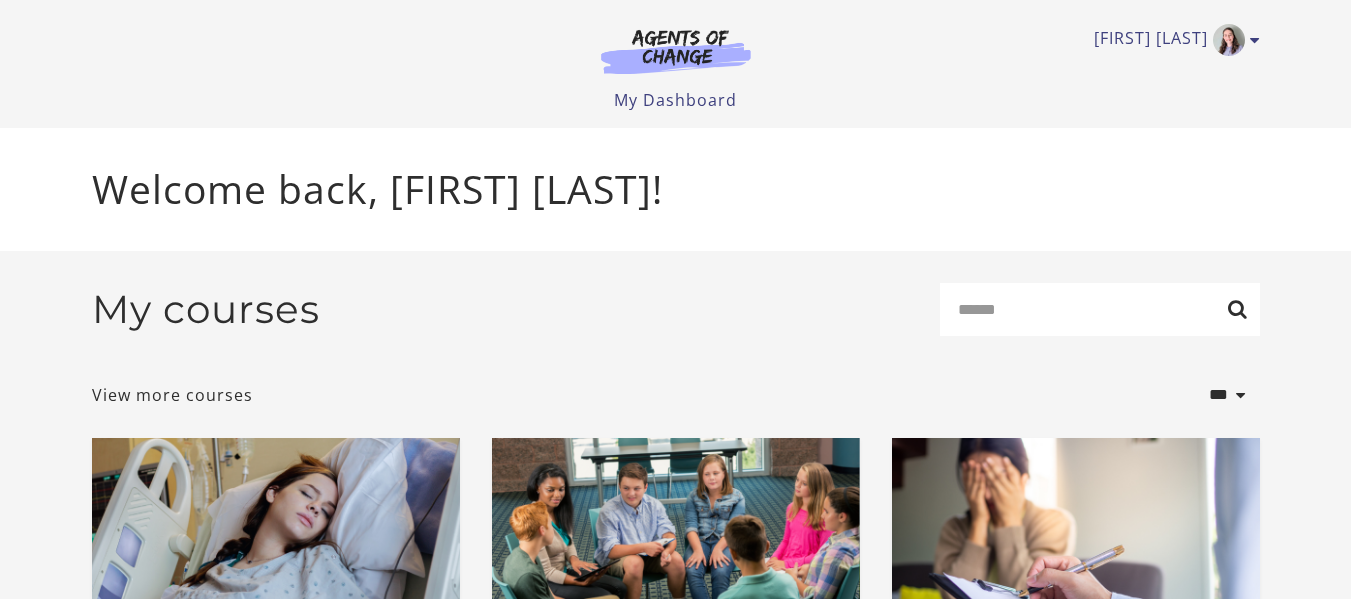 scroll, scrollTop: 0, scrollLeft: 0, axis: both 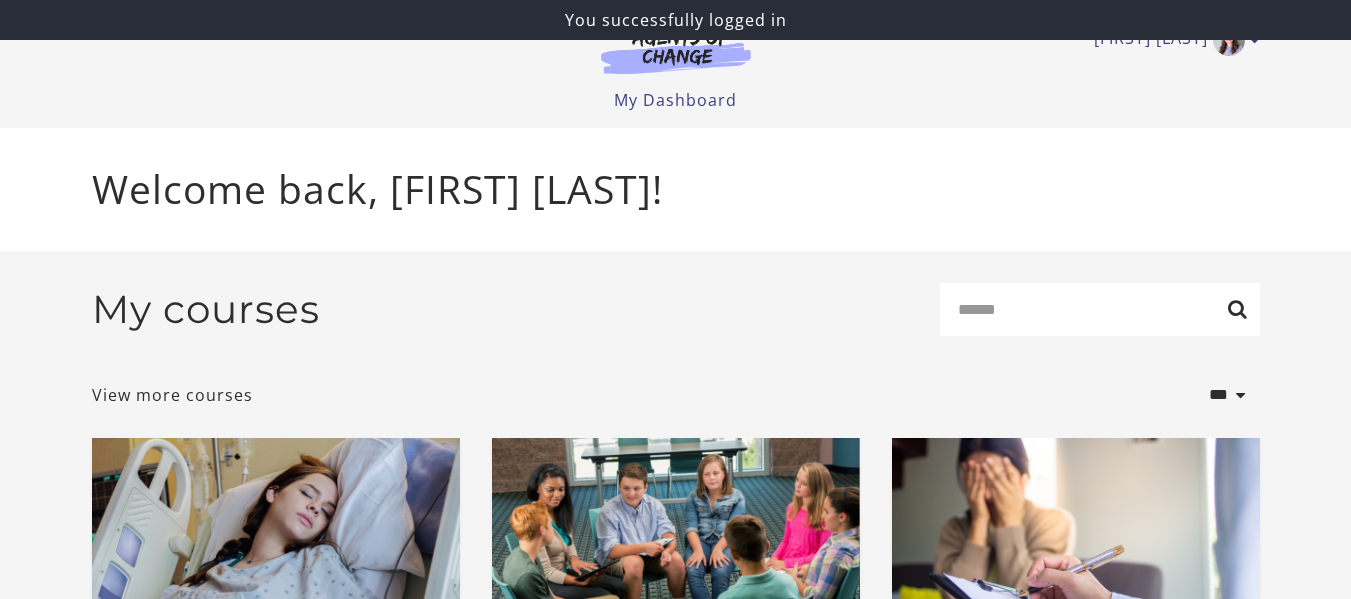 click on "**********" at bounding box center [676, 395] 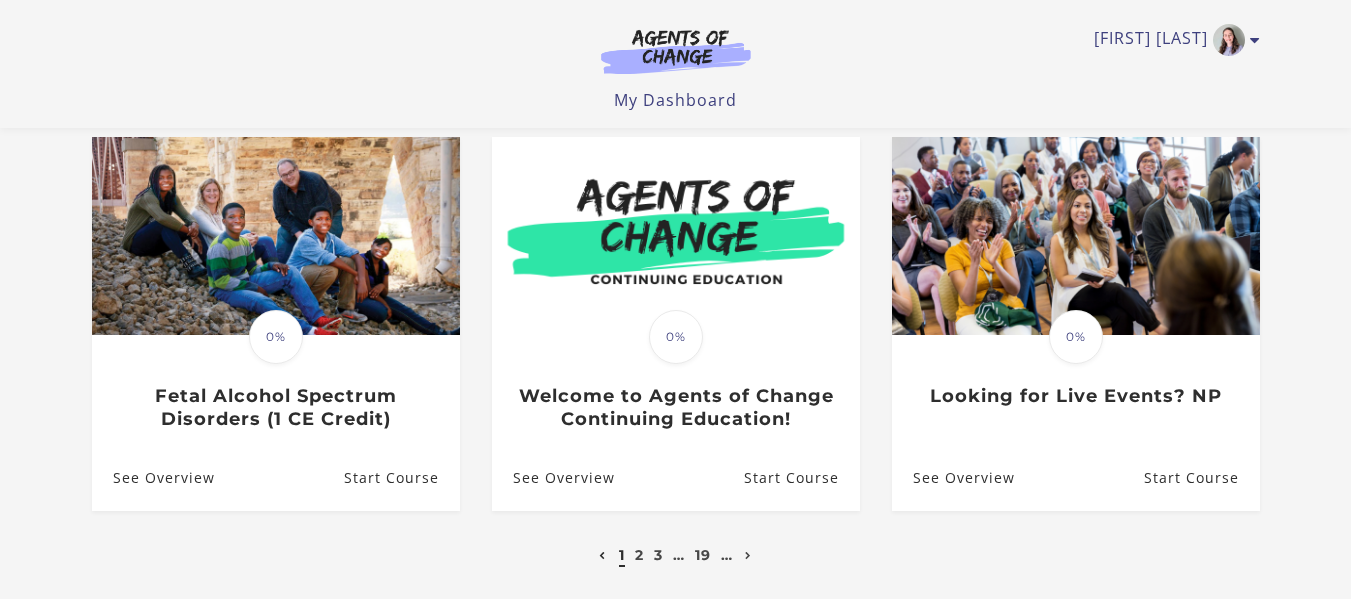 scroll, scrollTop: 600, scrollLeft: 0, axis: vertical 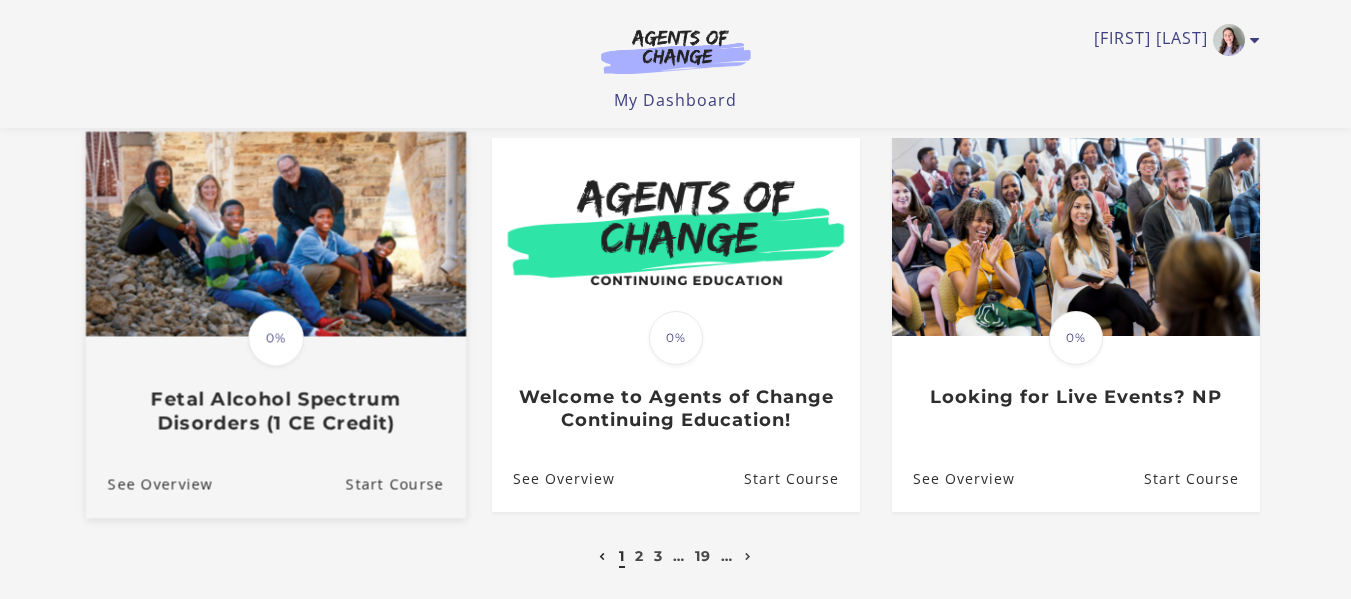 click at bounding box center (275, 234) 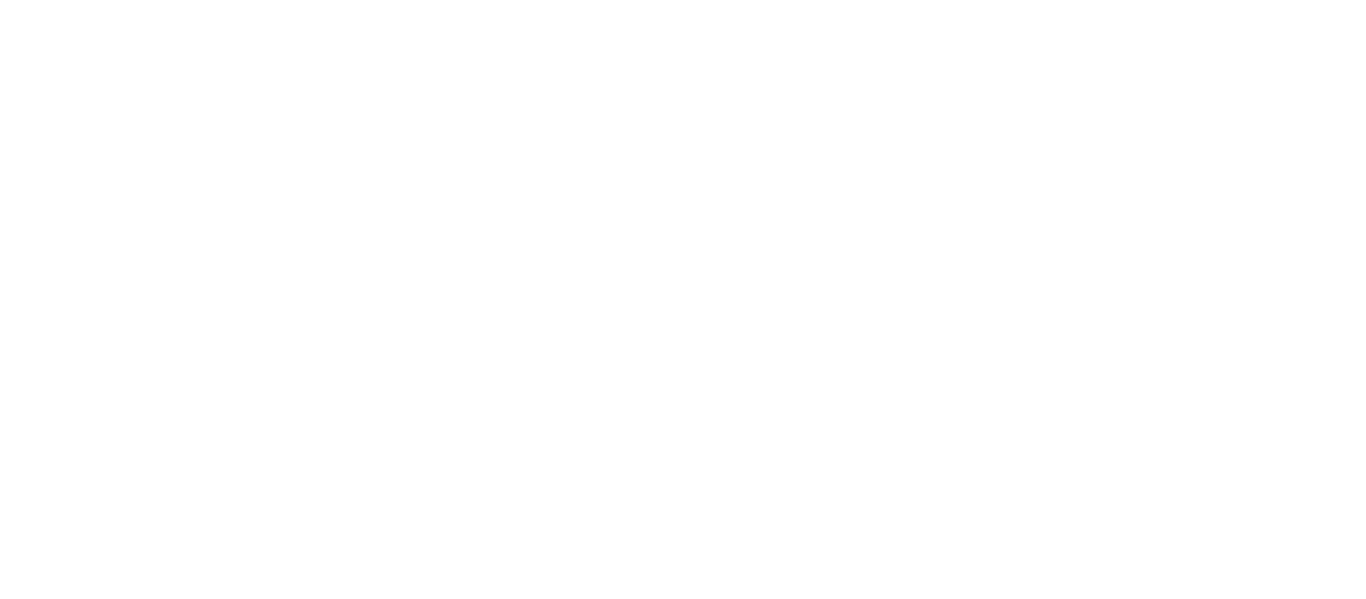 scroll, scrollTop: 0, scrollLeft: 0, axis: both 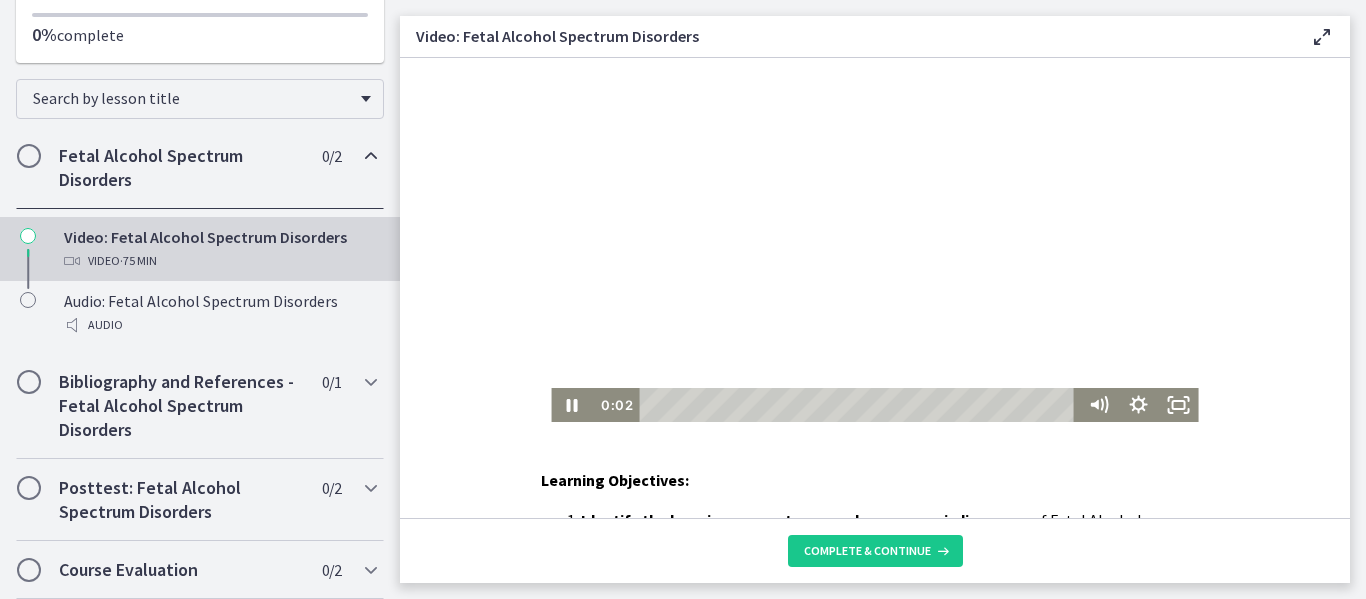 click at bounding box center (874, 240) 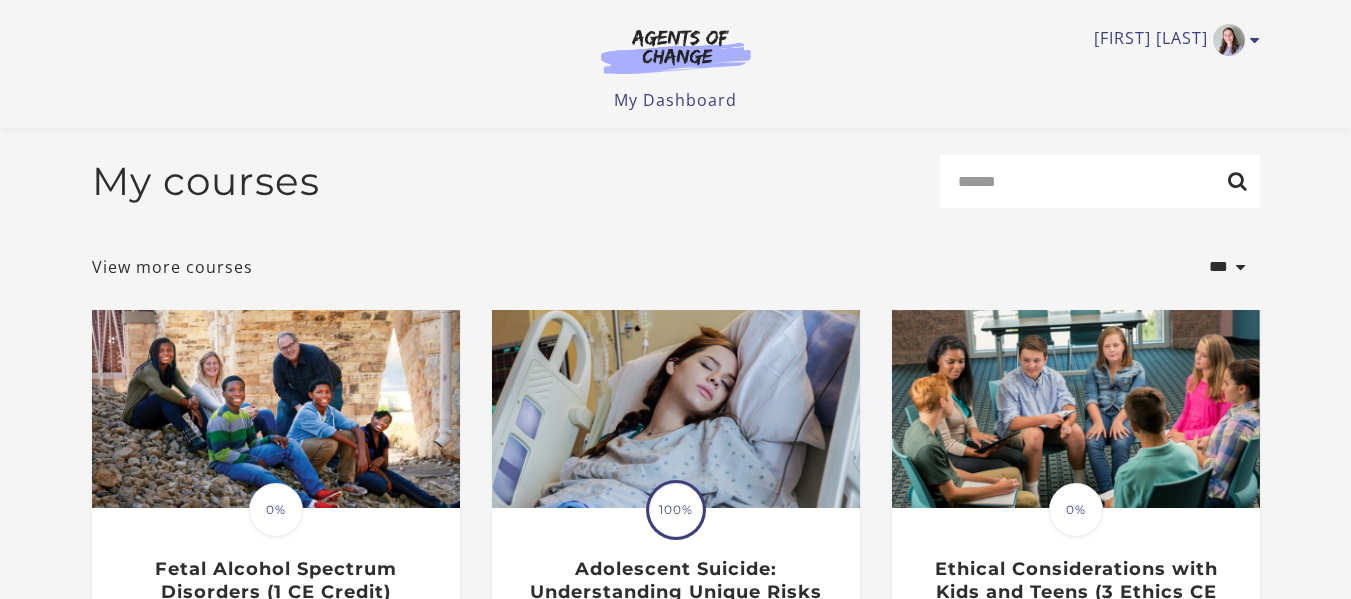 scroll, scrollTop: 600, scrollLeft: 0, axis: vertical 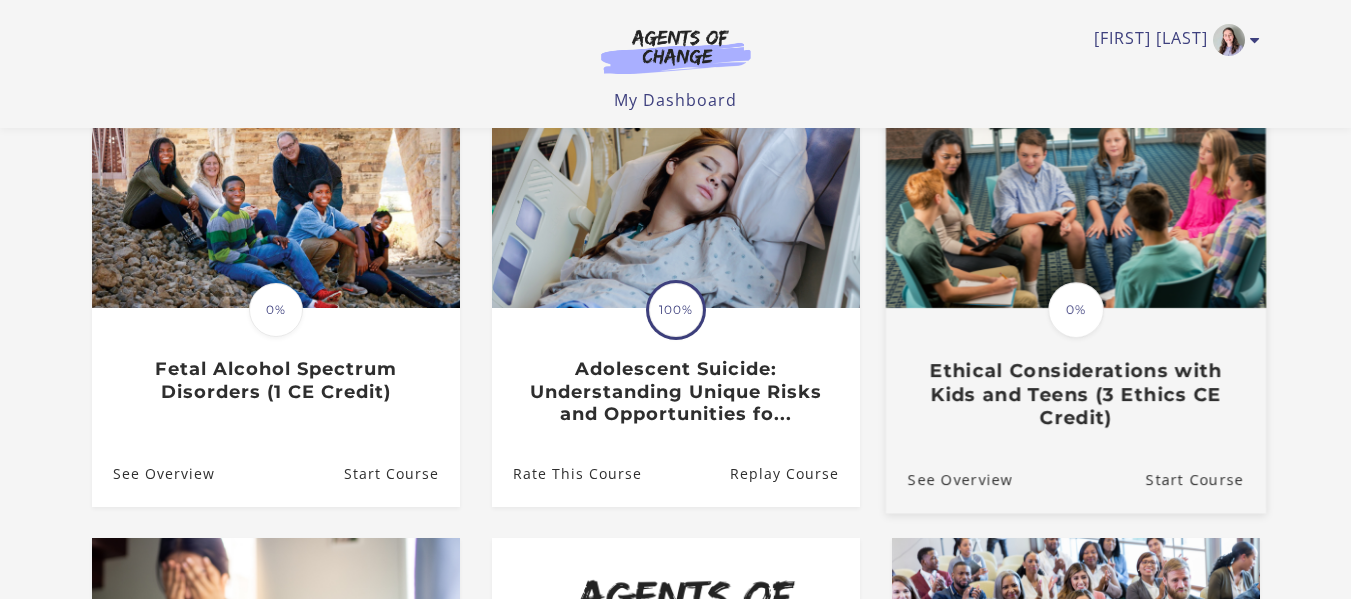 click on "Ethical Considerations with Kids and Teens (3 Ethics CE Credit)" at bounding box center [1075, 394] 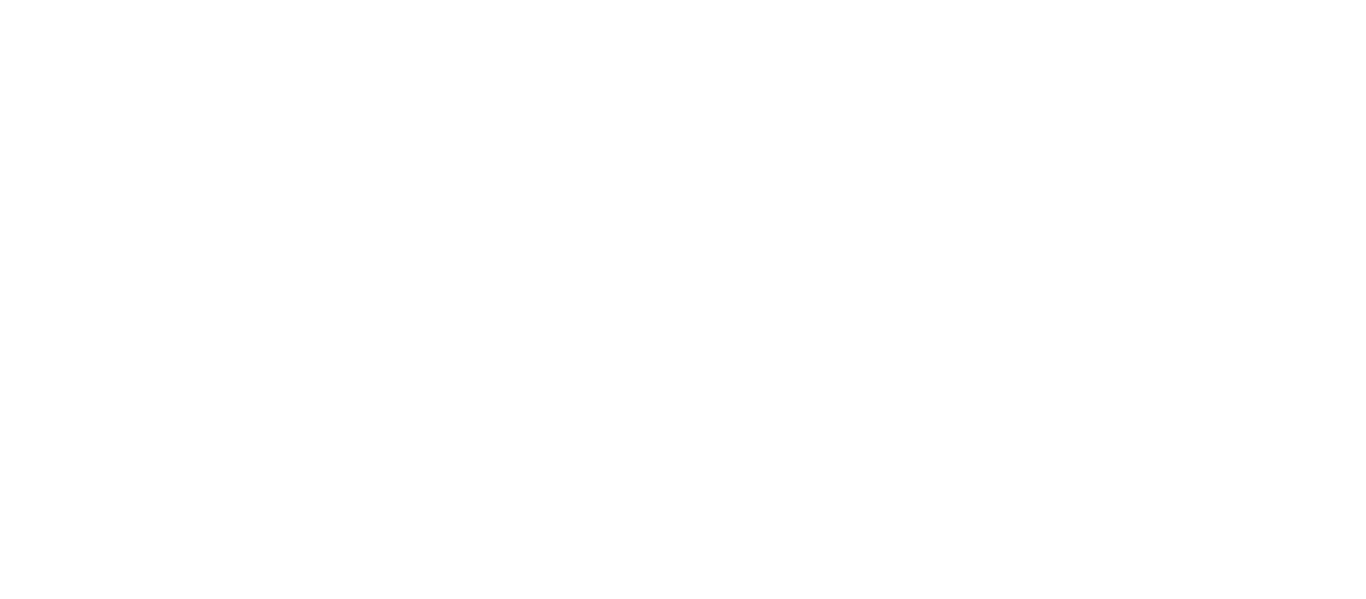 scroll, scrollTop: 0, scrollLeft: 0, axis: both 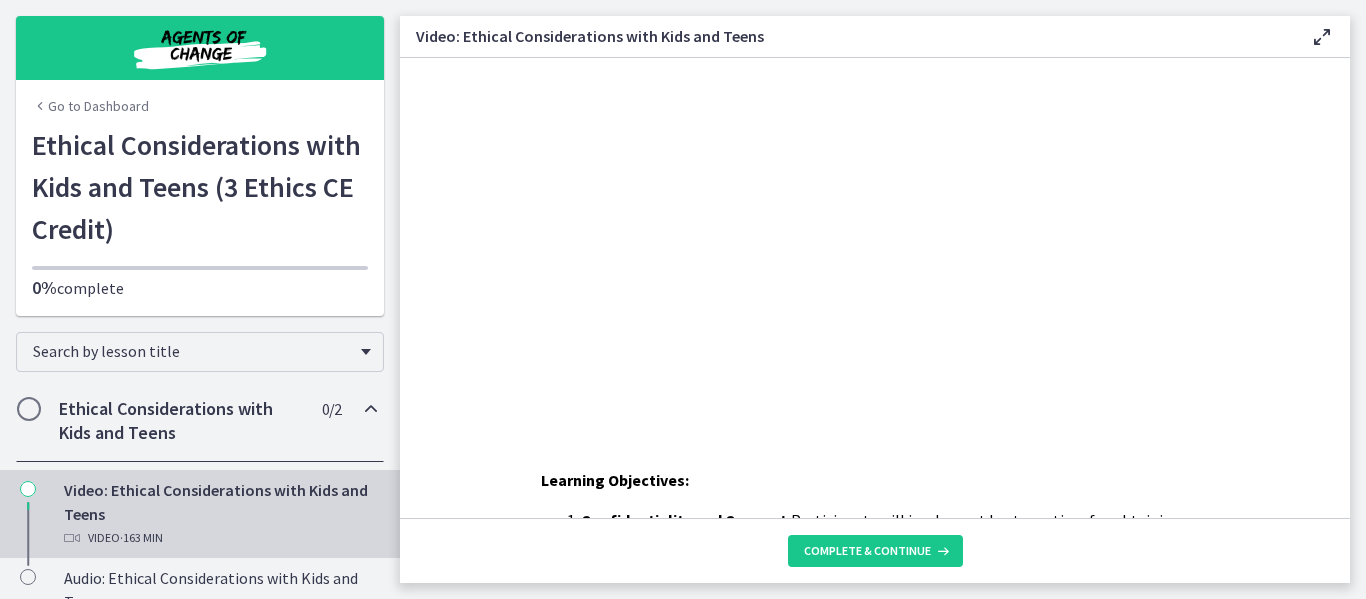 click on "Click for sound
@keyframes VOLUME_SMALL_WAVE_FLASH {
0% { opacity: 0; }
33% { opacity: 1; }
66% { opacity: 1; }
100% { opacity: 0; }
}
@keyframes VOLUME_LARGE_WAVE_FLASH {
0% { opacity: 0; }
33% { opacity: 1; }
66% { opacity: 1; }
100% { opacity: 0; }
}
.volume__small-wave {
animation: VOLUME_SMALL_WAVE_FLASH 2s infinite;
opacity: 0;
}
.volume__large-wave {
animation: VOLUME_LARGE_WAVE_FLASH 2s infinite .3s;
opacity: 0;
}
28:47" at bounding box center [875, 240] 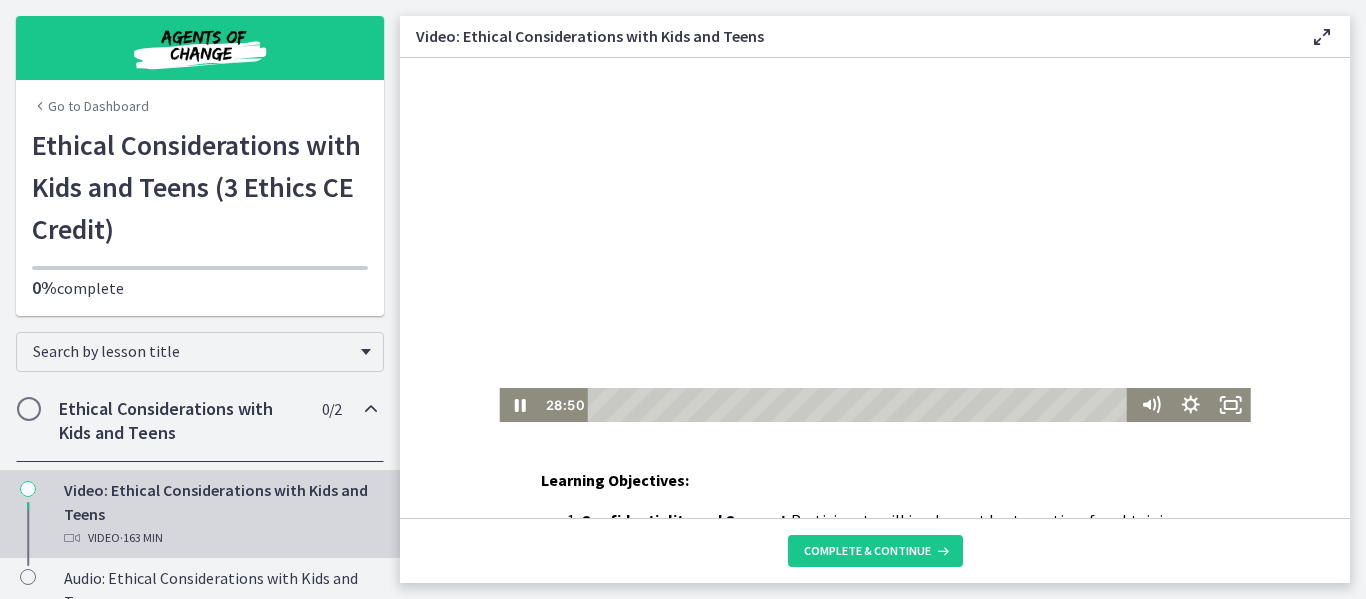 click at bounding box center [874, 240] 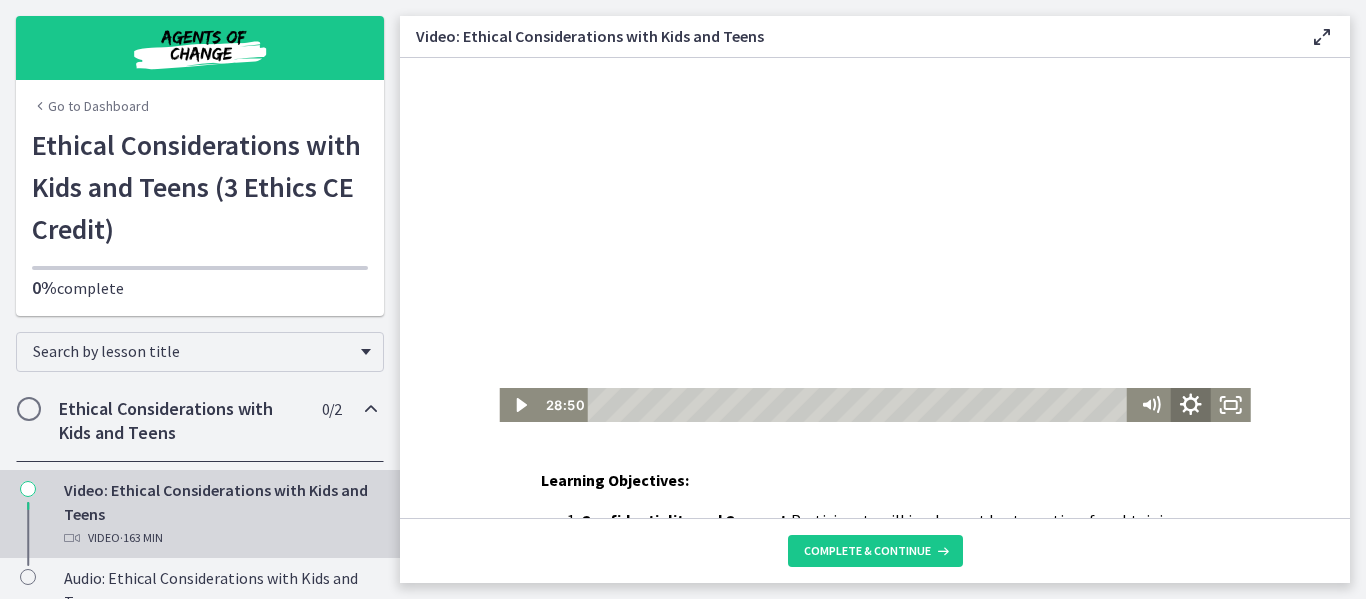 click 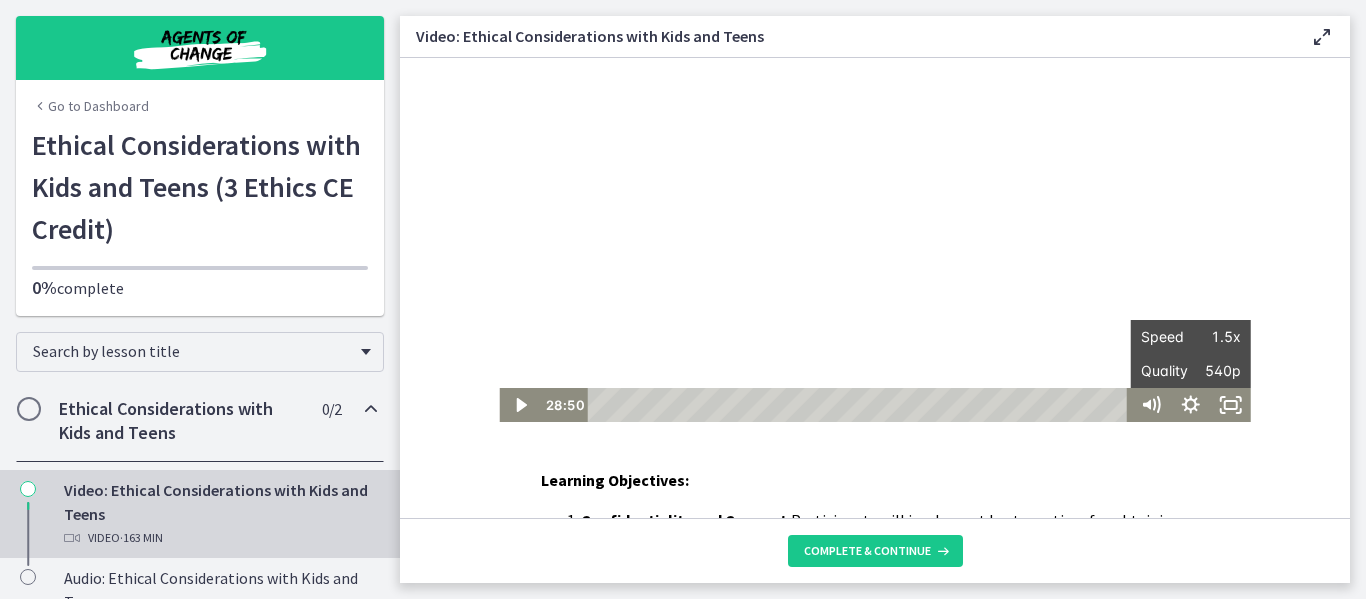 click on "Learning Objectives: Confidentiality and Consent:  Participants will implement best practices for obtaining informed consent and maintaining confidentiality in compliance with legal and ethical standards when working with children and adolescents. Building Rapport and Repairing Ruptures : Participants will develop effective techniques to establish and maintain trust with child and adolescent clients, and apply strategies to repair ruptures in the therapeutic alliance.
Ethical Considerations with Kids and Teens.pdf
Download
Opens in a new window" 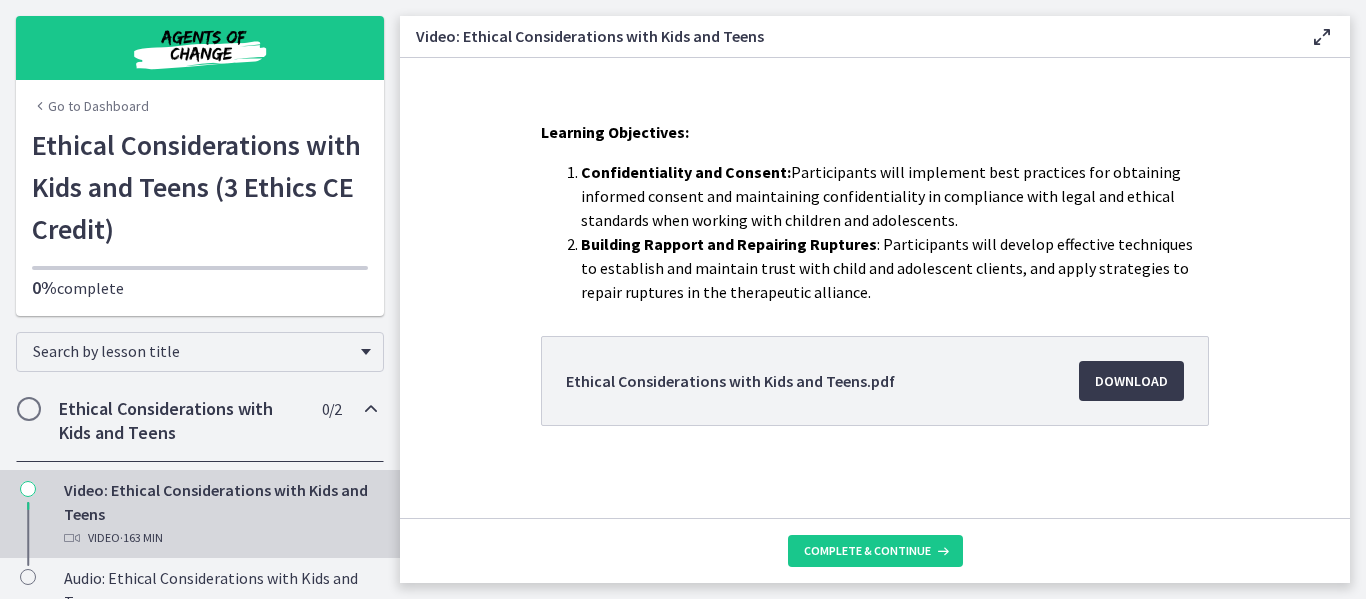 scroll, scrollTop: 352, scrollLeft: 0, axis: vertical 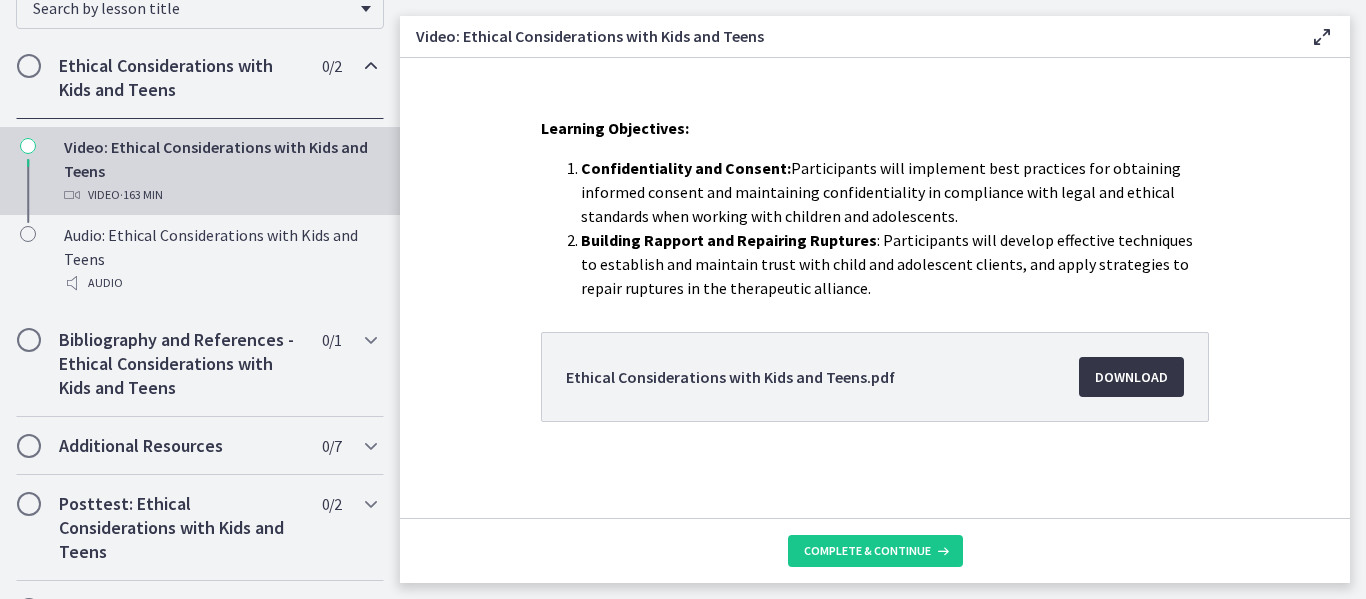 click on "Download
Opens in a new window" at bounding box center (1131, 377) 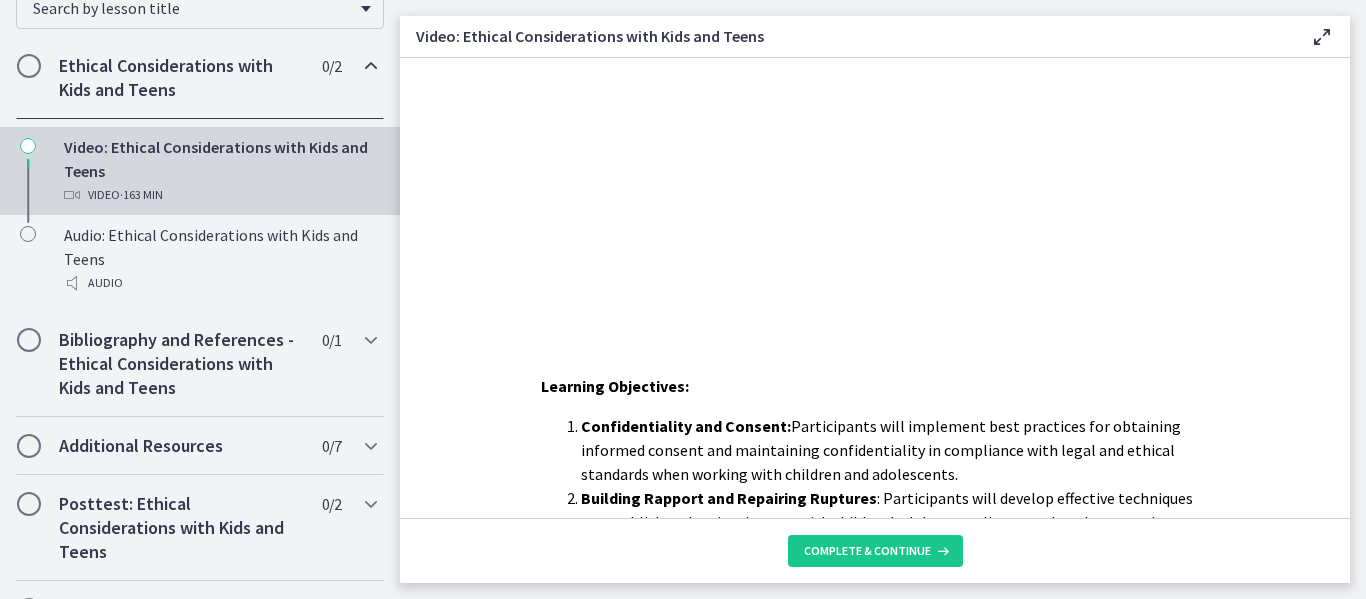 scroll, scrollTop: 0, scrollLeft: 0, axis: both 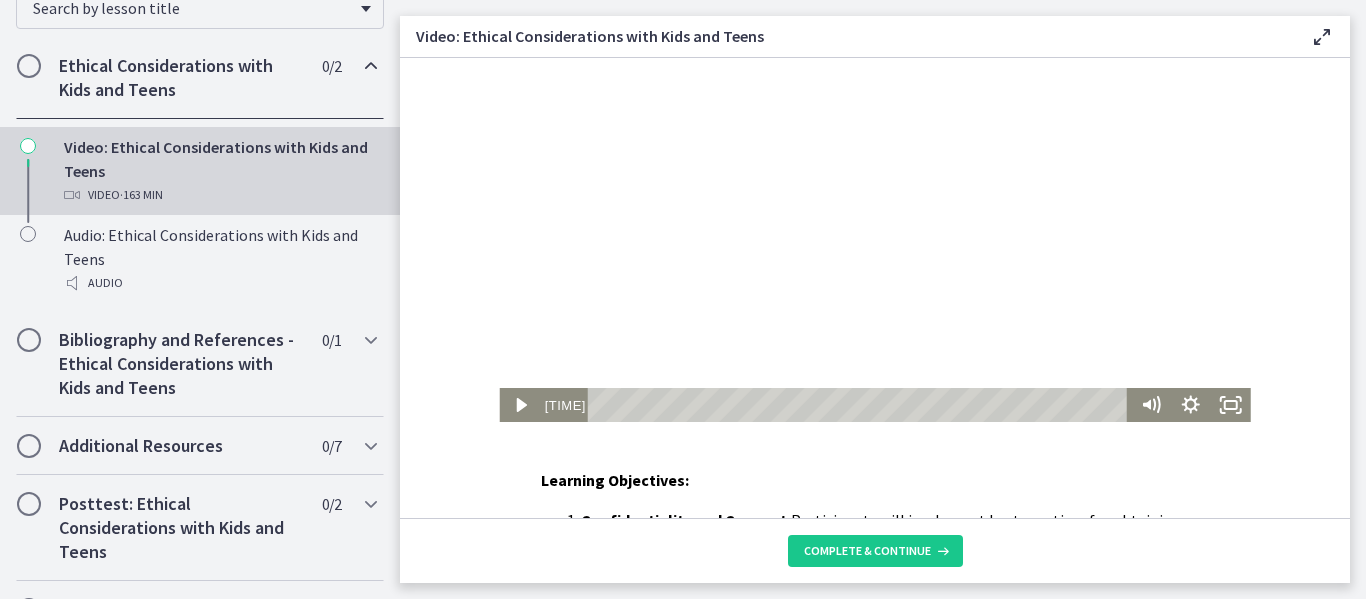 drag, startPoint x: 682, startPoint y: 399, endPoint x: 1162, endPoint y: 382, distance: 480.30093 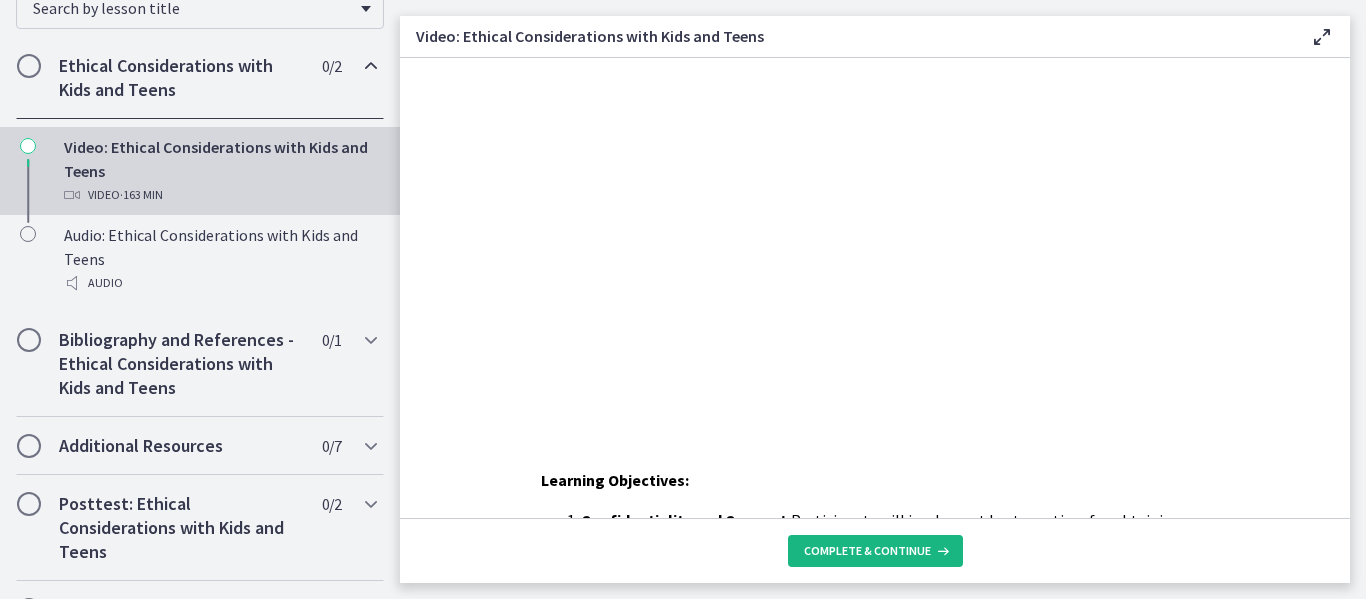 click on "Complete & continue" at bounding box center [867, 551] 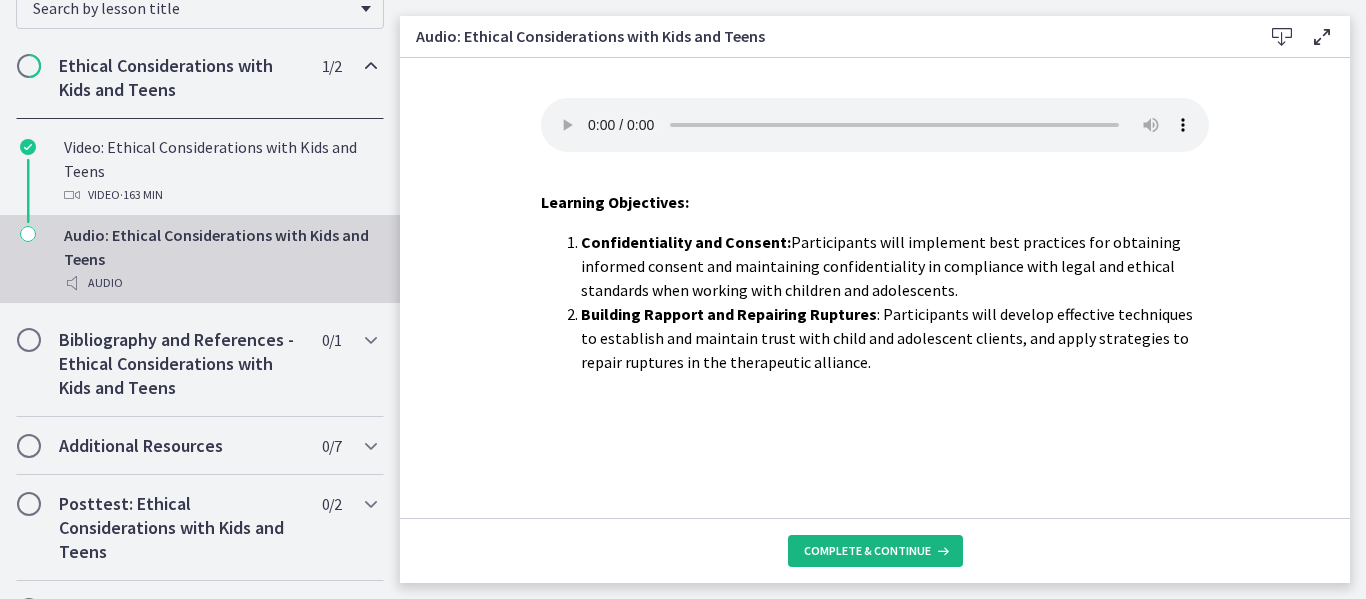 click on "Complete & continue" at bounding box center [867, 551] 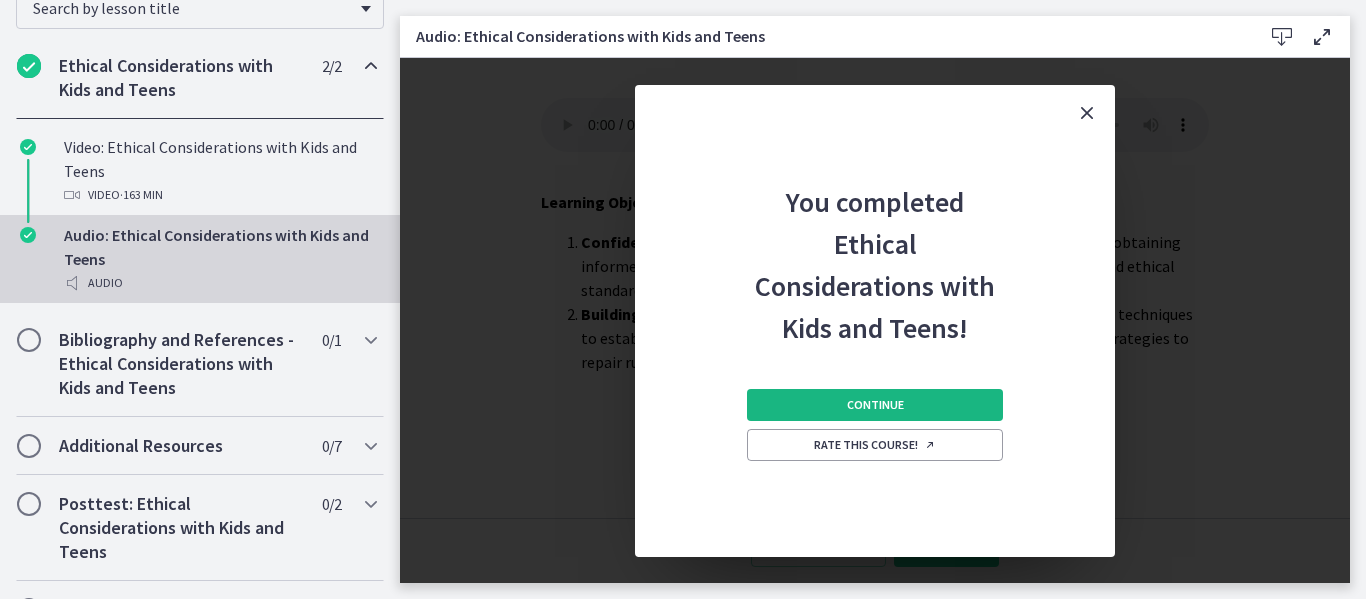click on "Continue" at bounding box center [875, 405] 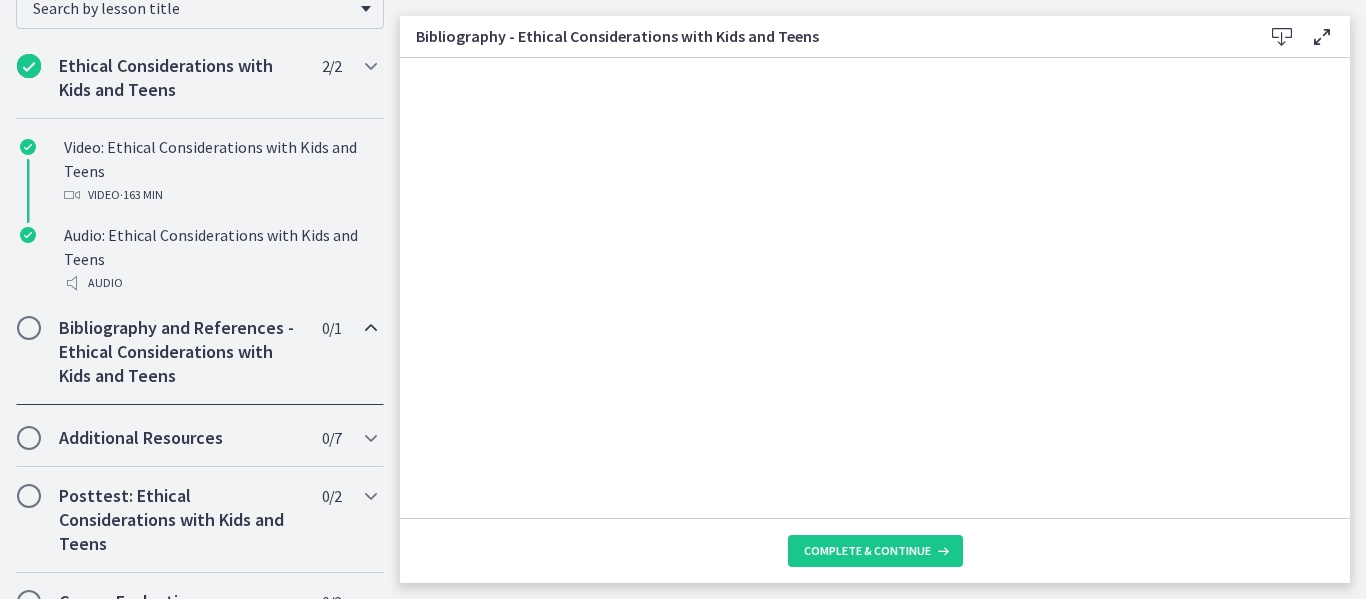 scroll, scrollTop: 295, scrollLeft: 0, axis: vertical 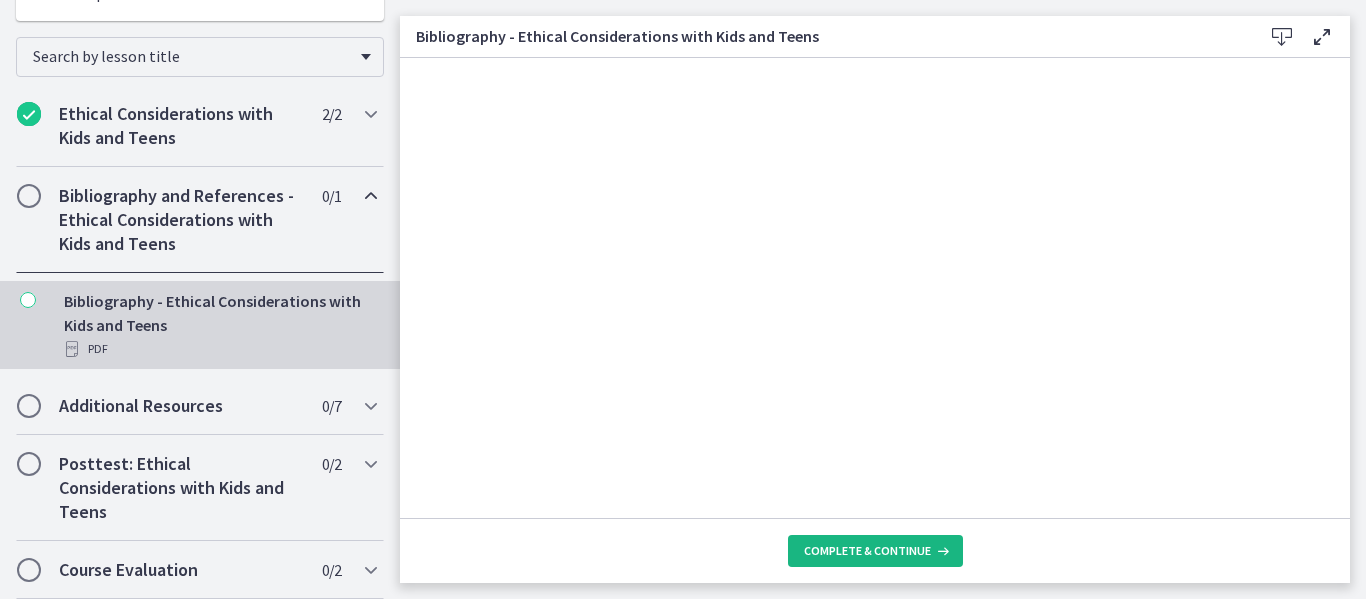 click on "Complete & continue" at bounding box center [867, 551] 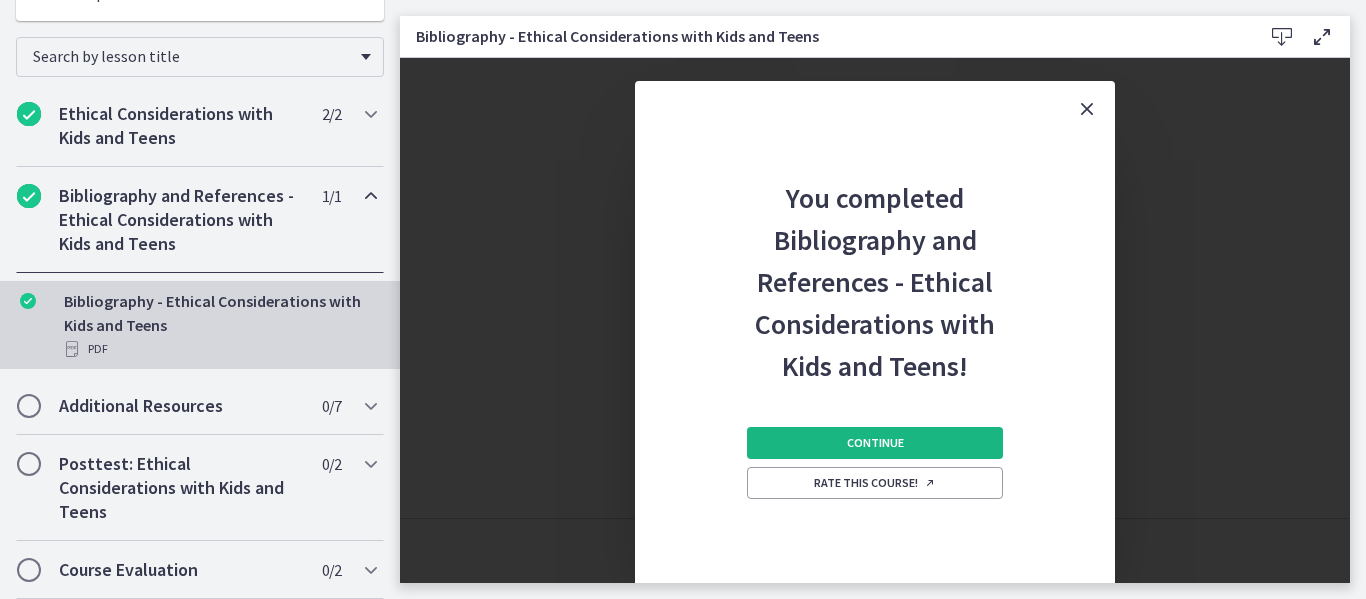 click on "Continue" at bounding box center (875, 443) 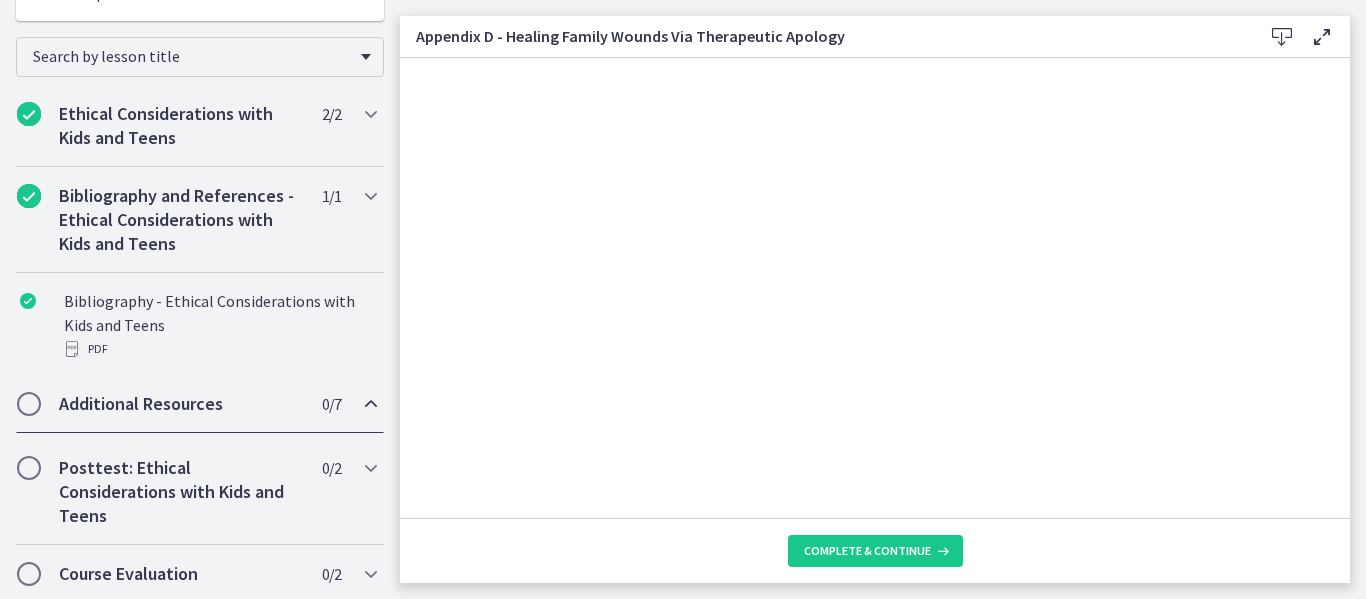 scroll, scrollTop: 343, scrollLeft: 0, axis: vertical 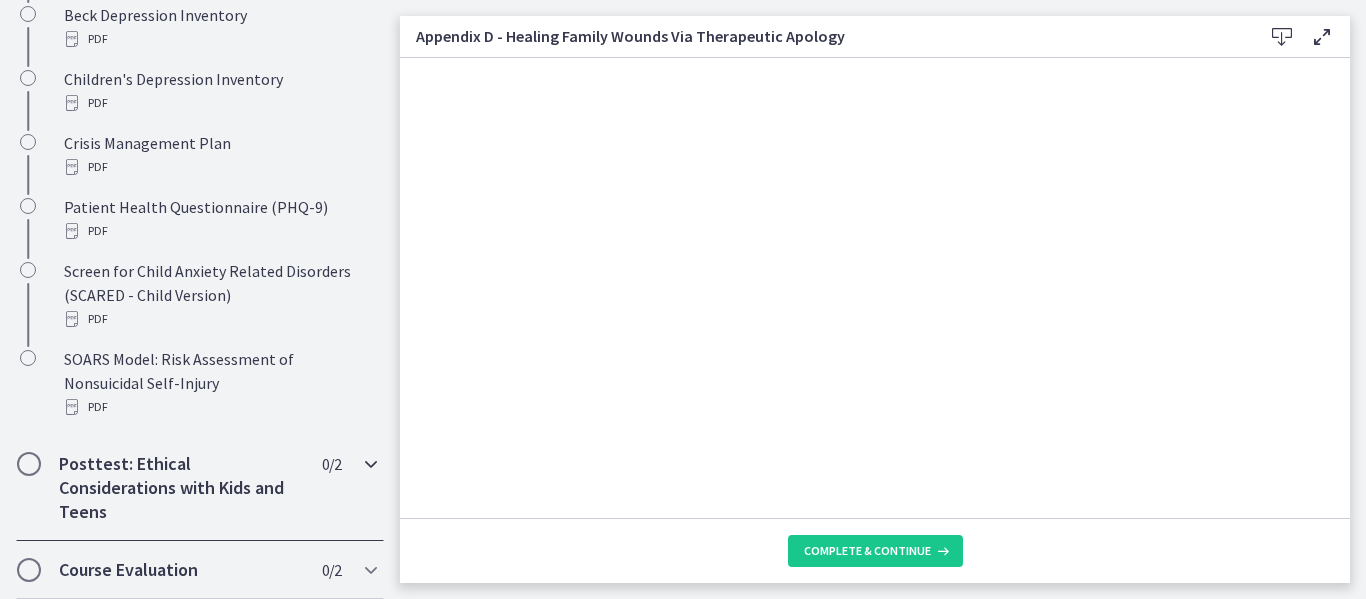 click on "Posttest: Ethical Considerations with Kids and Teens" at bounding box center (181, 488) 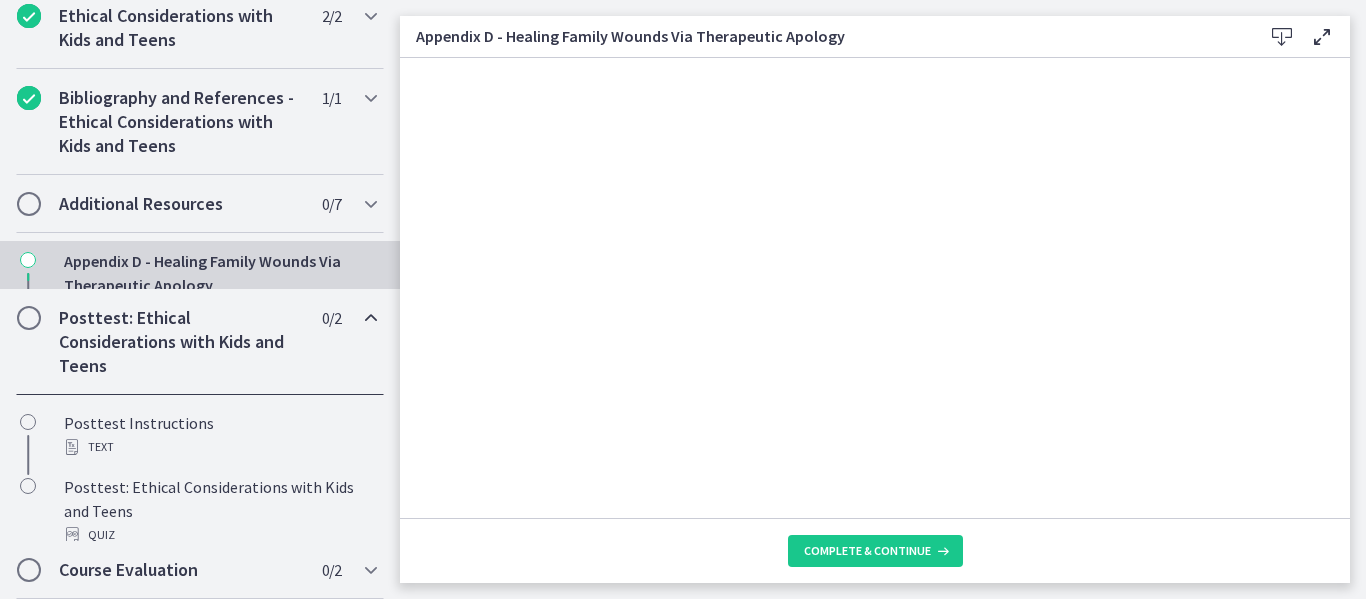 scroll, scrollTop: 359, scrollLeft: 0, axis: vertical 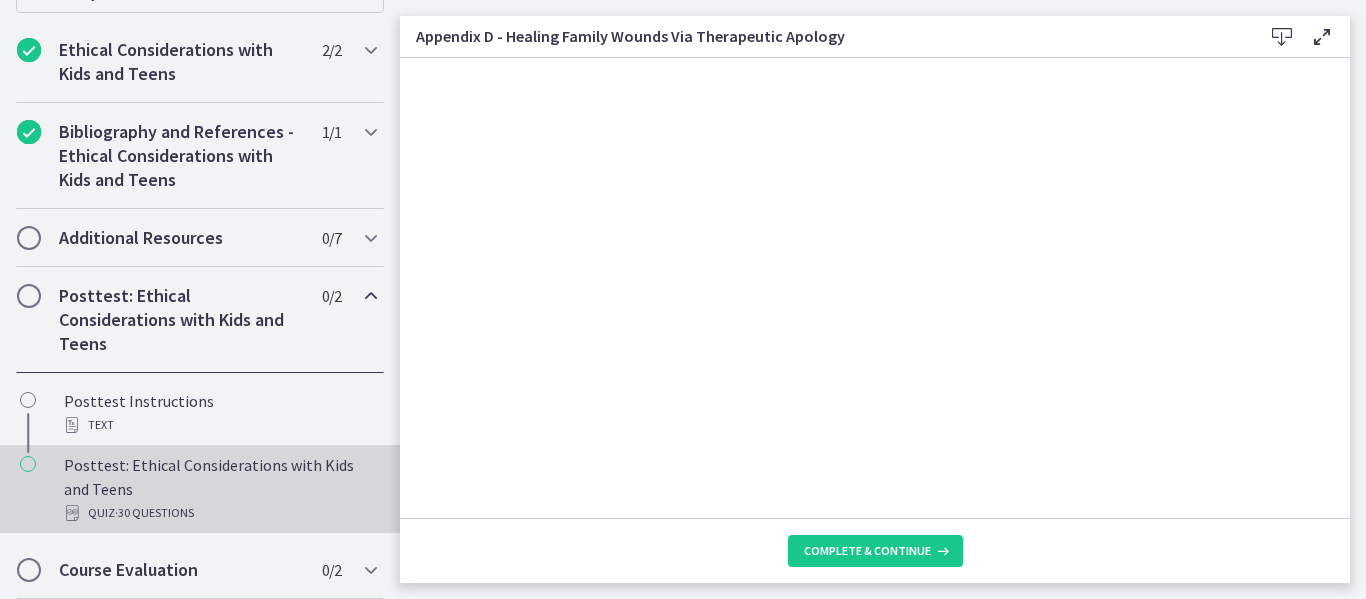 click on "Posttest: Ethical Considerations with Kids and Teens
Quiz
·  30 Questions" at bounding box center [220, 489] 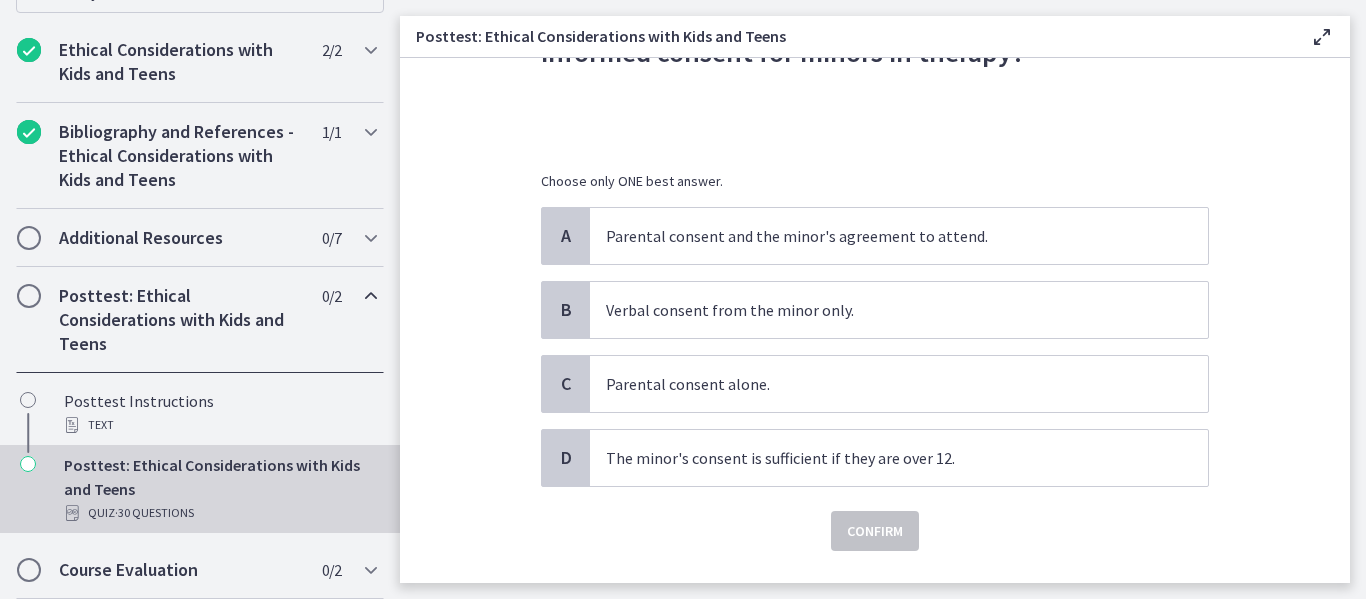 scroll, scrollTop: 159, scrollLeft: 0, axis: vertical 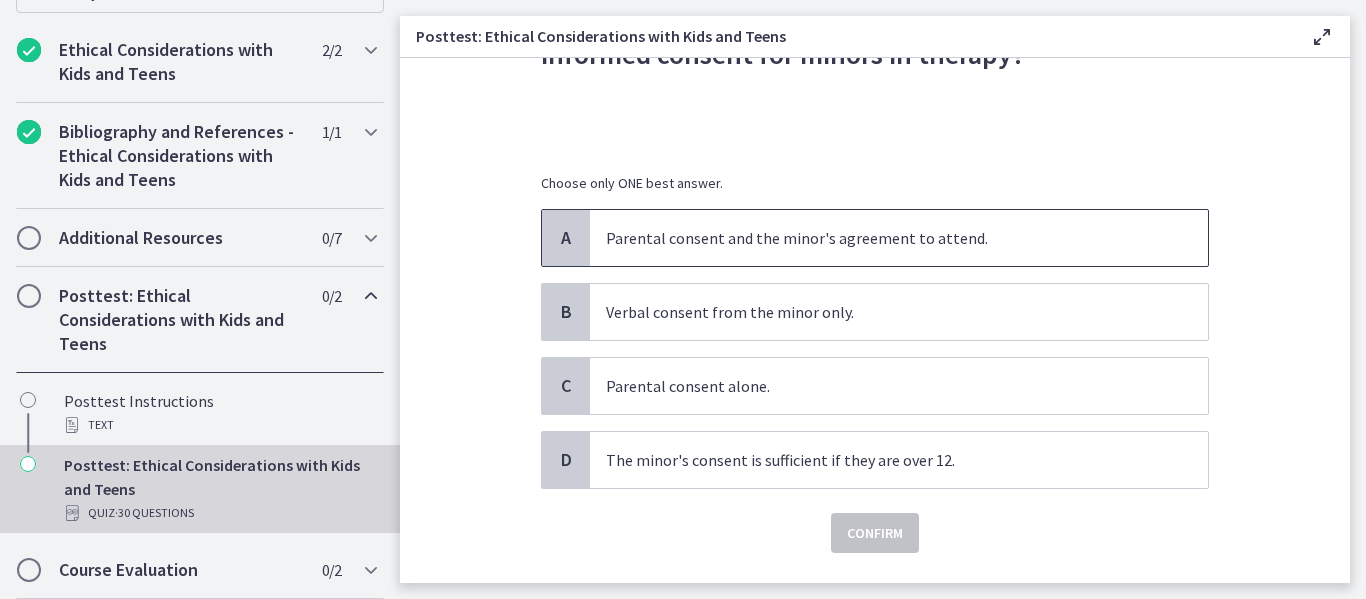 click on "Parental consent and the minor's agreement to attend." at bounding box center [879, 238] 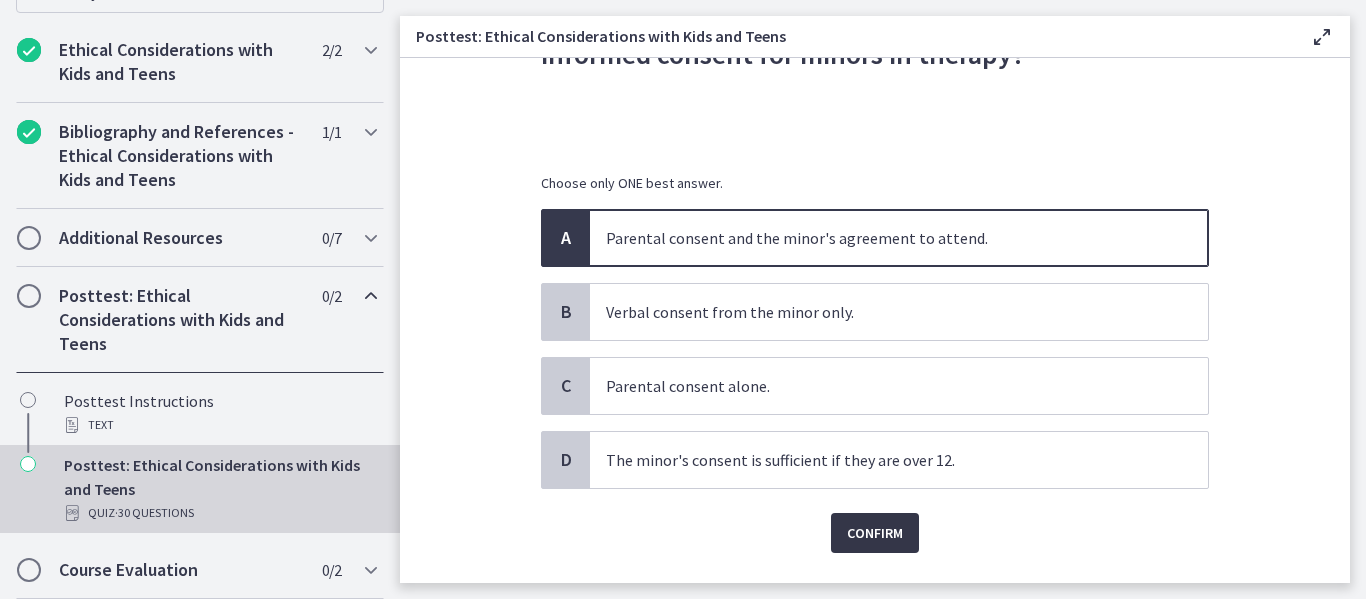 click on "Confirm" at bounding box center (875, 533) 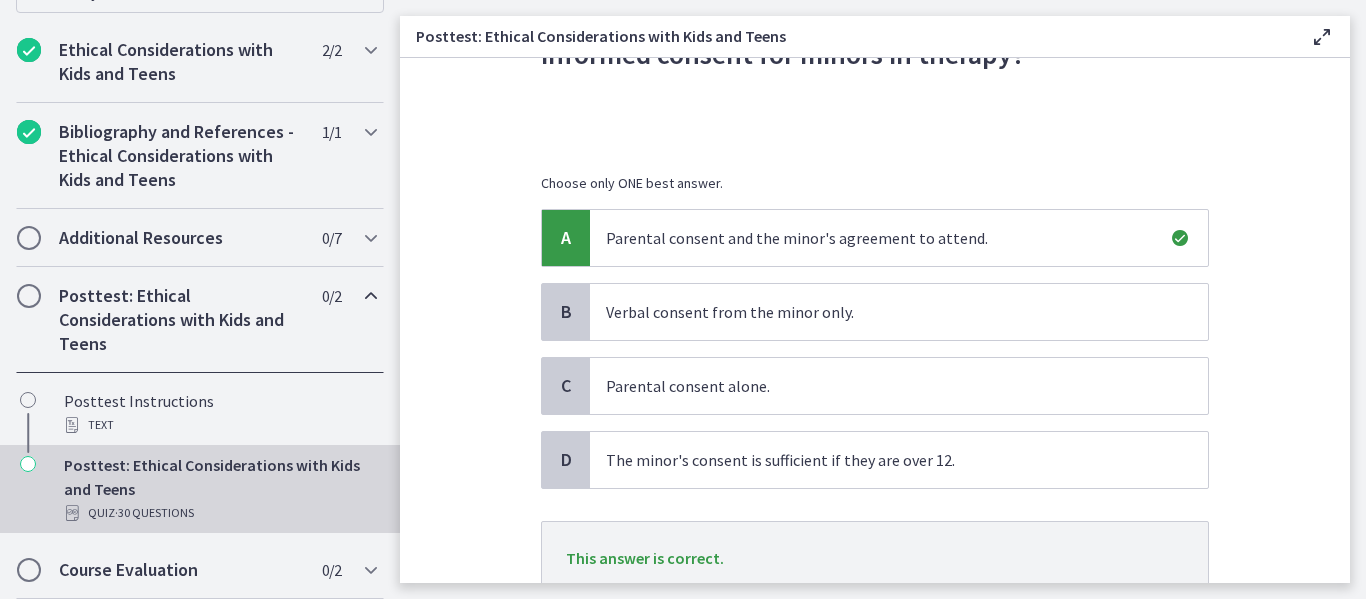 scroll, scrollTop: 315, scrollLeft: 0, axis: vertical 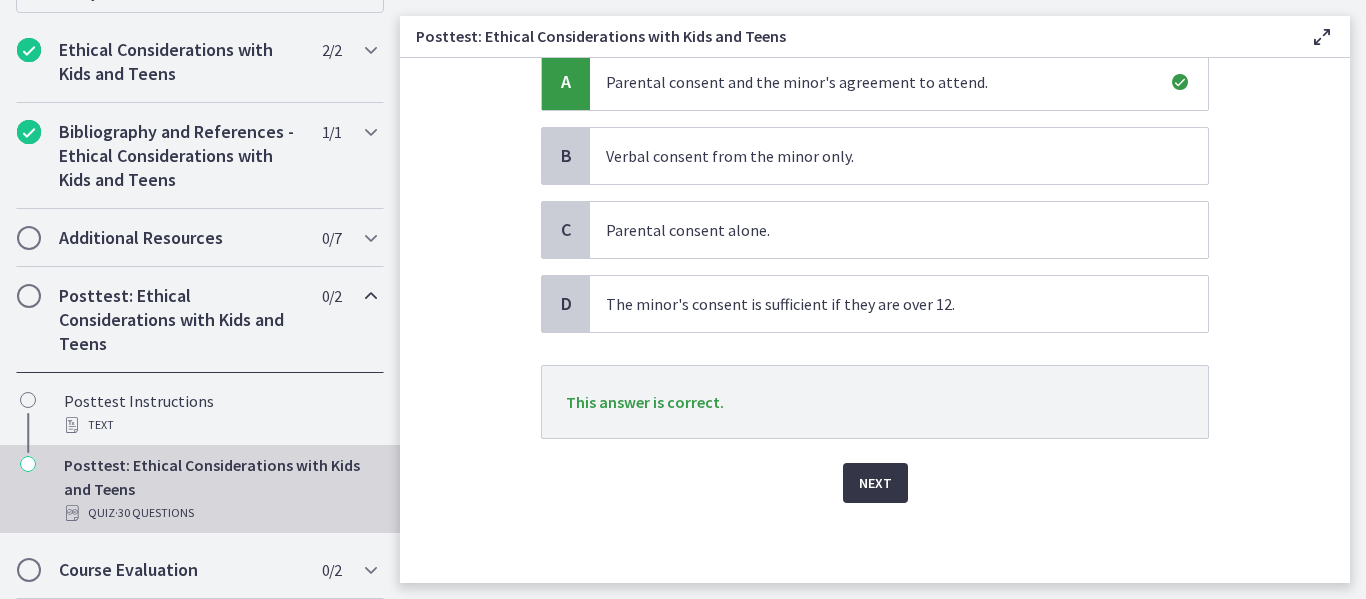 click on "Next" at bounding box center (875, 483) 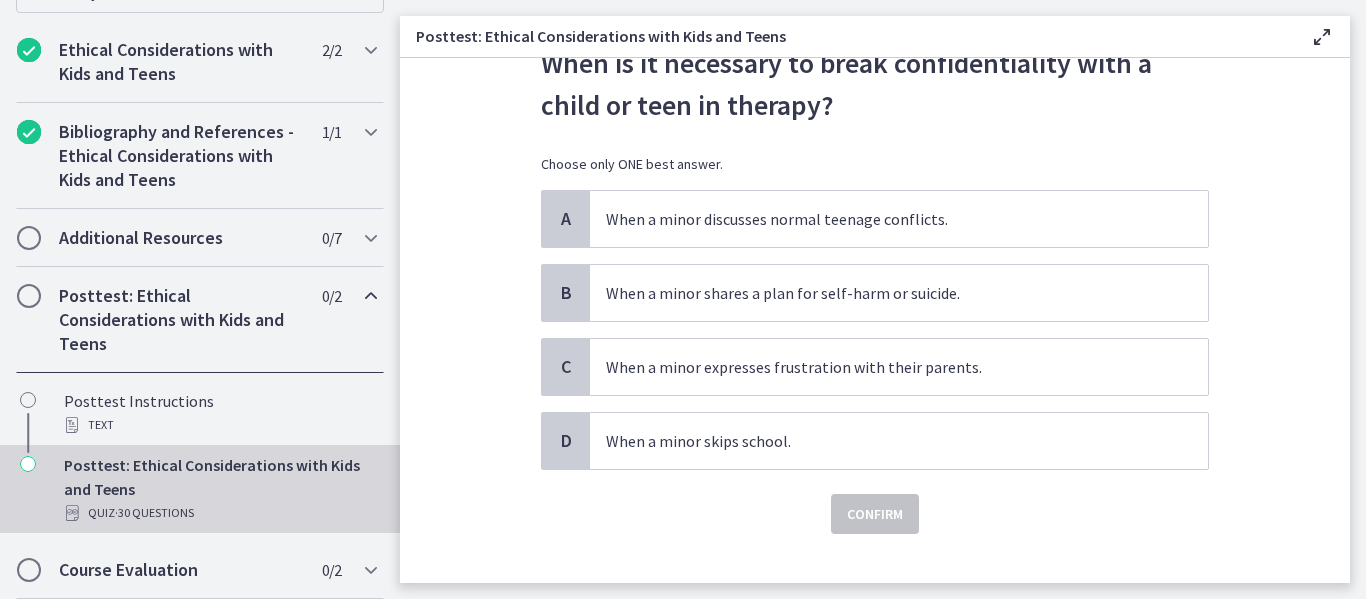 scroll, scrollTop: 116, scrollLeft: 0, axis: vertical 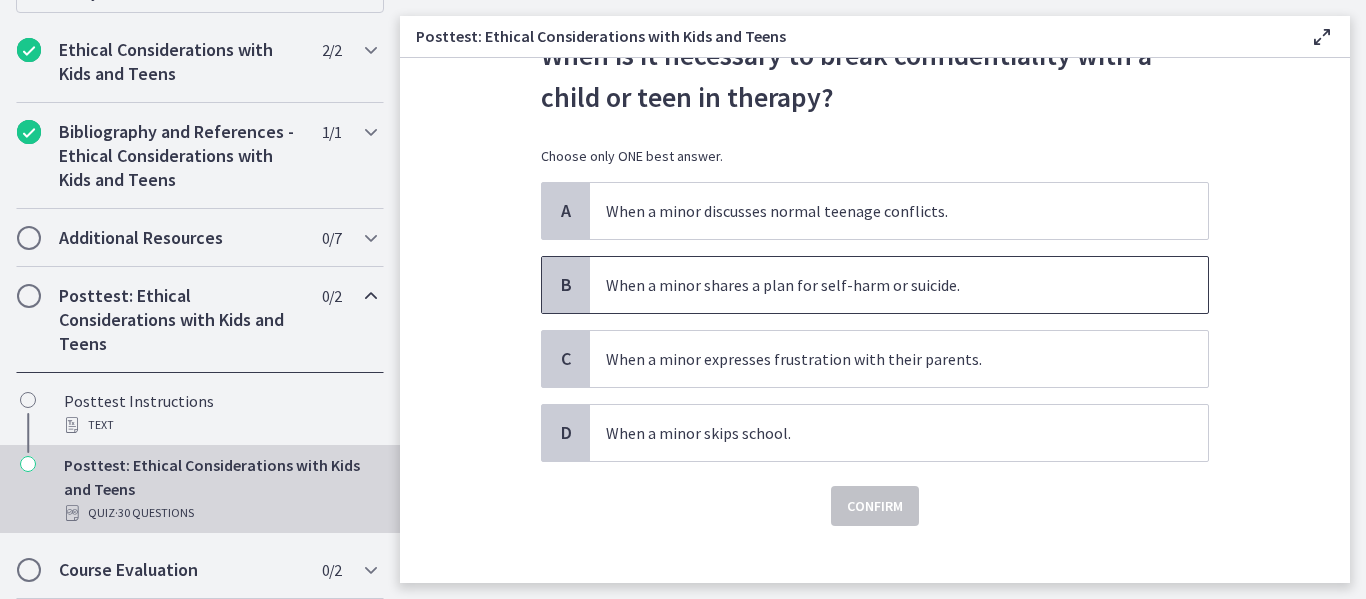 click on "When a minor shares a plan for self-harm or suicide." at bounding box center [879, 285] 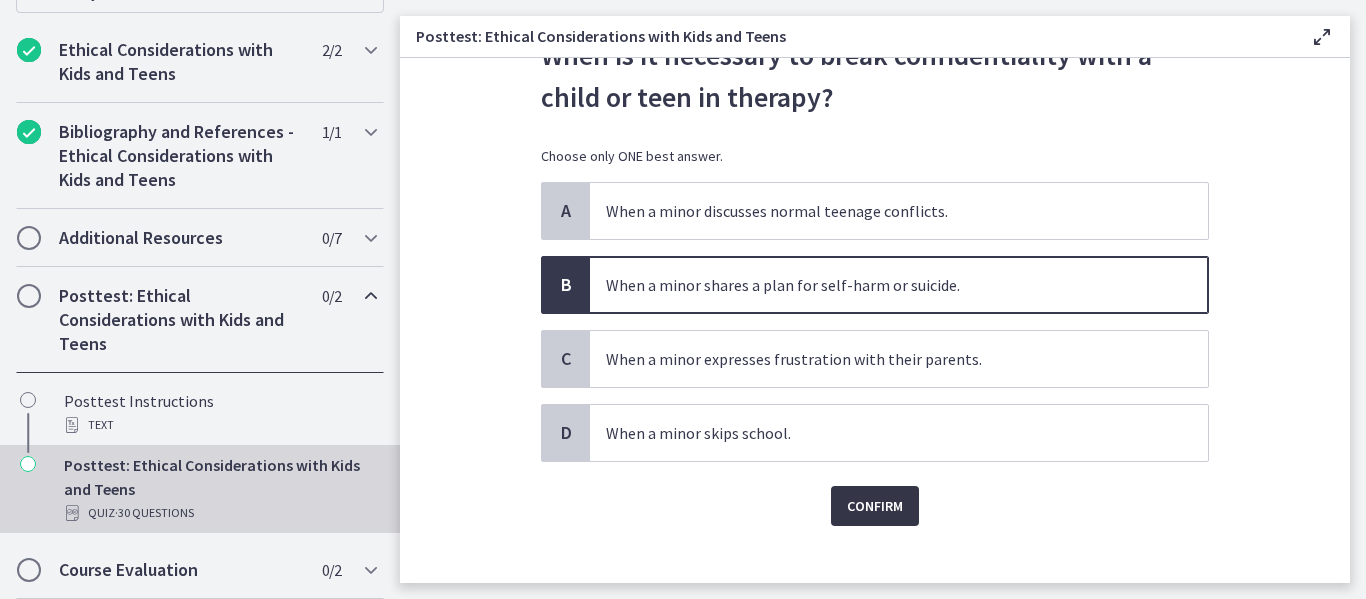 click on "Confirm" at bounding box center (875, 506) 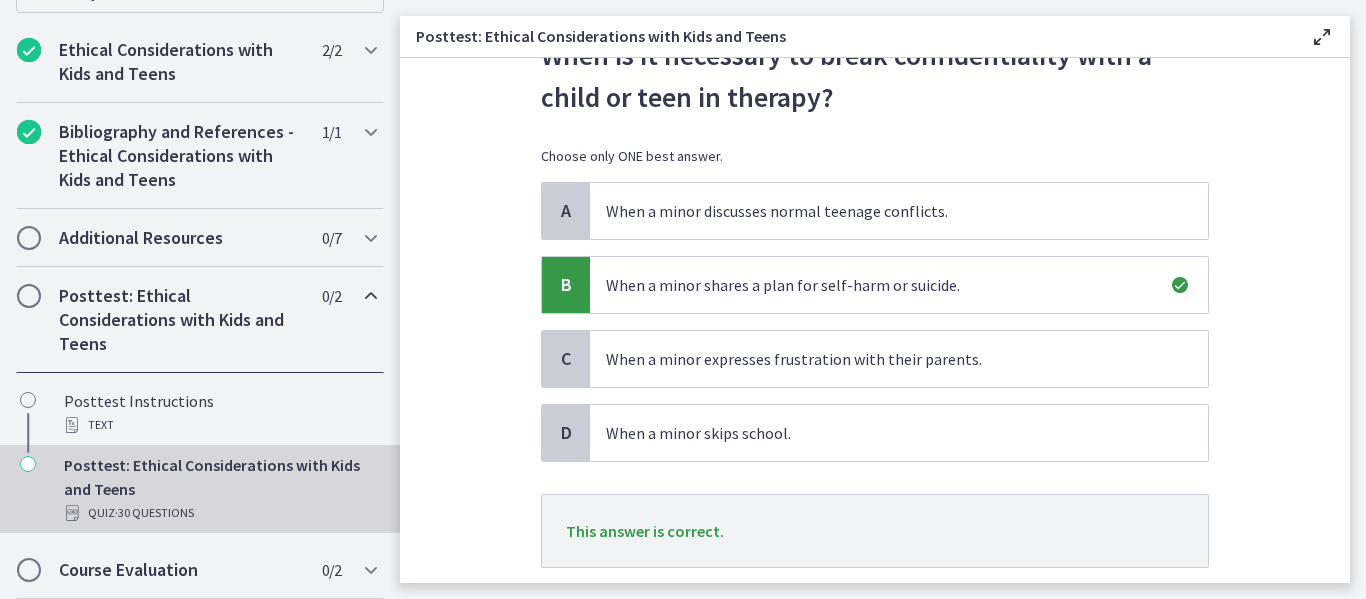 scroll, scrollTop: 245, scrollLeft: 0, axis: vertical 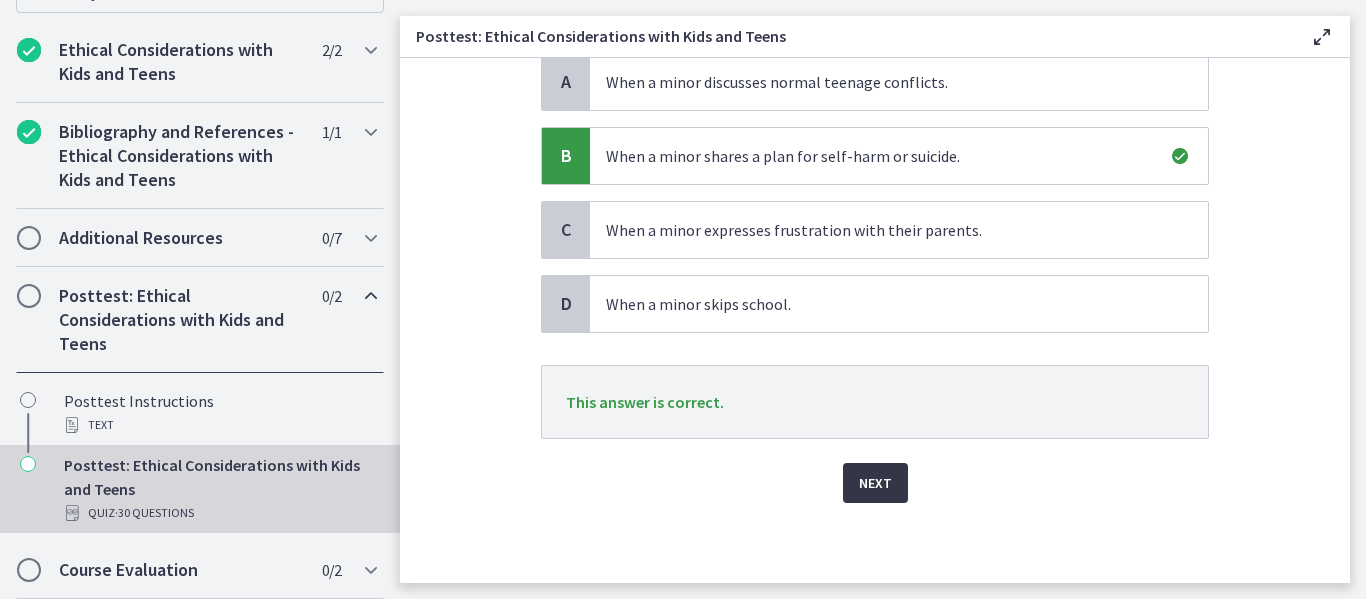 click on "Next" at bounding box center [875, 483] 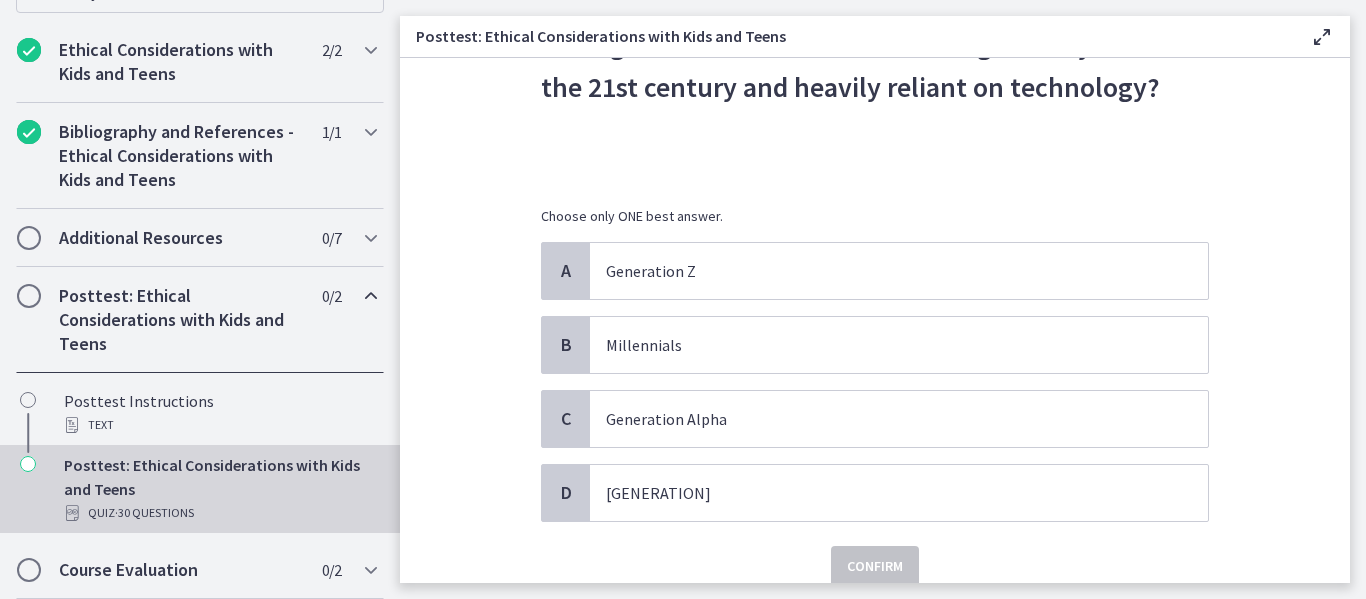 scroll, scrollTop: 183, scrollLeft: 0, axis: vertical 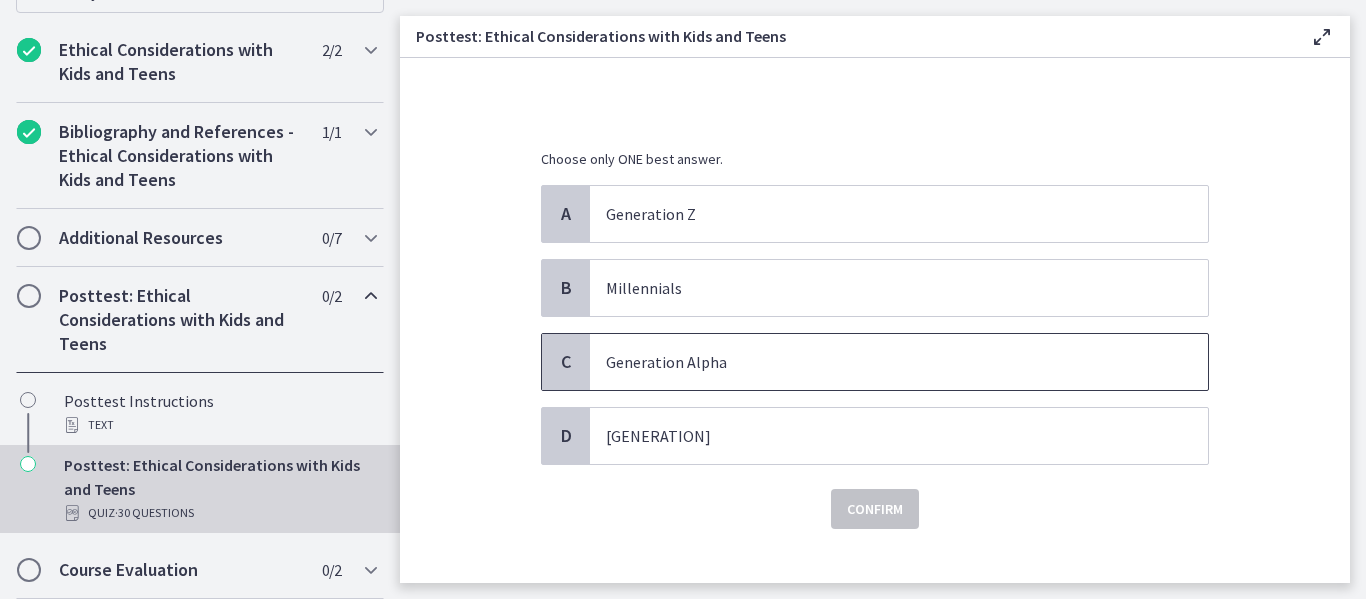 drag, startPoint x: 742, startPoint y: 367, endPoint x: 781, endPoint y: 389, distance: 44.777225 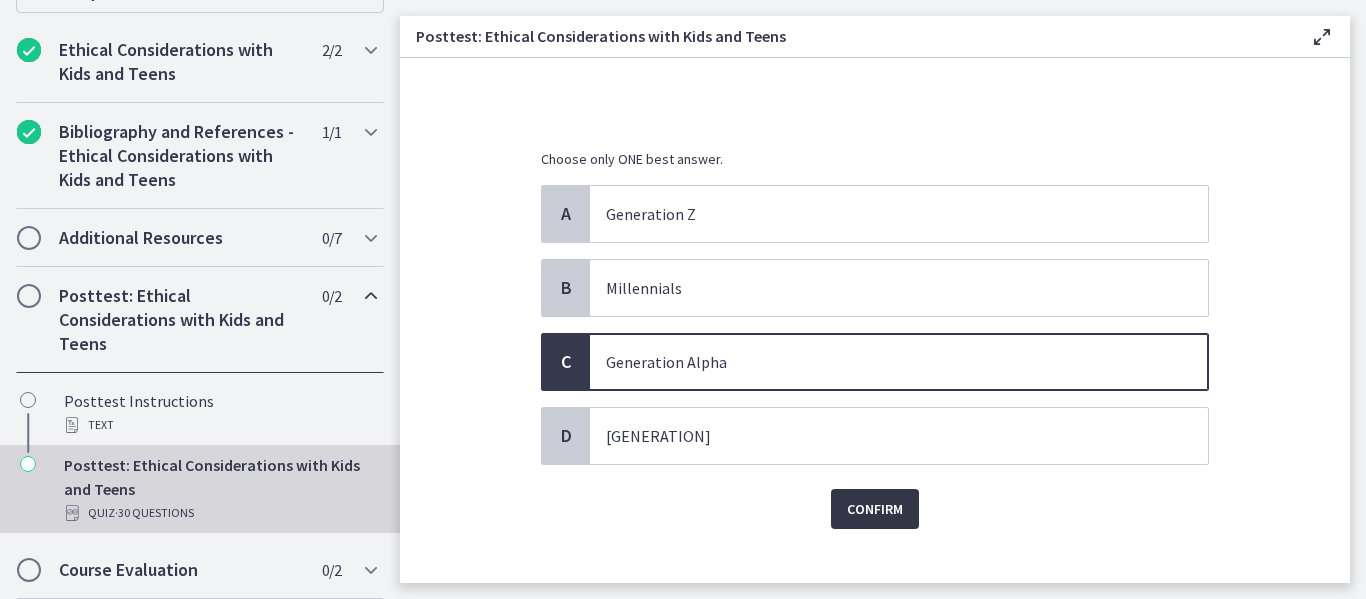click on "Confirm" at bounding box center [875, 509] 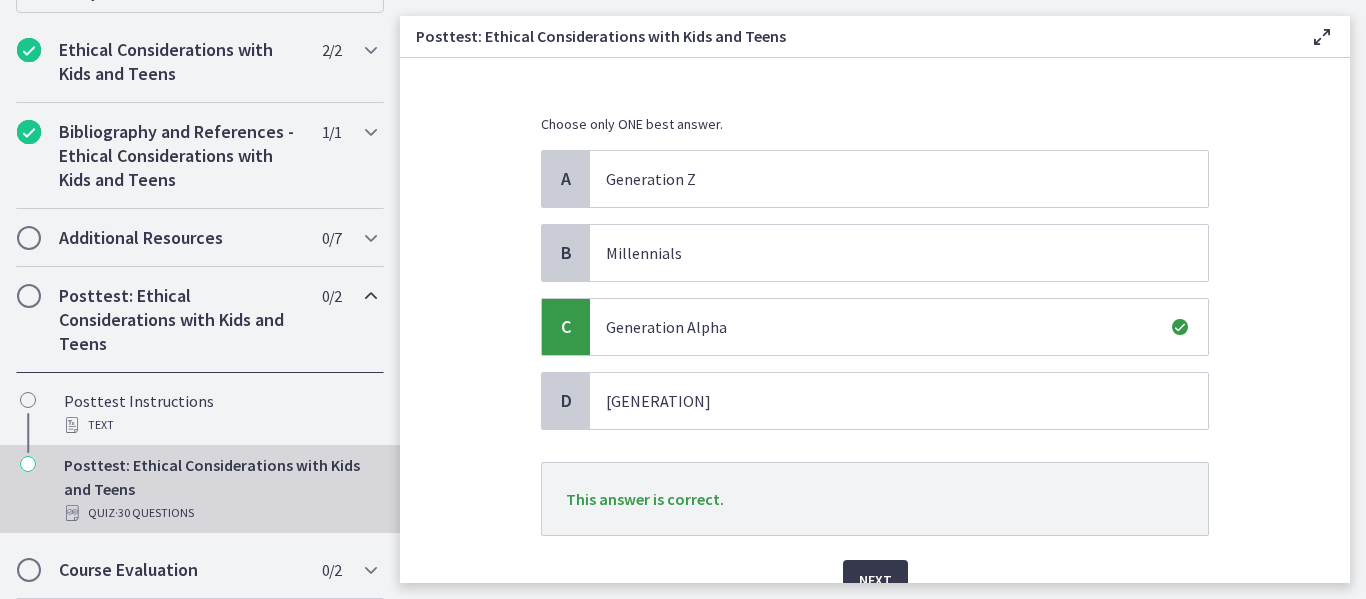 scroll, scrollTop: 315, scrollLeft: 0, axis: vertical 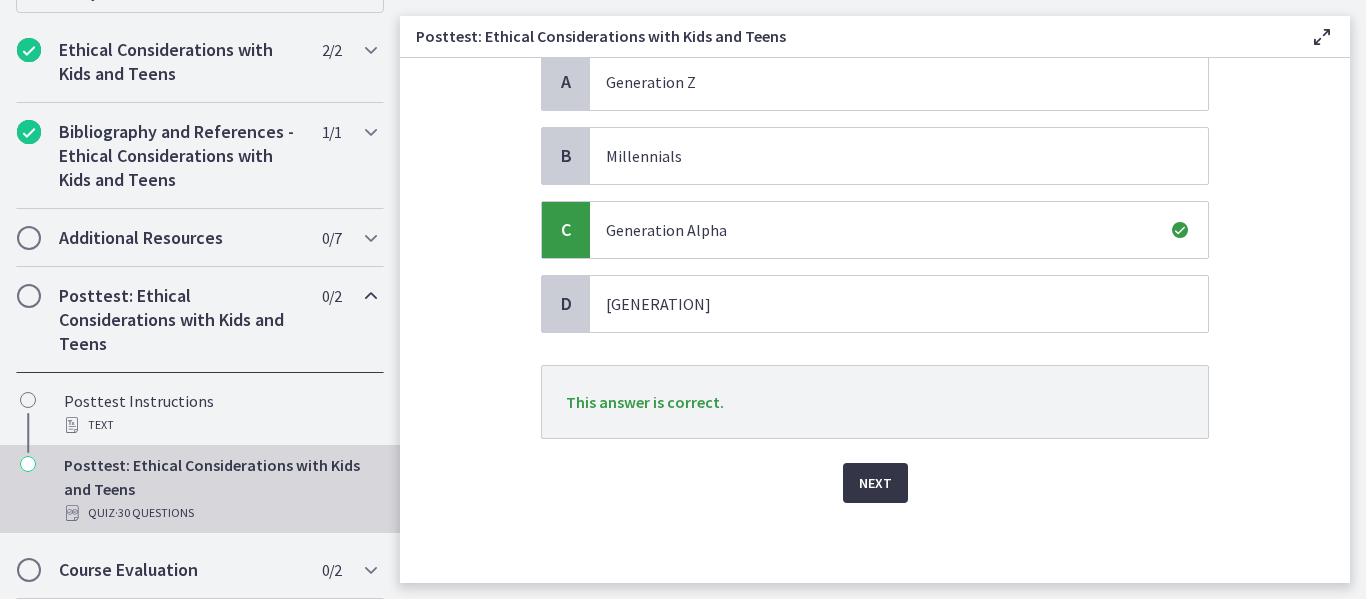 click on "Next" at bounding box center [875, 483] 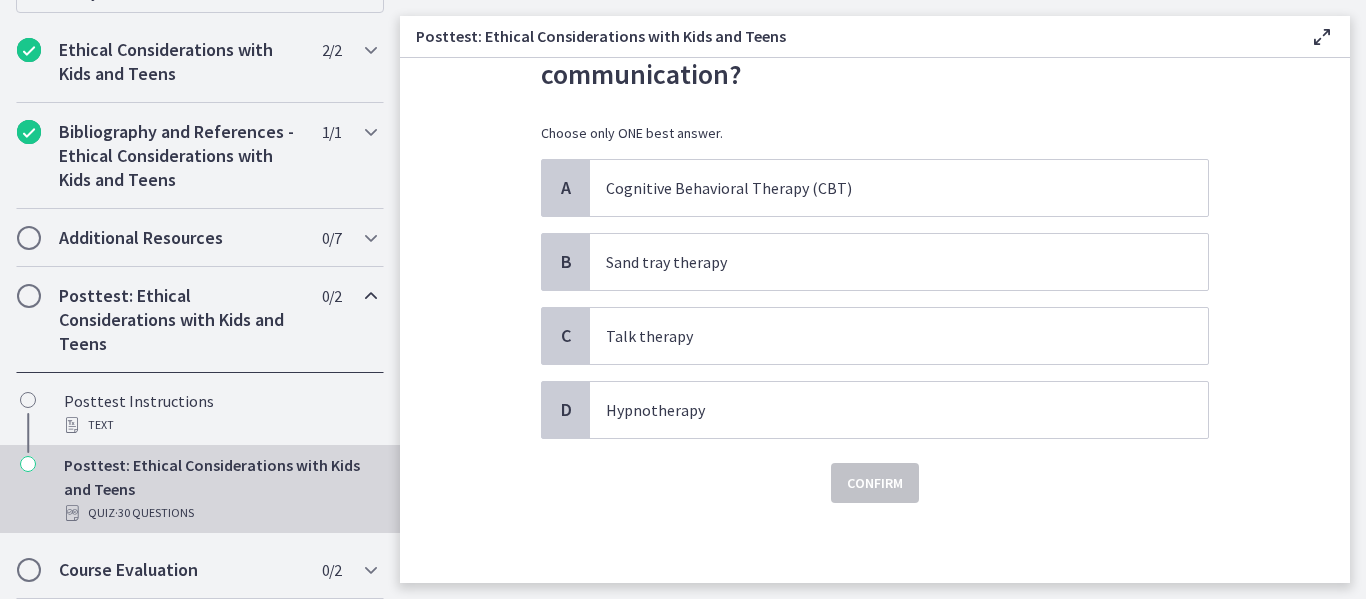 scroll, scrollTop: 0, scrollLeft: 0, axis: both 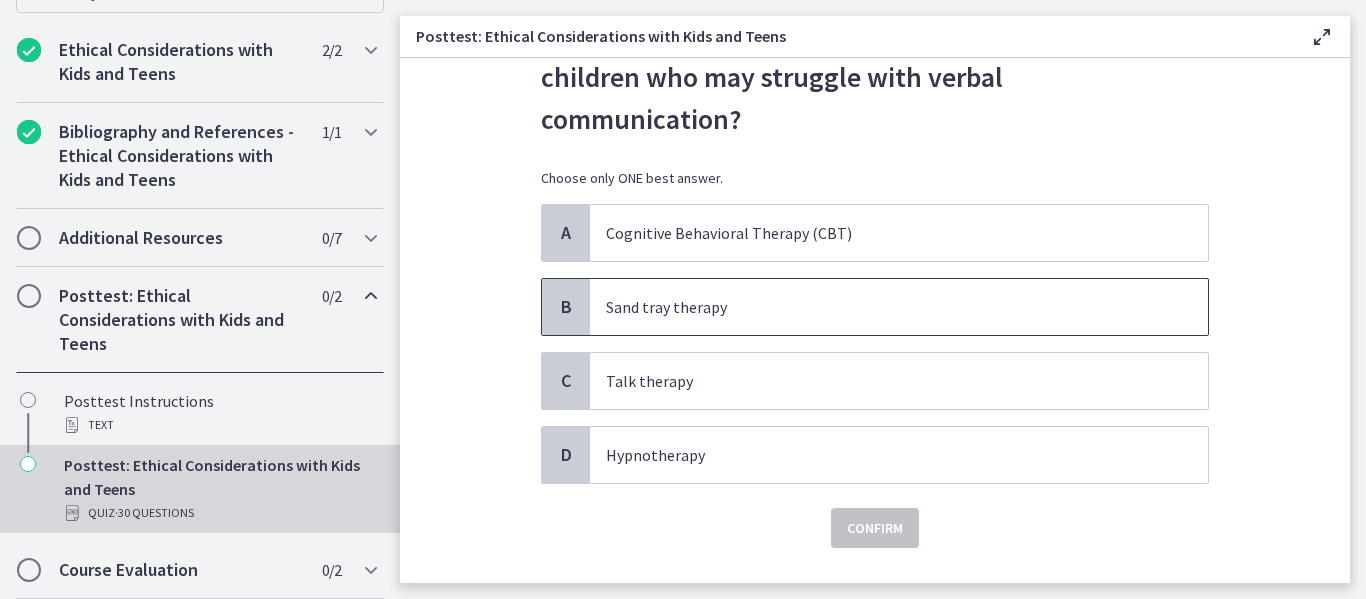 click on "Sand tray therapy" at bounding box center (899, 307) 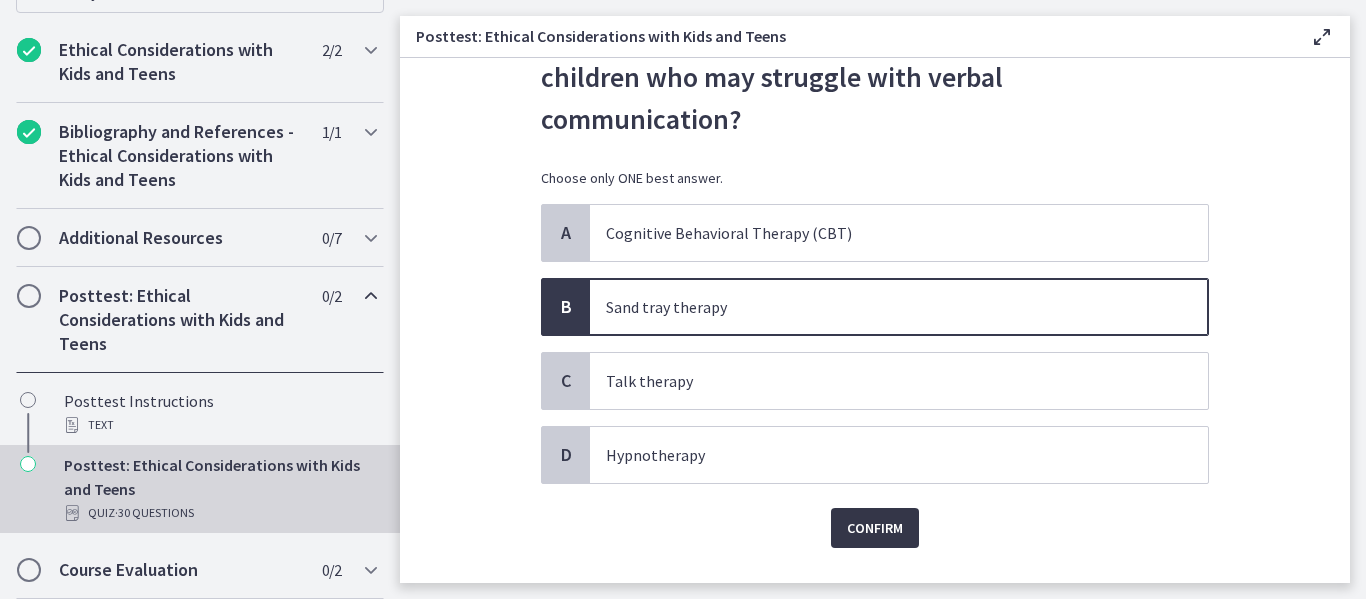 click on "Confirm" at bounding box center (875, 528) 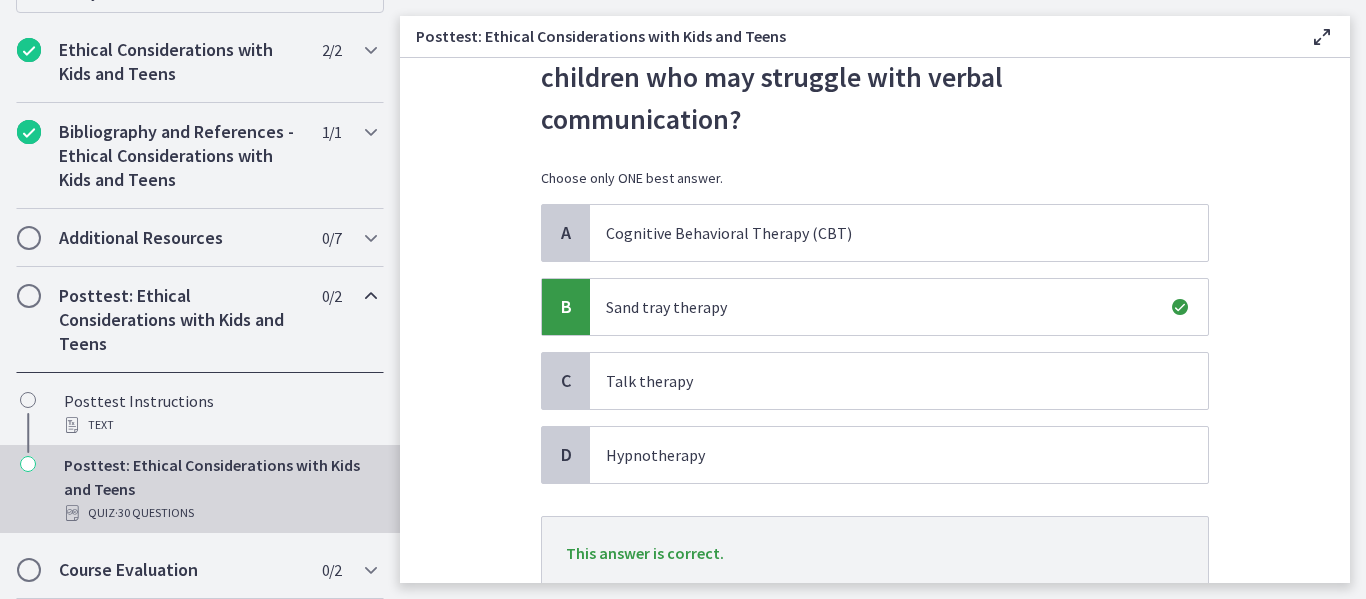 click on "Next" at bounding box center (875, 634) 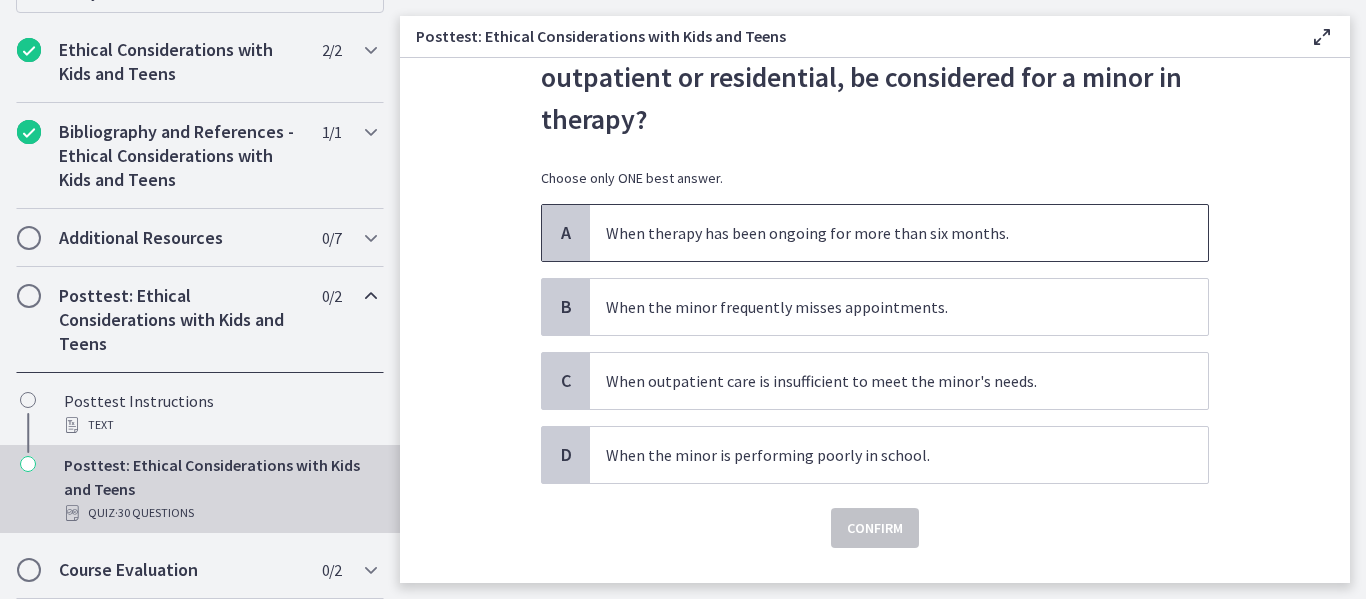 scroll, scrollTop: 0, scrollLeft: 0, axis: both 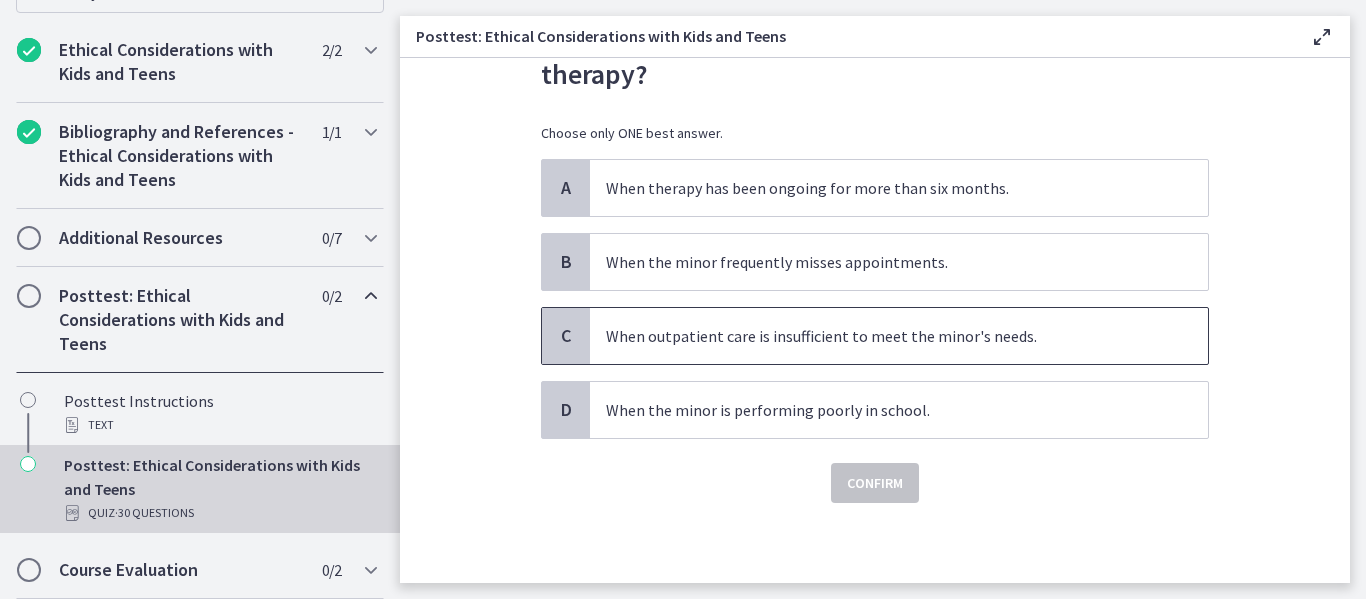 click on "When outpatient care is insufficient to meet the minor's needs." at bounding box center [879, 336] 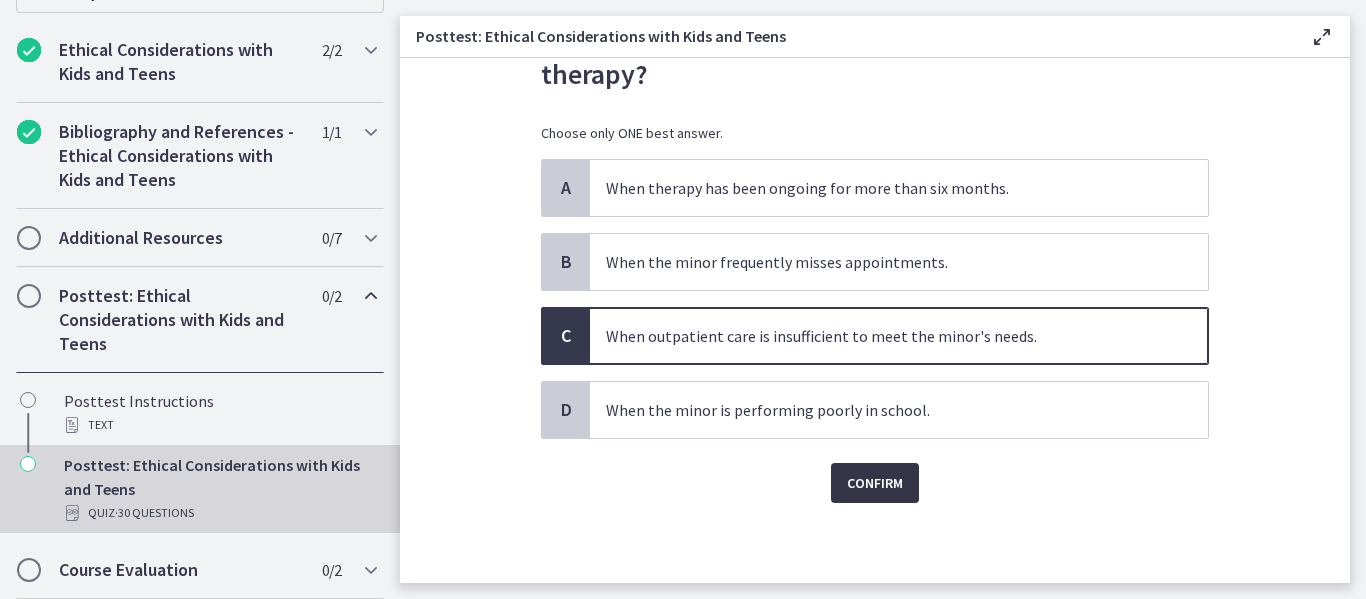 click on "Confirm" at bounding box center (875, 483) 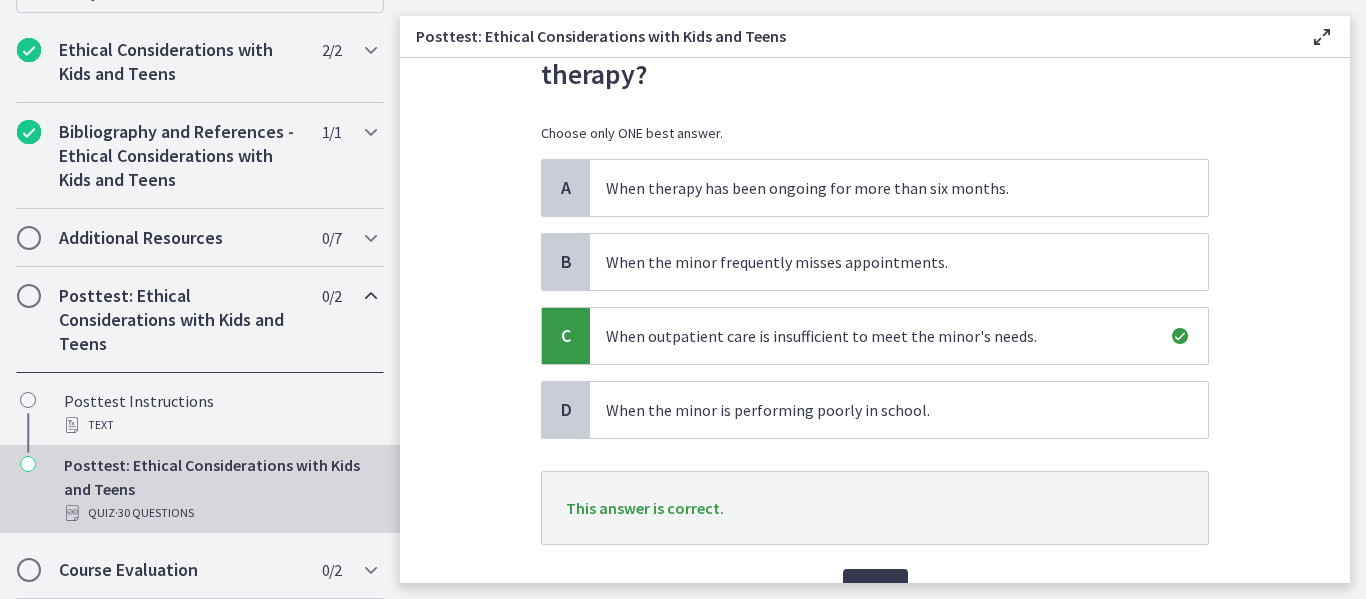 scroll, scrollTop: 287, scrollLeft: 0, axis: vertical 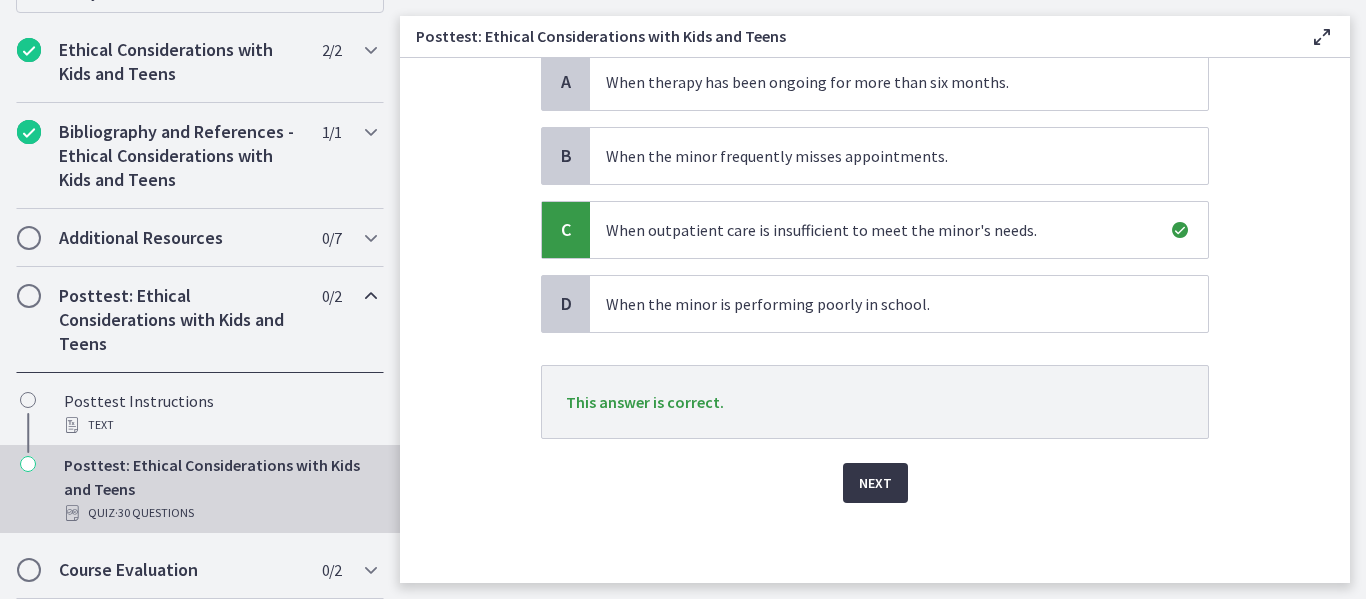 click on "Next" at bounding box center (875, 483) 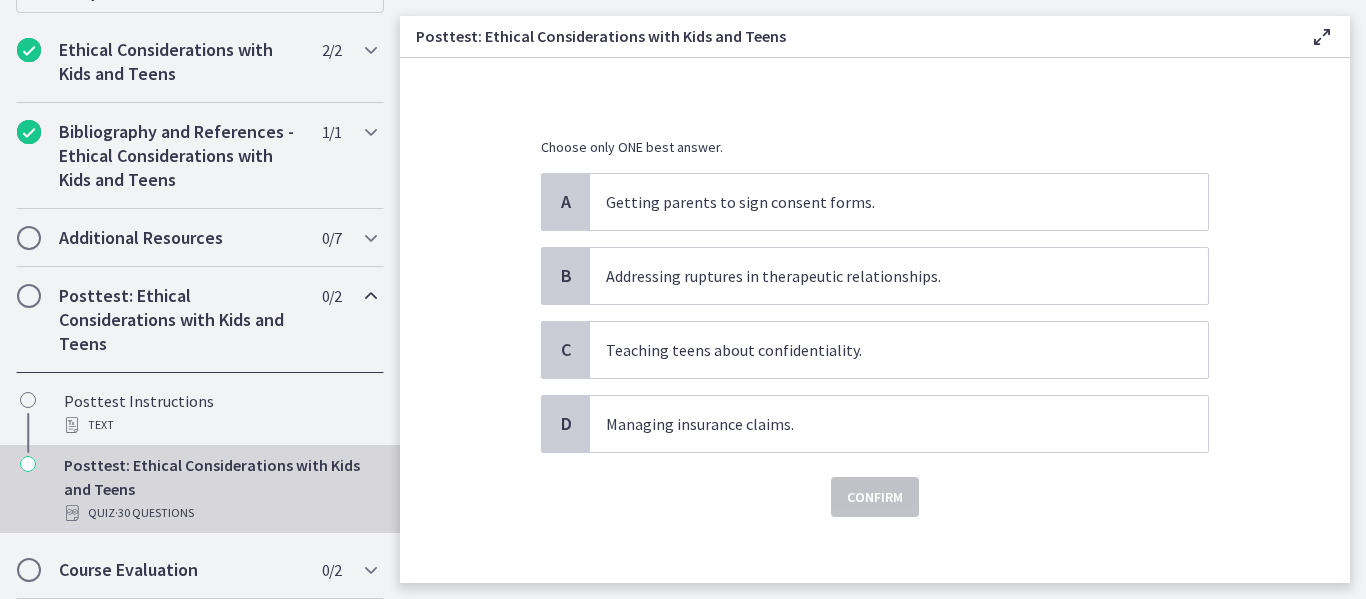 scroll, scrollTop: 195, scrollLeft: 0, axis: vertical 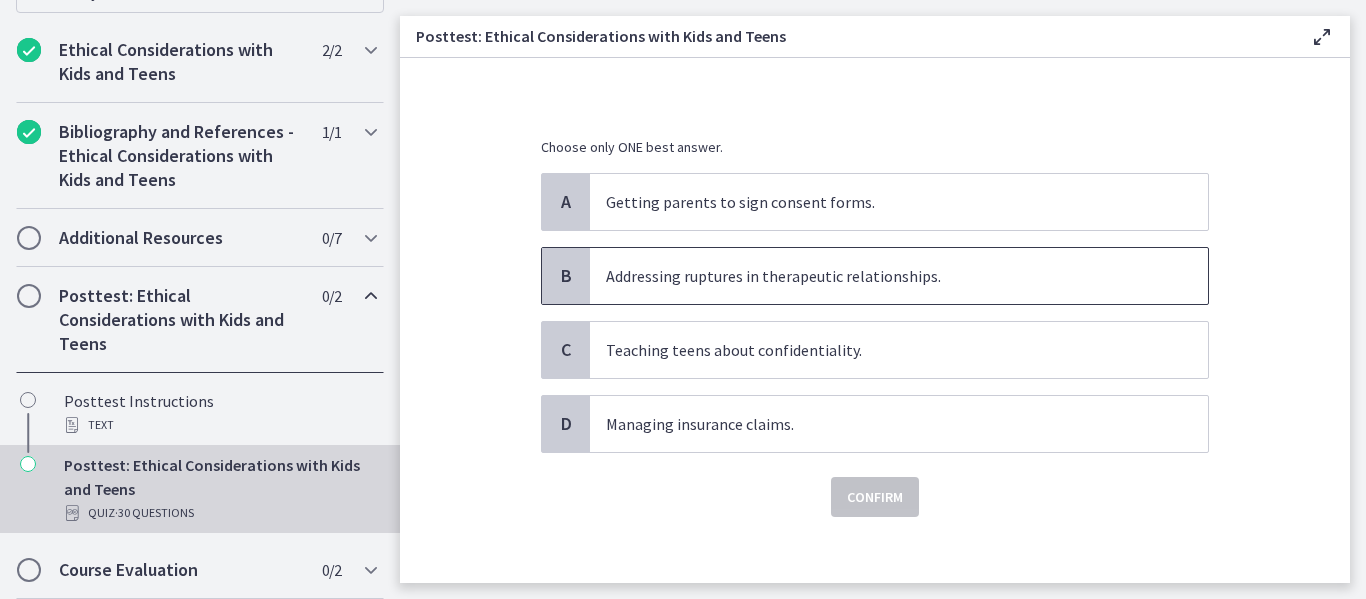 click on "Addressing ruptures in therapeutic relationships." at bounding box center (879, 276) 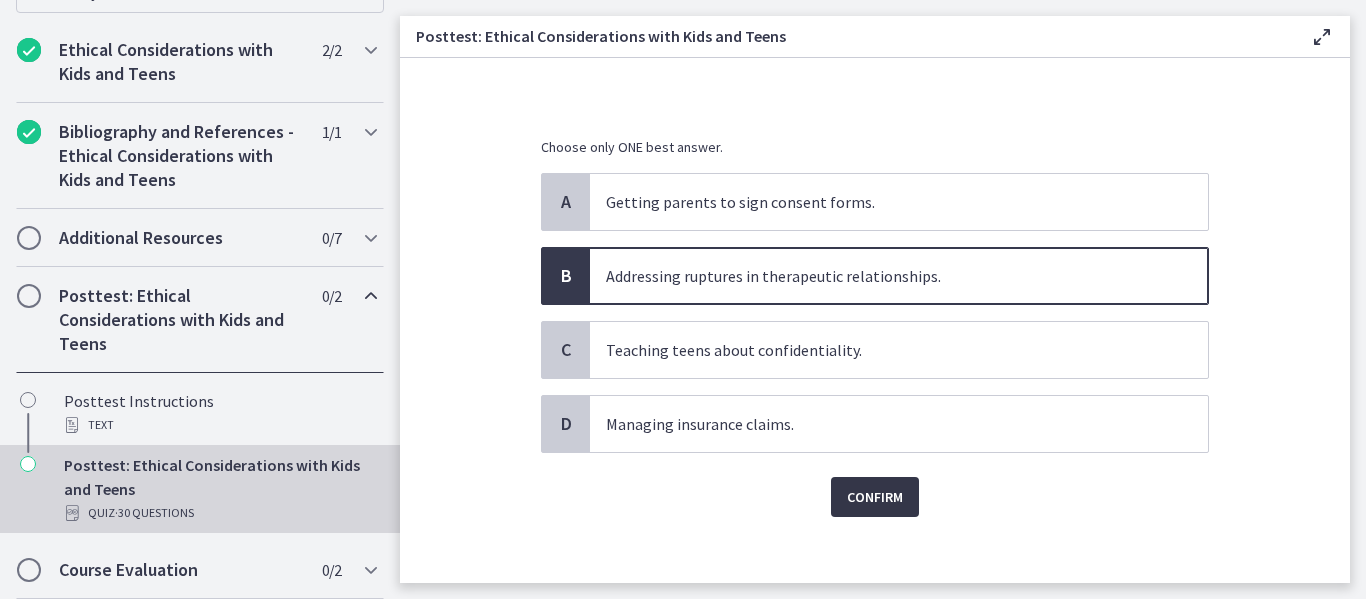 click on "Confirm" at bounding box center [875, 497] 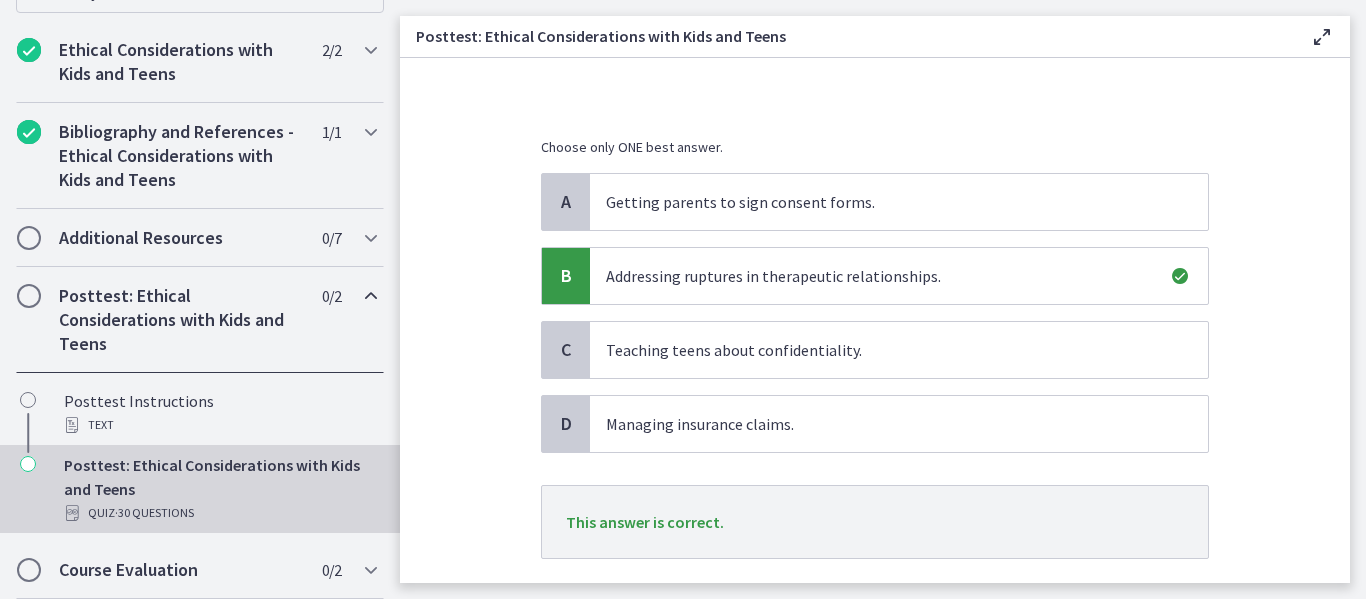 scroll, scrollTop: 315, scrollLeft: 0, axis: vertical 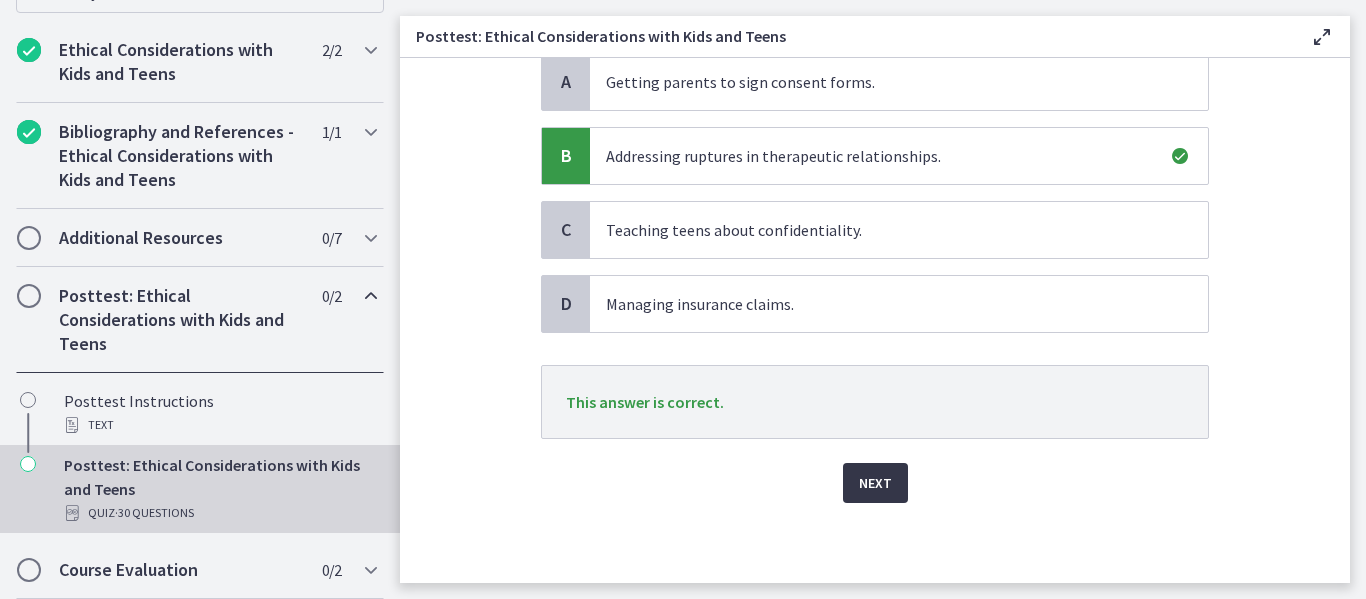 click on "Next" at bounding box center [875, 483] 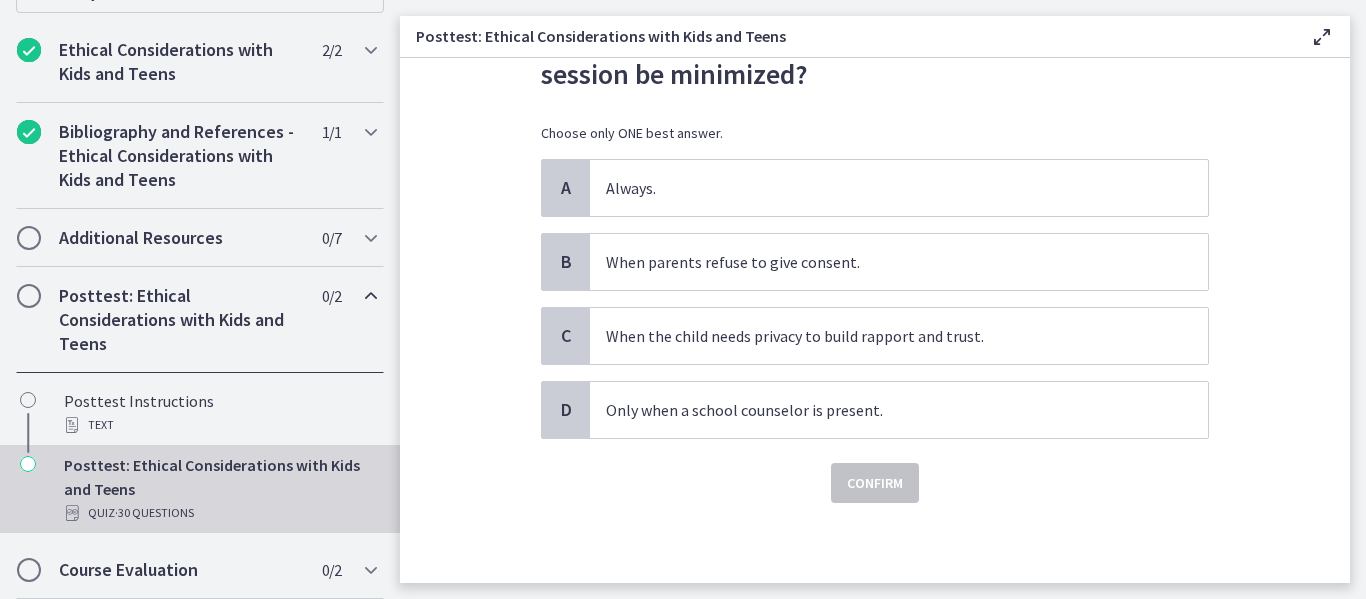 scroll, scrollTop: 0, scrollLeft: 0, axis: both 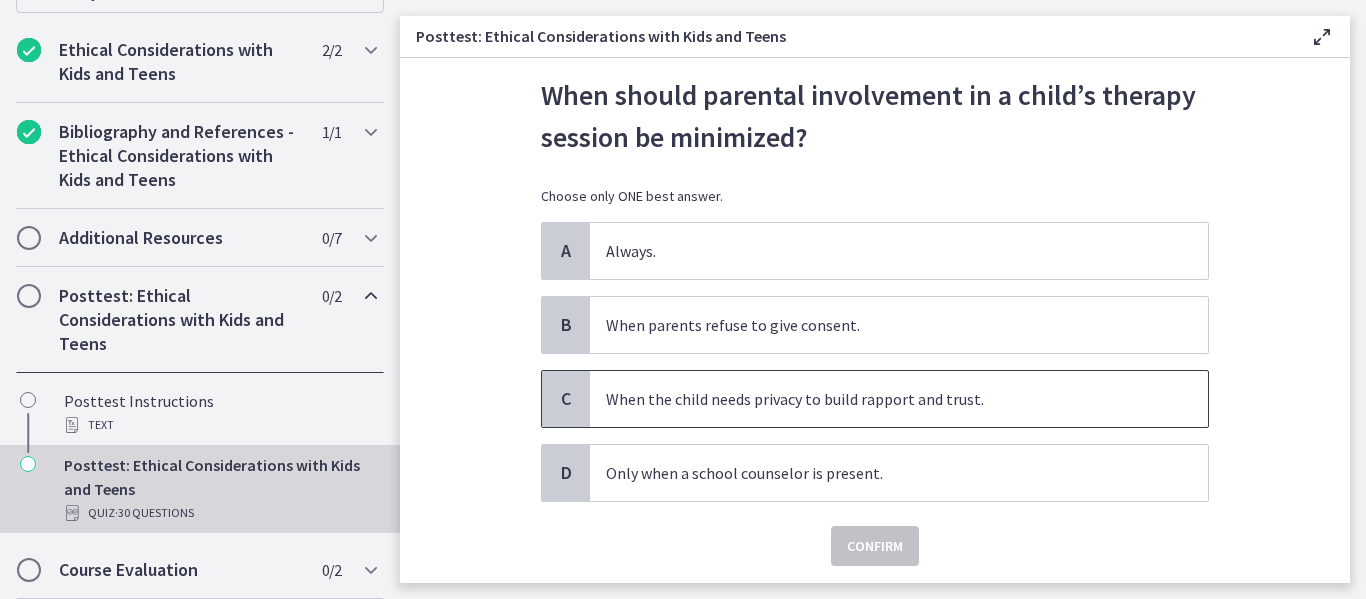 click on "When the child needs privacy to build rapport and trust." at bounding box center (879, 399) 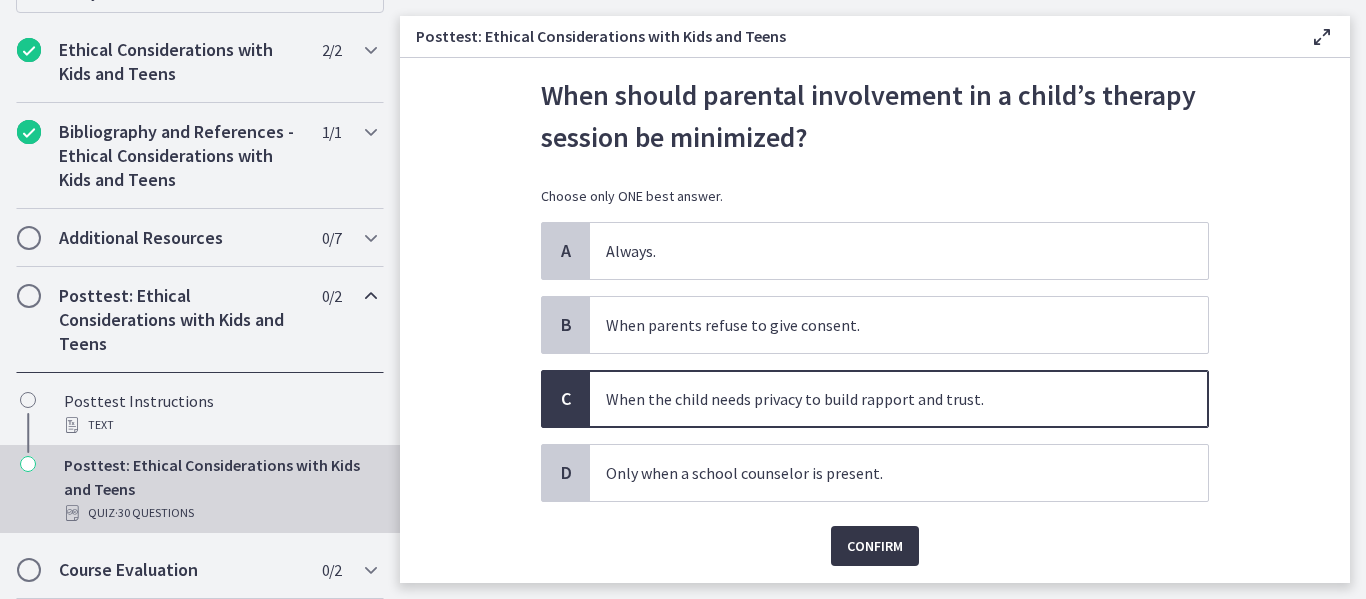 click on "Confirm" at bounding box center (875, 546) 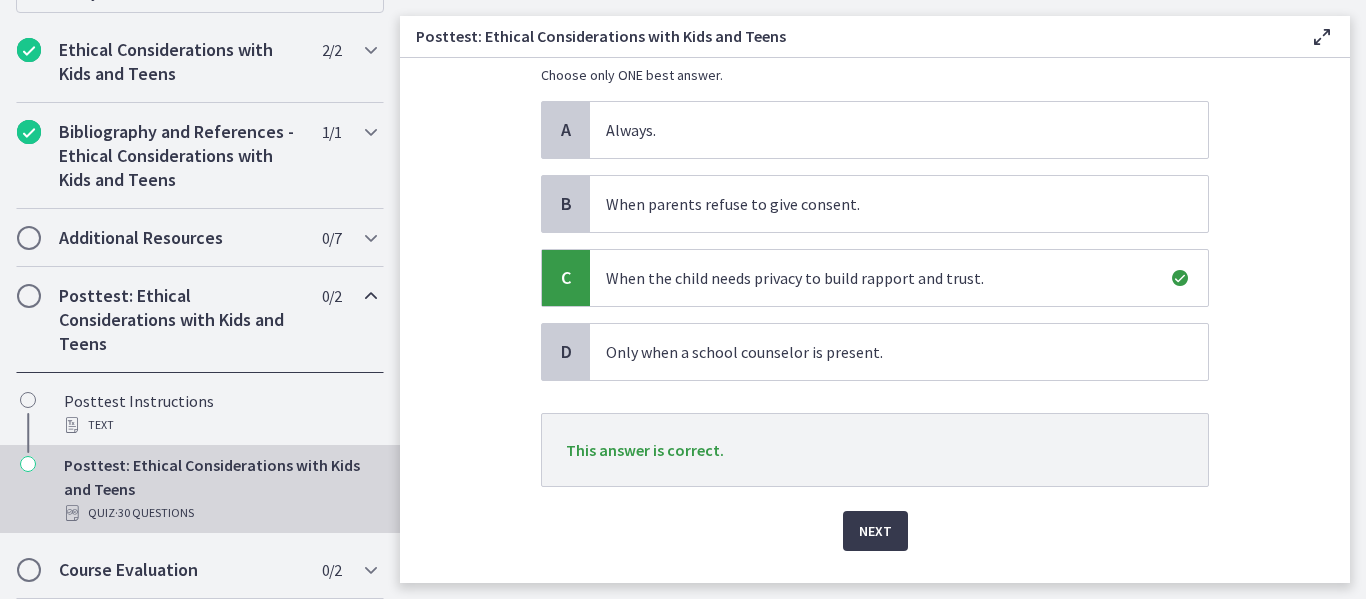 scroll, scrollTop: 245, scrollLeft: 0, axis: vertical 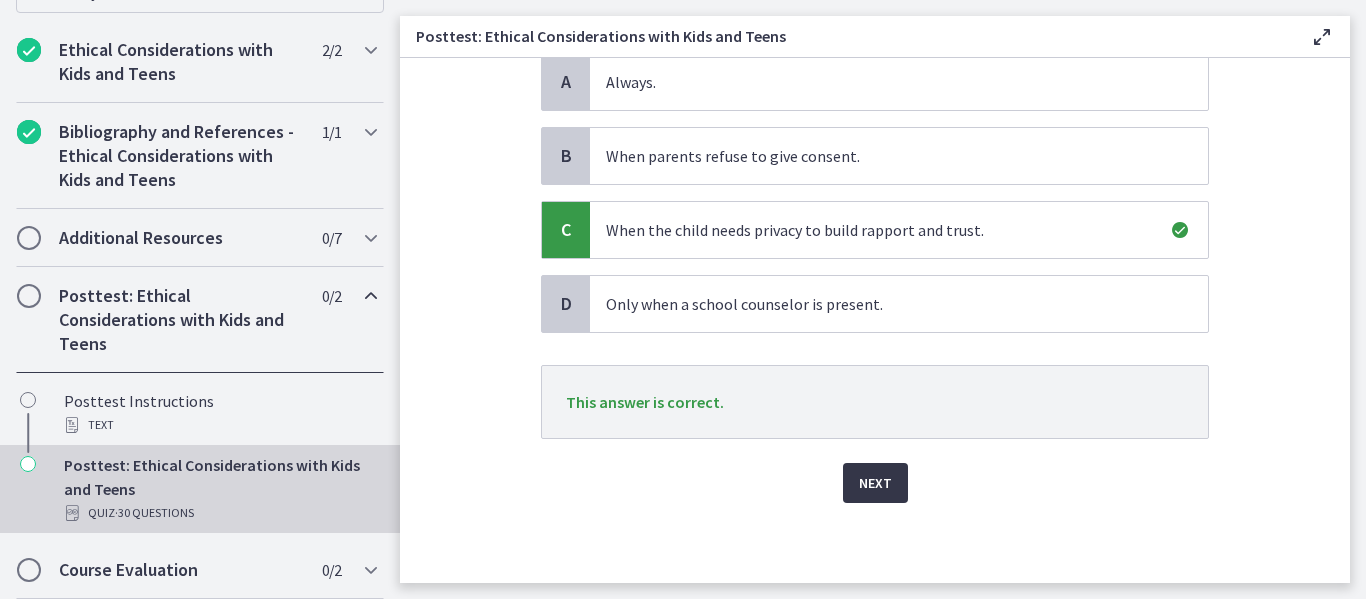 click on "Next" at bounding box center [875, 483] 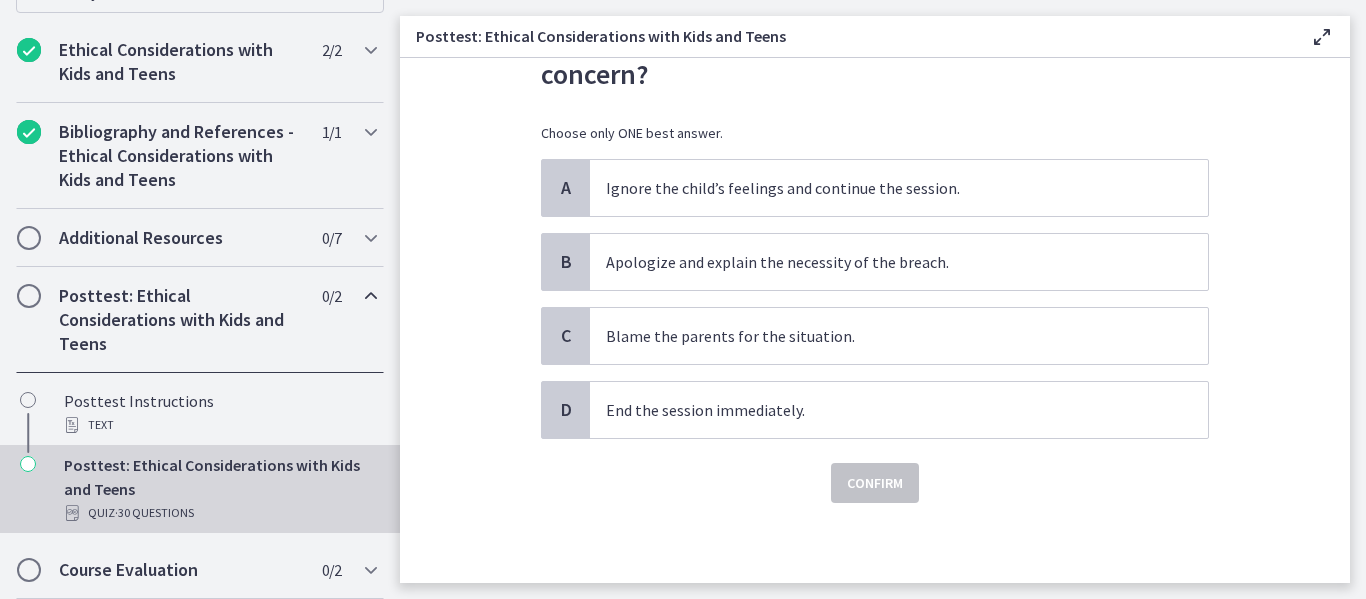 scroll, scrollTop: 180, scrollLeft: 0, axis: vertical 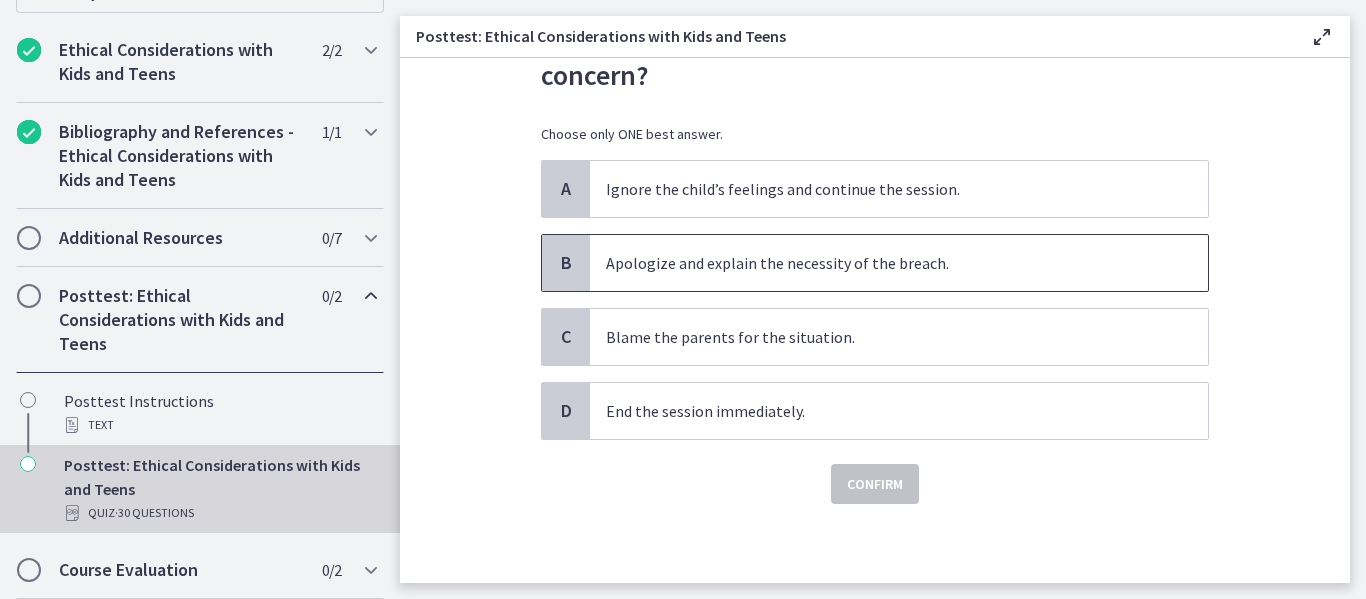 click on "Apologize and explain the necessity of the breach." at bounding box center (879, 263) 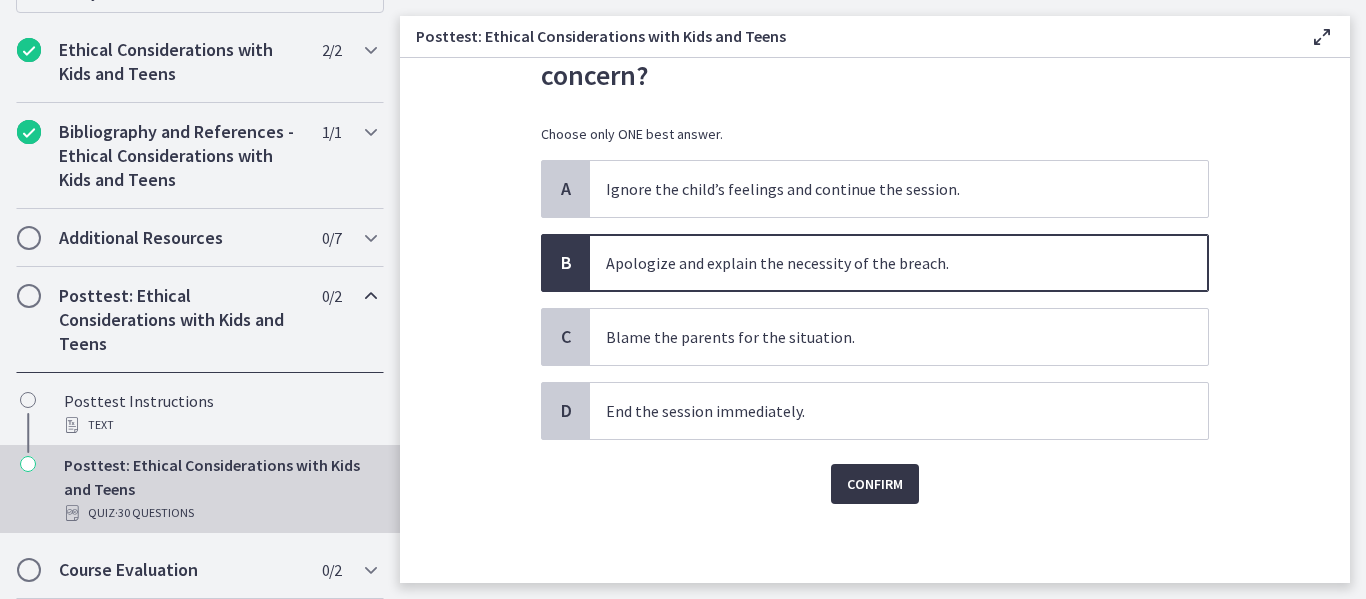 click on "Confirm" at bounding box center (875, 484) 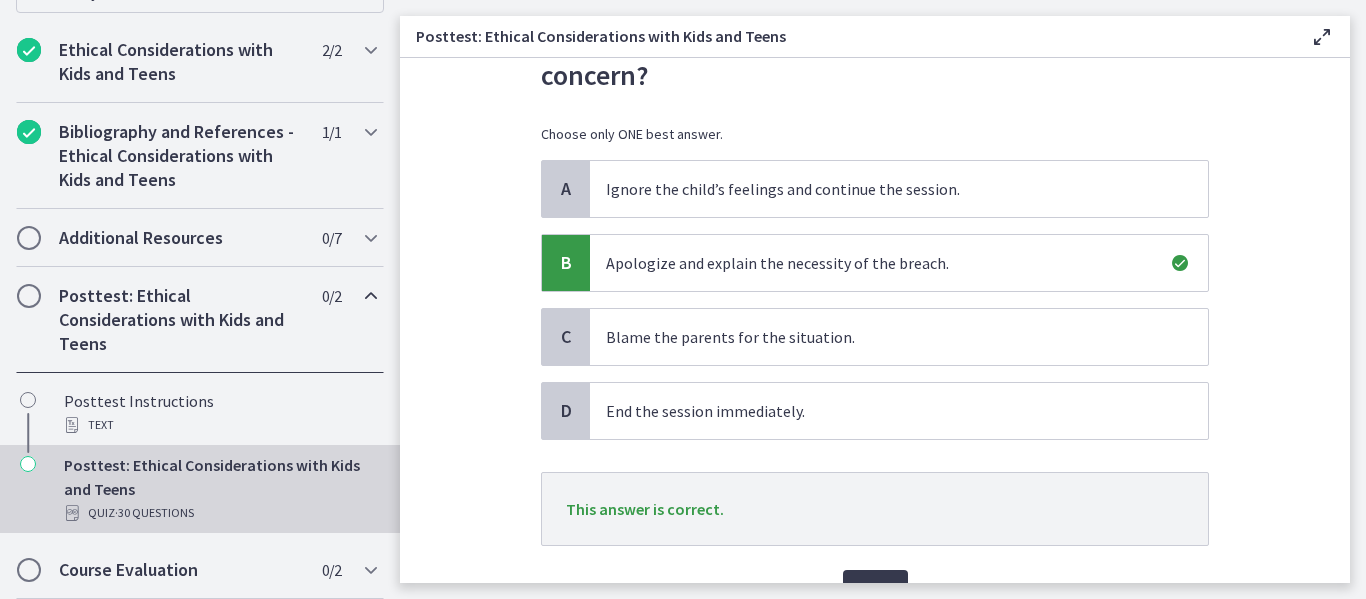 scroll, scrollTop: 287, scrollLeft: 0, axis: vertical 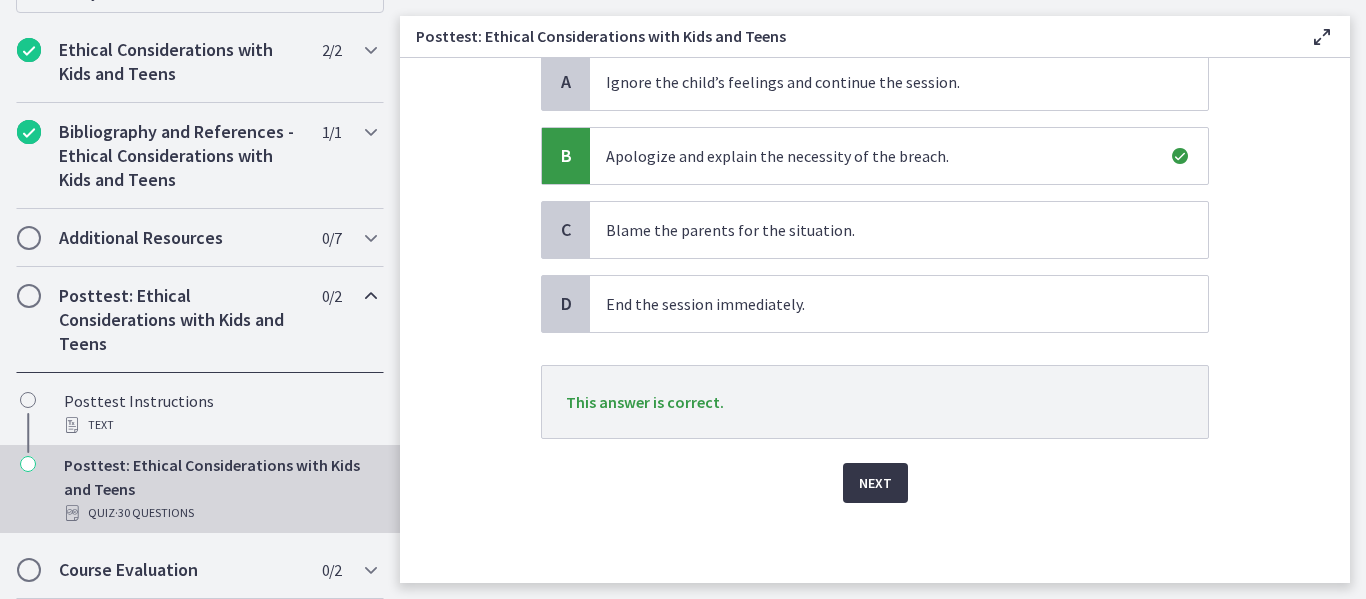 click on "Next" at bounding box center (875, 483) 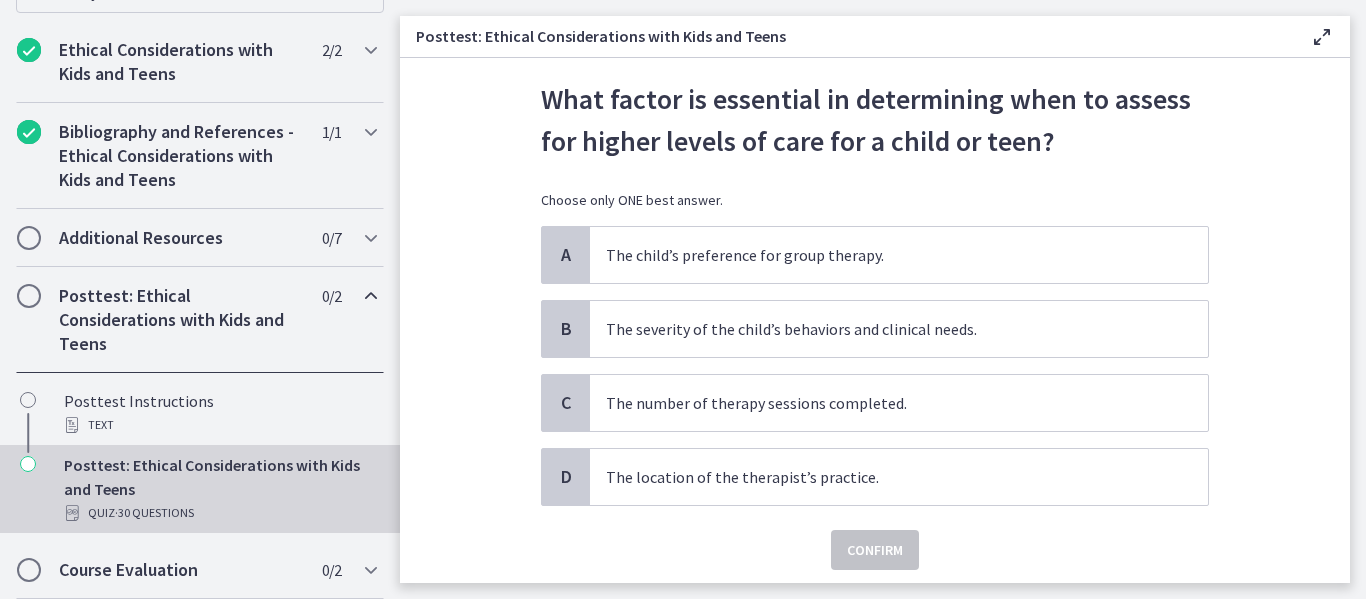 scroll, scrollTop: 75, scrollLeft: 0, axis: vertical 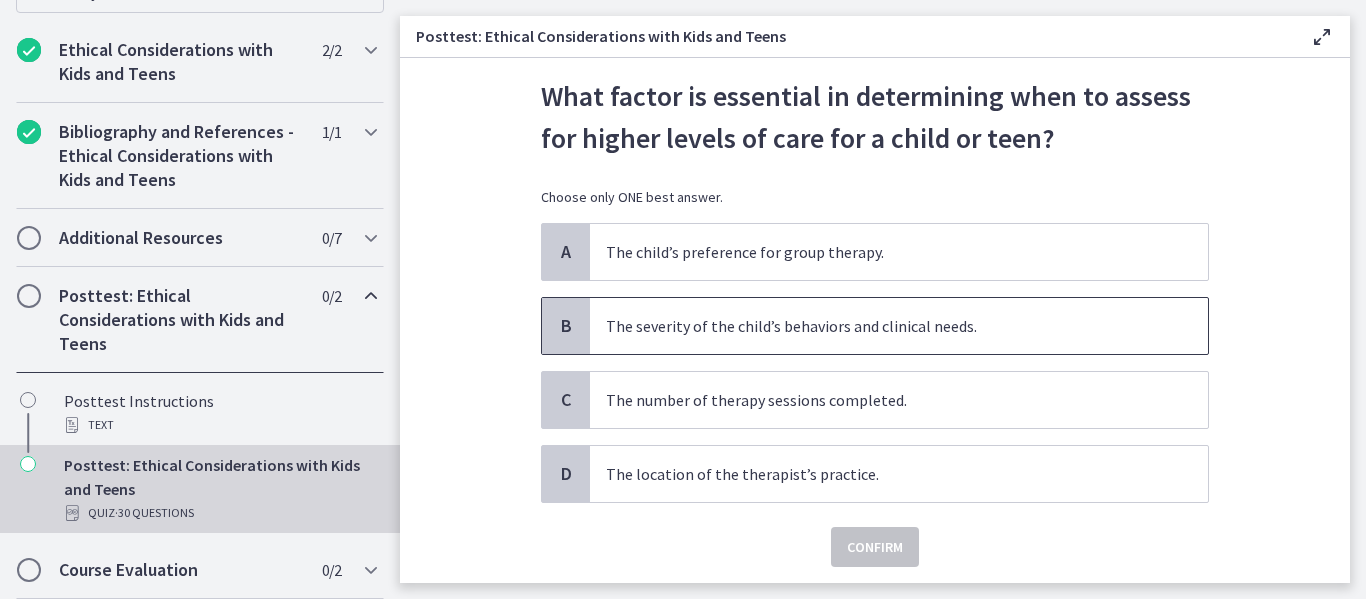 click on "The severity of the child’s behaviors and clinical needs." at bounding box center [899, 326] 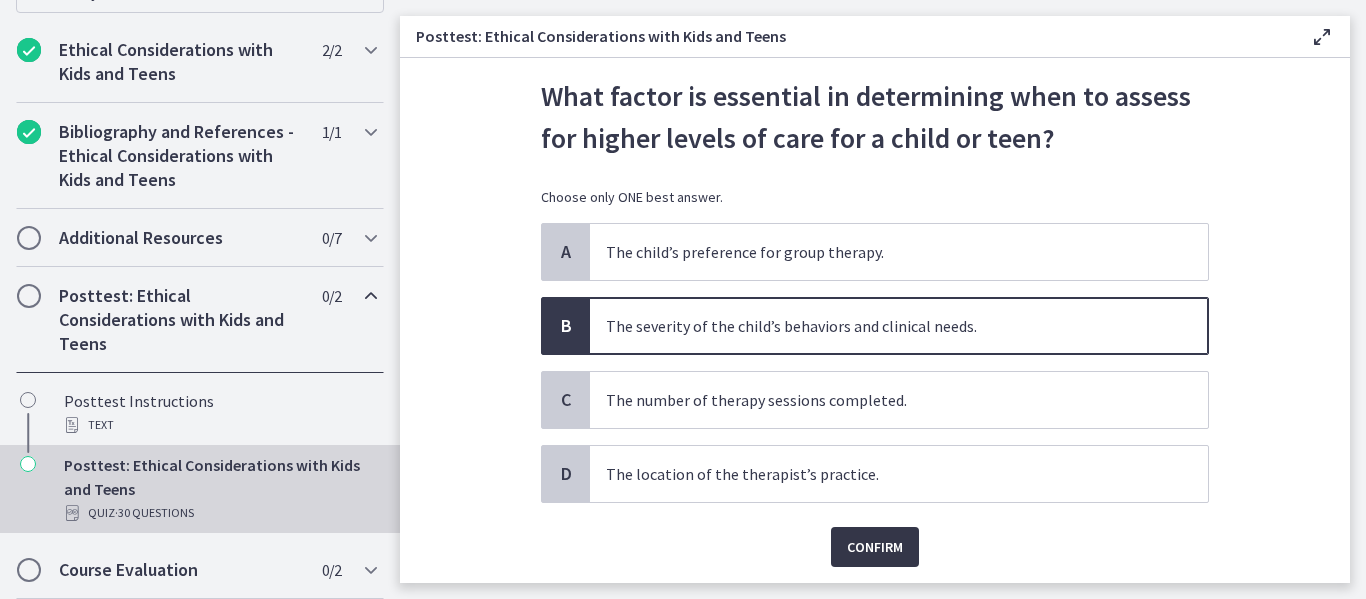 click on "Confirm" at bounding box center [875, 547] 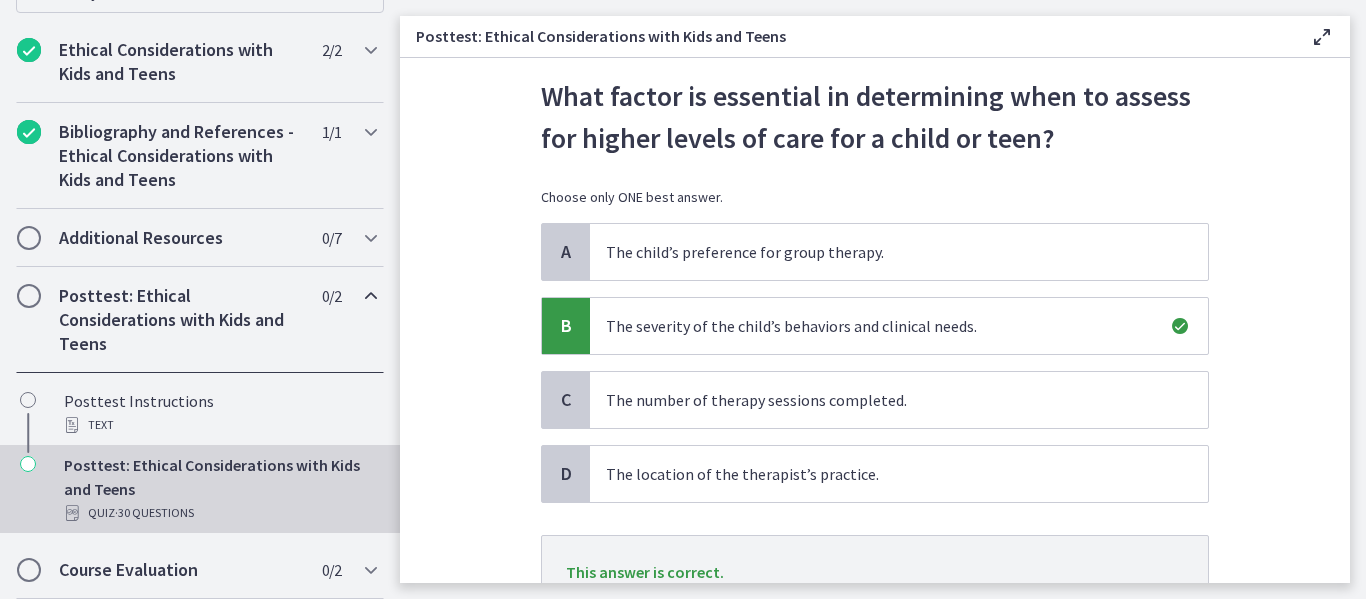 scroll, scrollTop: 245, scrollLeft: 0, axis: vertical 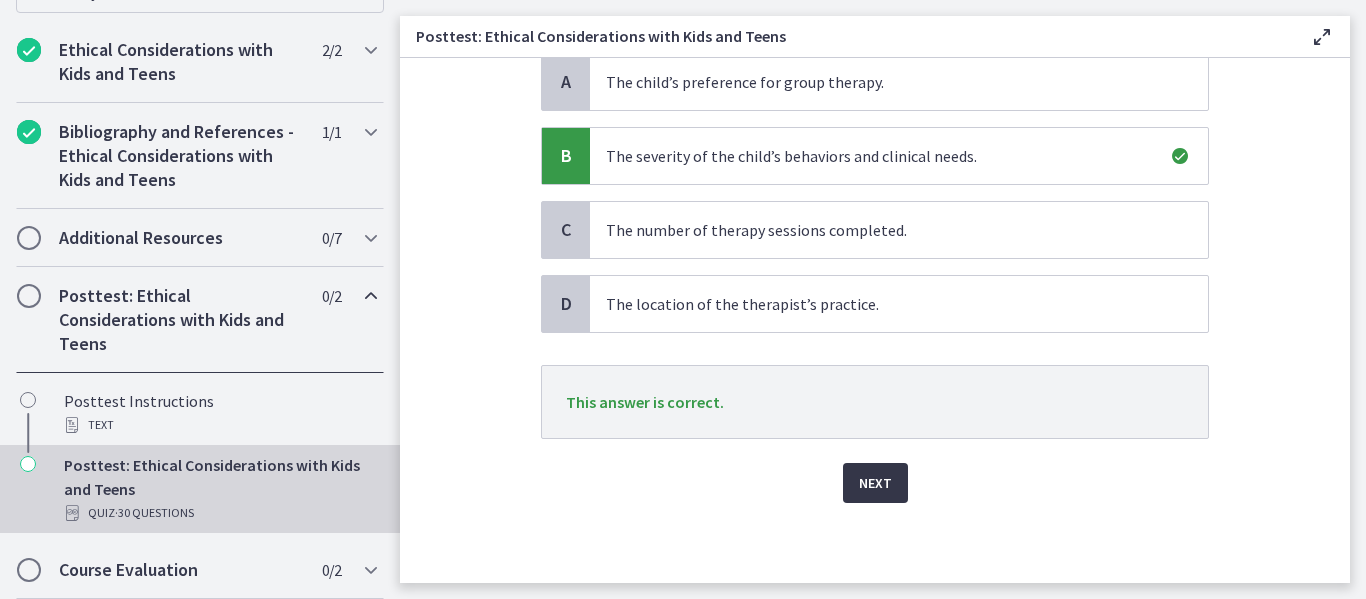 click on "Next" at bounding box center (875, 483) 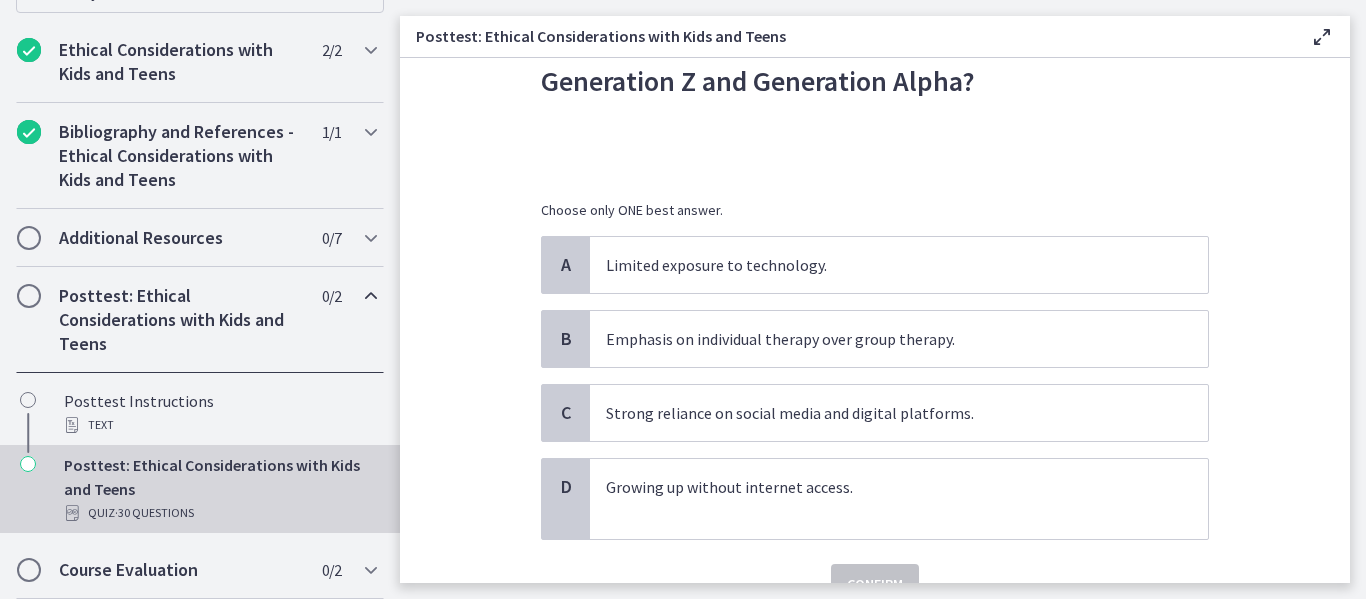 scroll, scrollTop: 165, scrollLeft: 0, axis: vertical 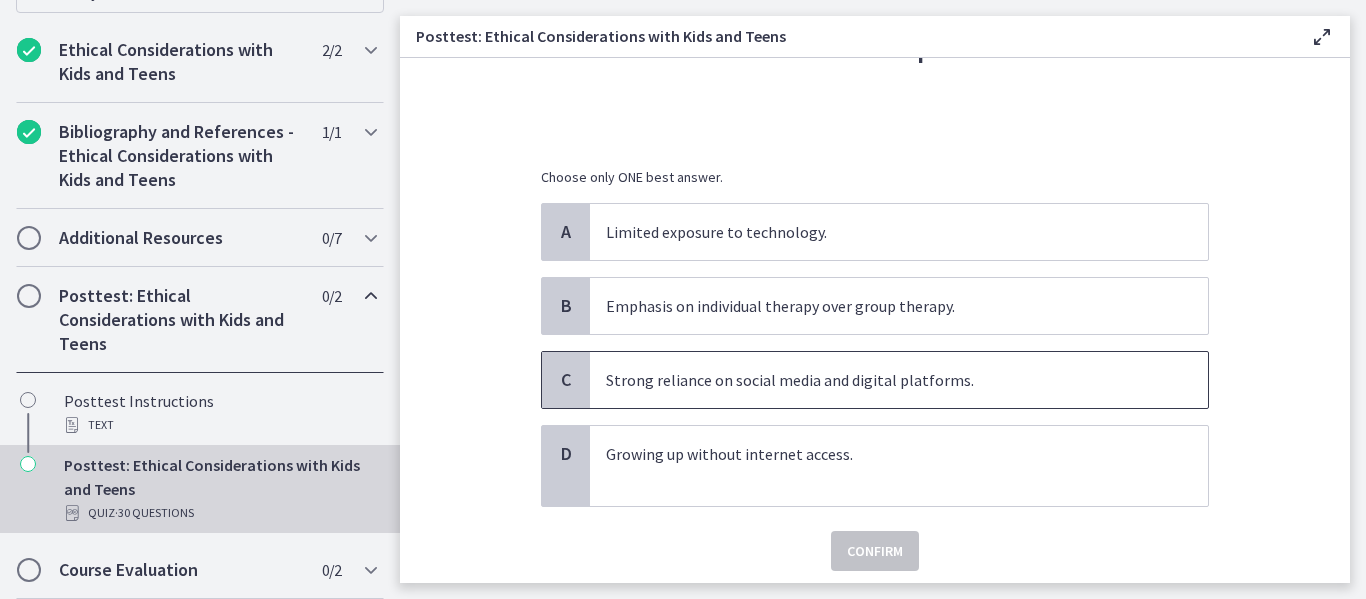 click on "Strong reliance on social media and digital platforms." at bounding box center [879, 380] 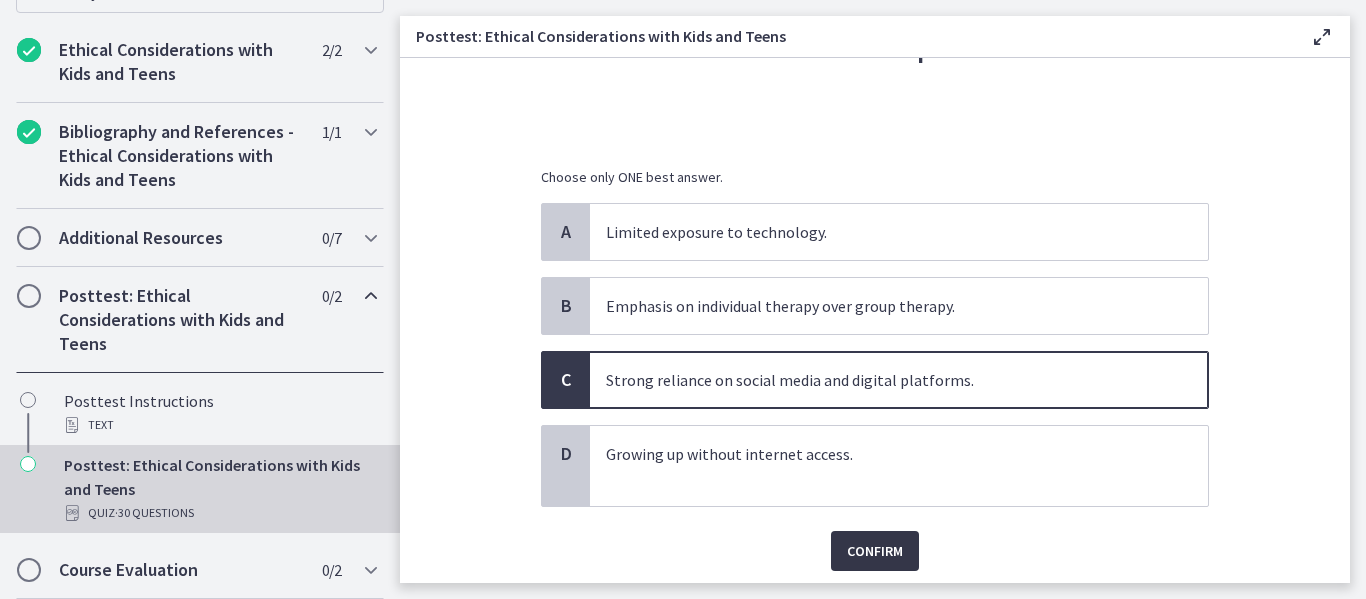 click on "Confirm" at bounding box center [875, 551] 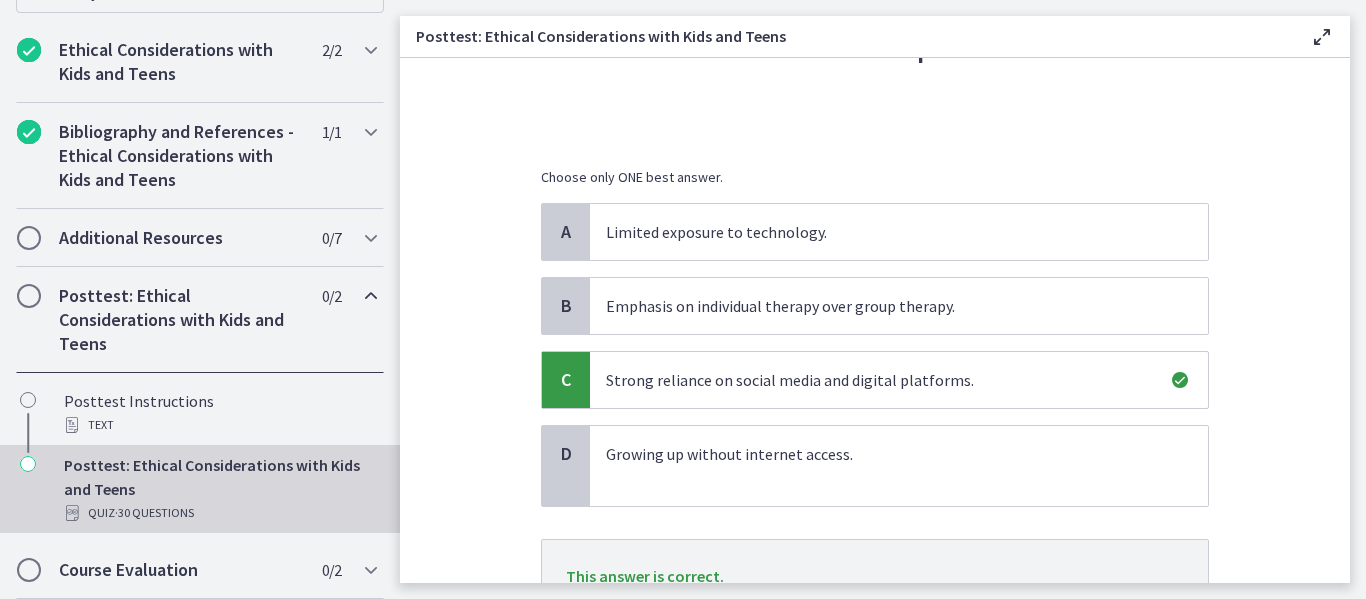 scroll, scrollTop: 339, scrollLeft: 0, axis: vertical 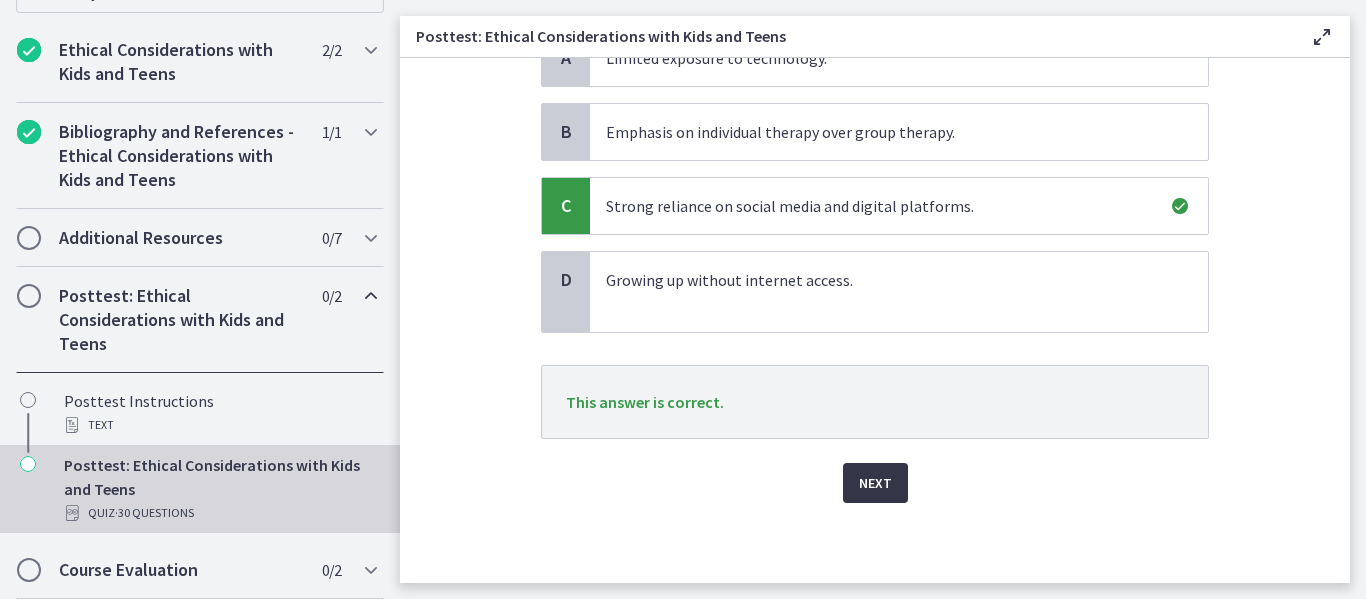 click on "Next" at bounding box center [875, 483] 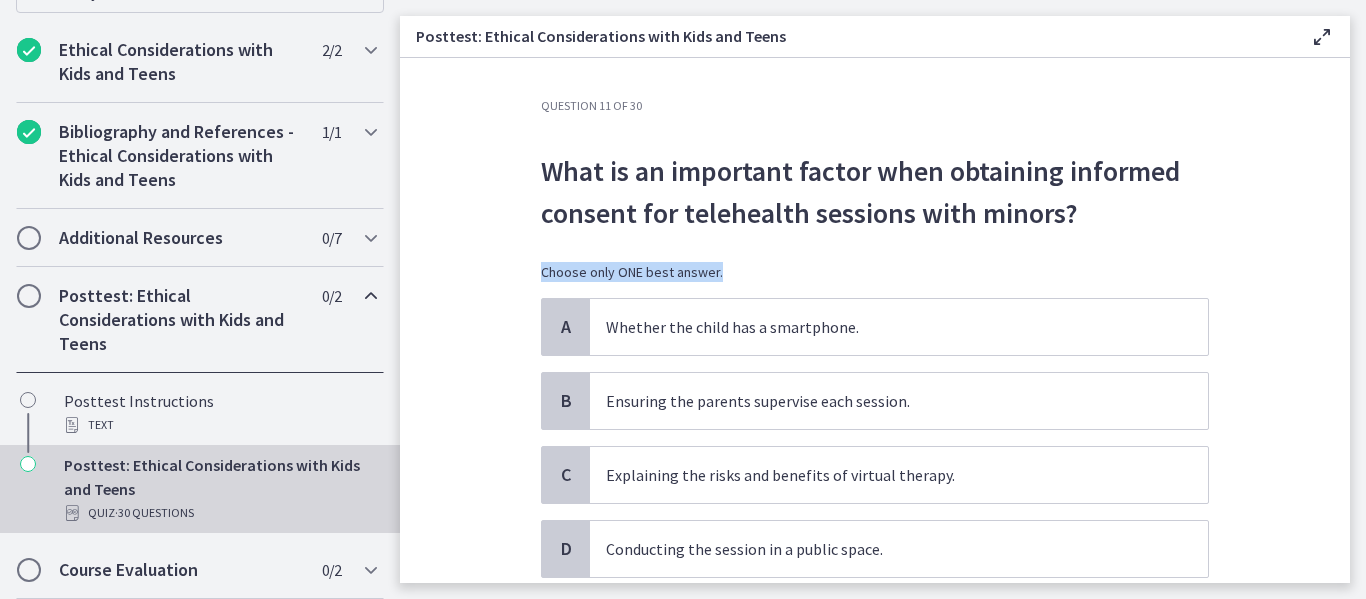 drag, startPoint x: 1333, startPoint y: 228, endPoint x: 1332, endPoint y: 248, distance: 20.024984 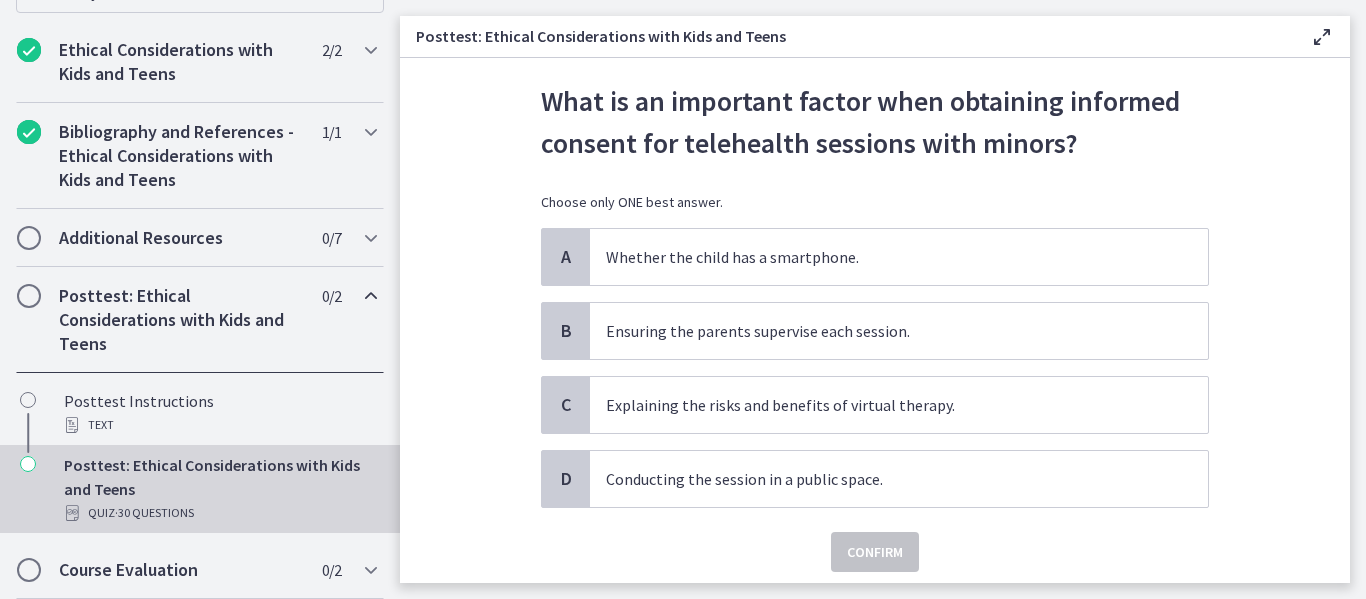scroll, scrollTop: 72, scrollLeft: 0, axis: vertical 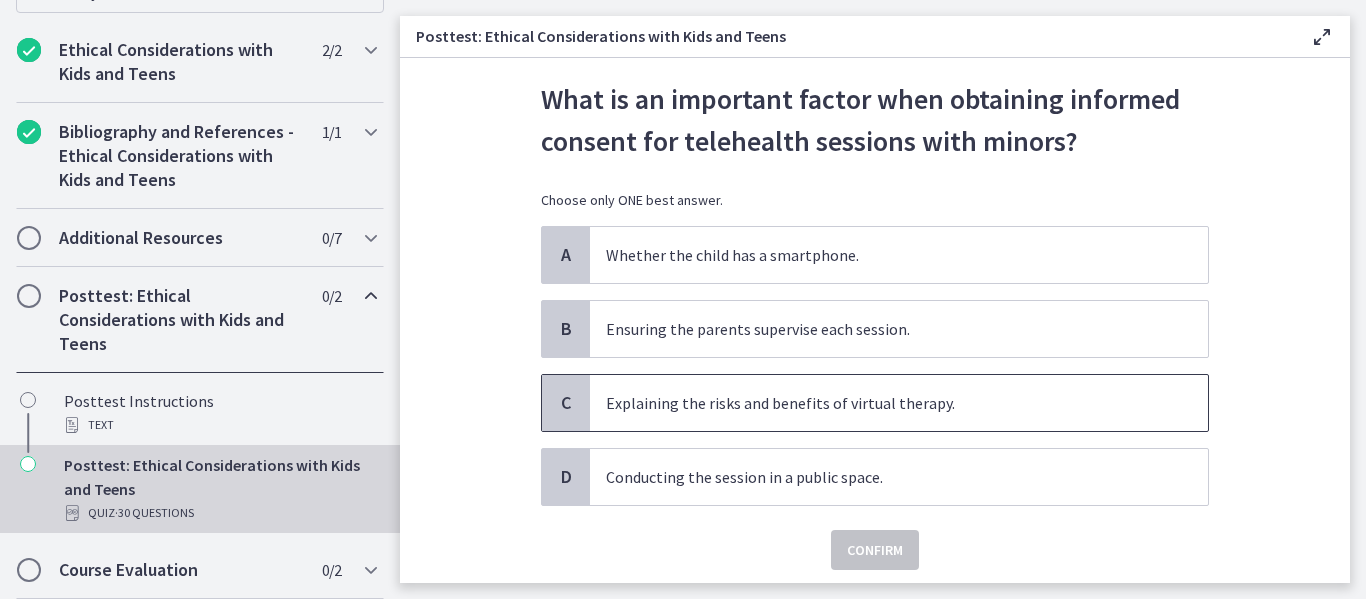 click on "Explaining the risks and benefits of virtual therapy." at bounding box center (879, 403) 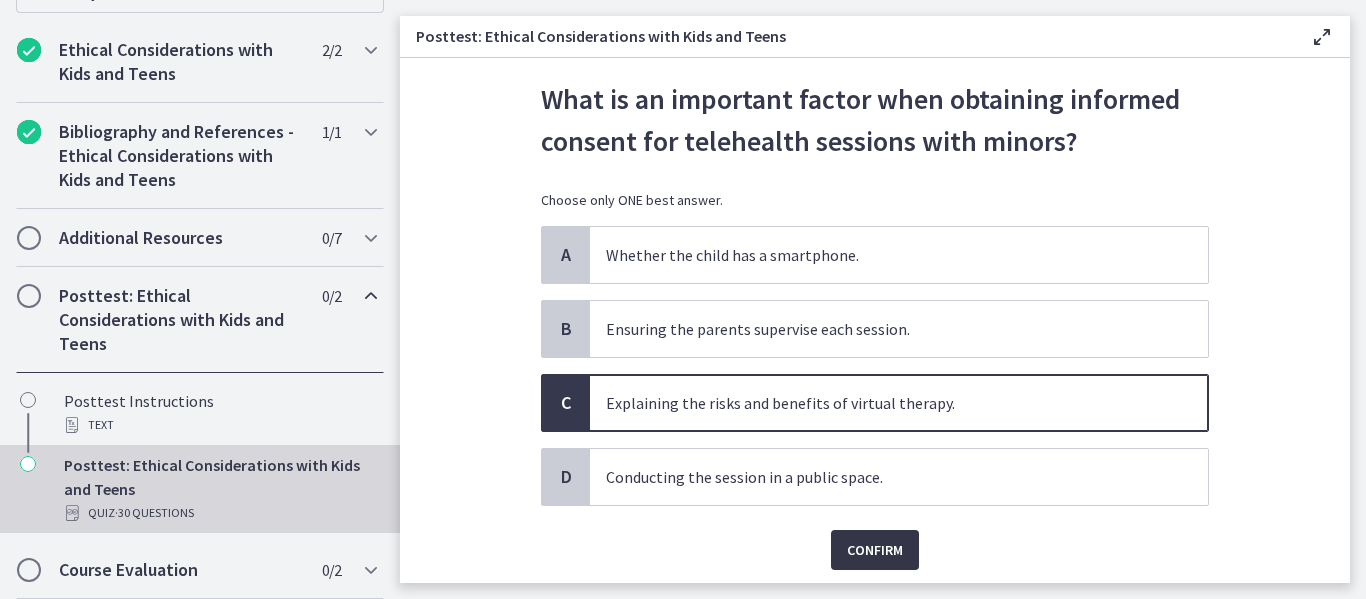 click on "Confirm" at bounding box center [875, 550] 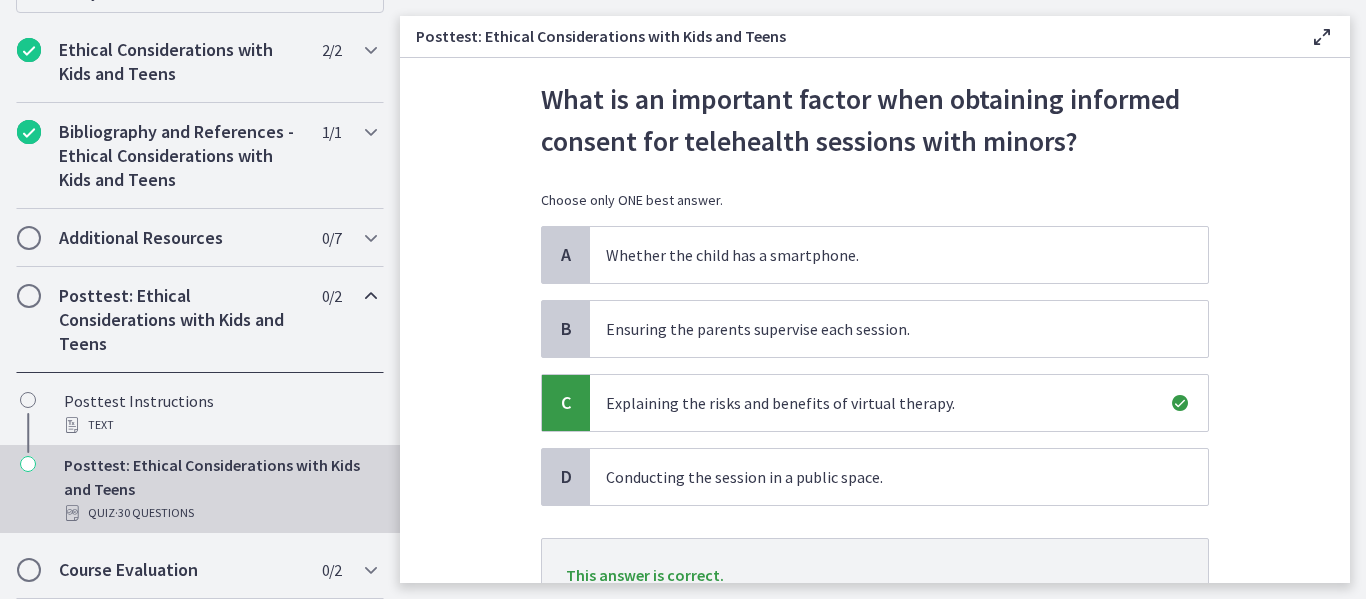 scroll, scrollTop: 245, scrollLeft: 0, axis: vertical 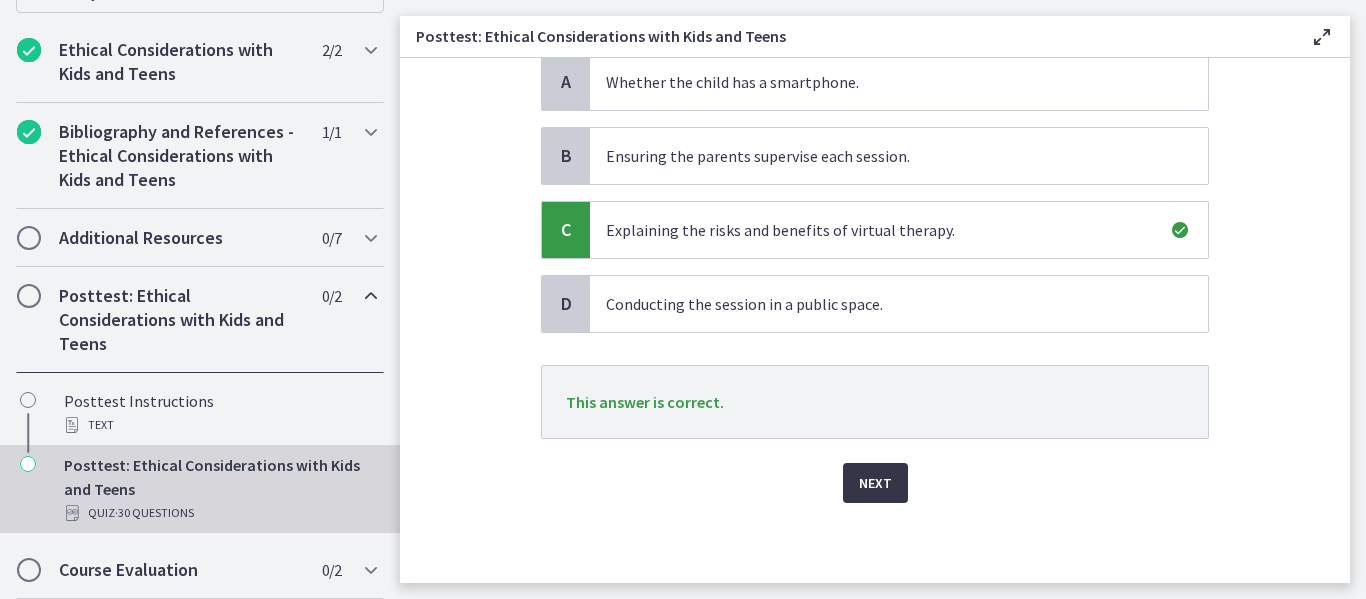 click on "Next" at bounding box center [875, 483] 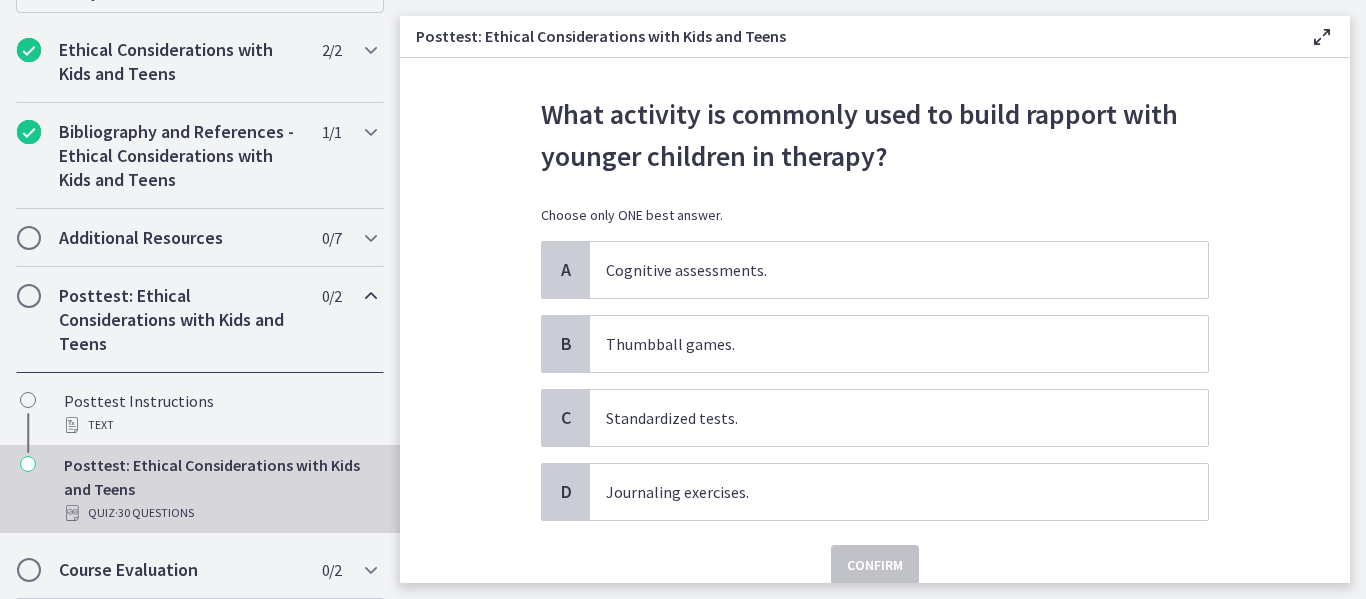 scroll, scrollTop: 110, scrollLeft: 0, axis: vertical 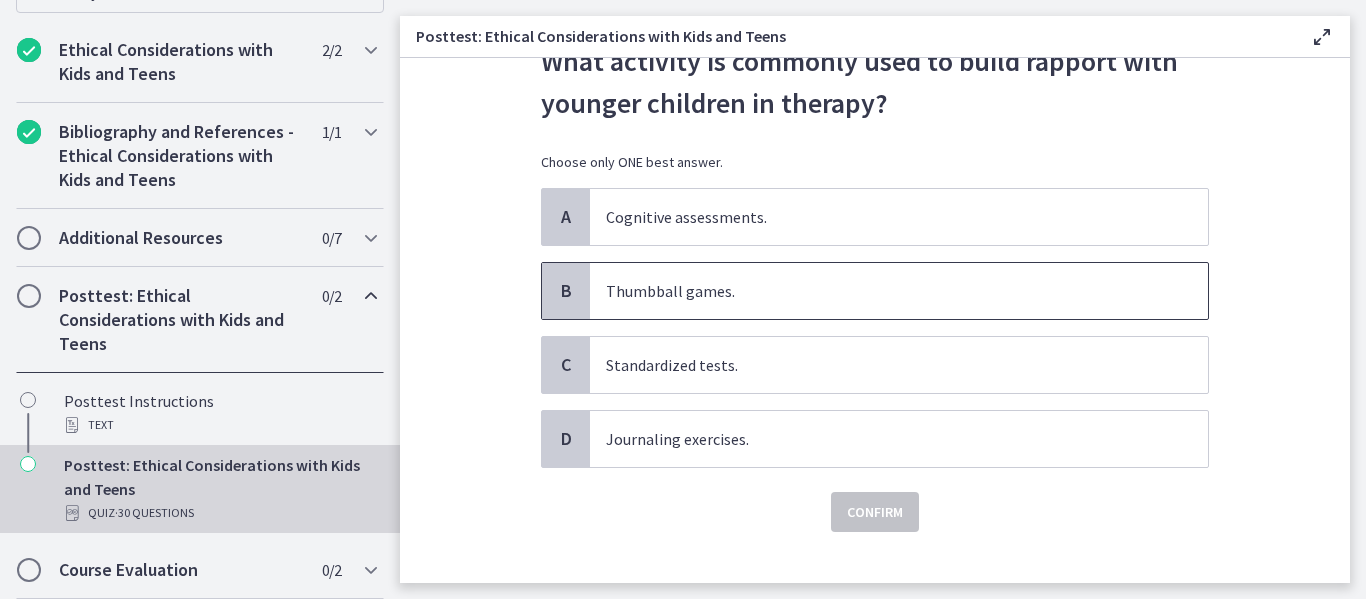 click on "Thumbball games." at bounding box center (879, 291) 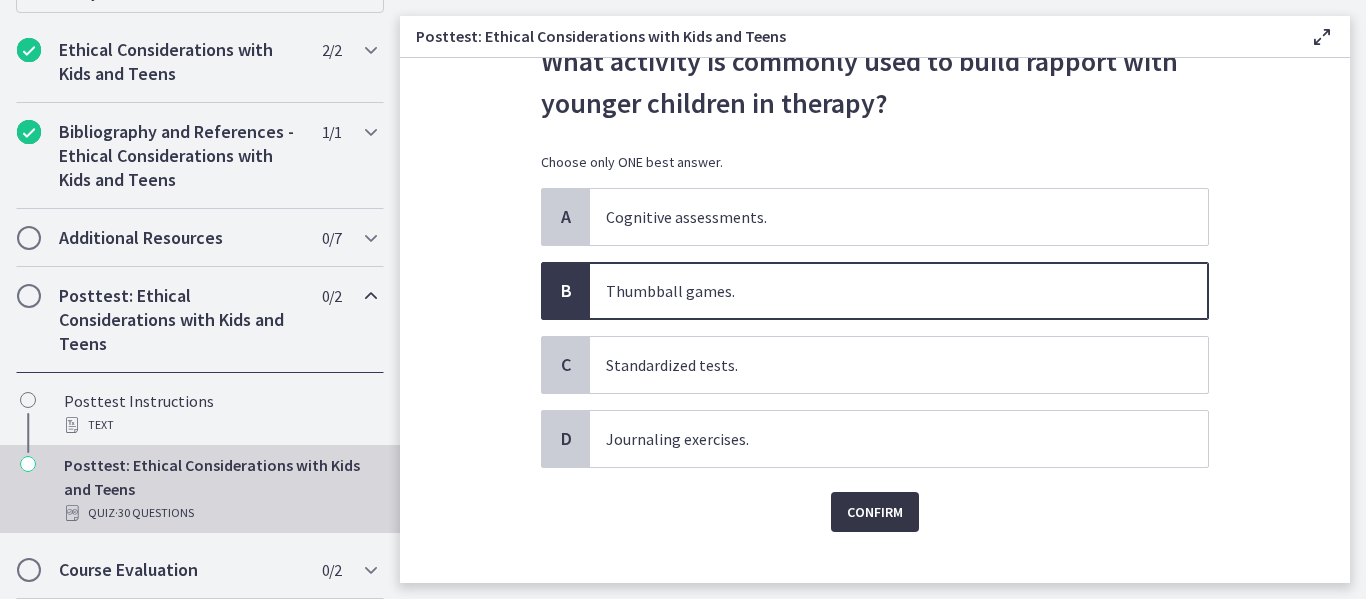 click on "Confirm" at bounding box center [875, 512] 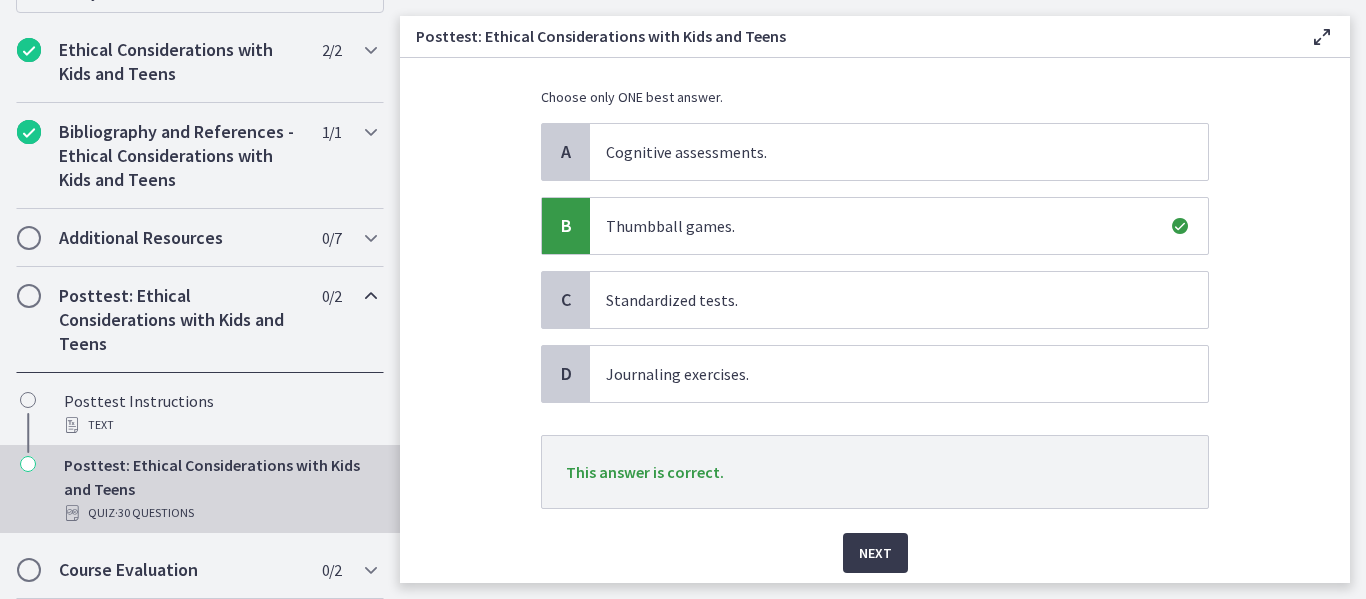 scroll, scrollTop: 245, scrollLeft: 0, axis: vertical 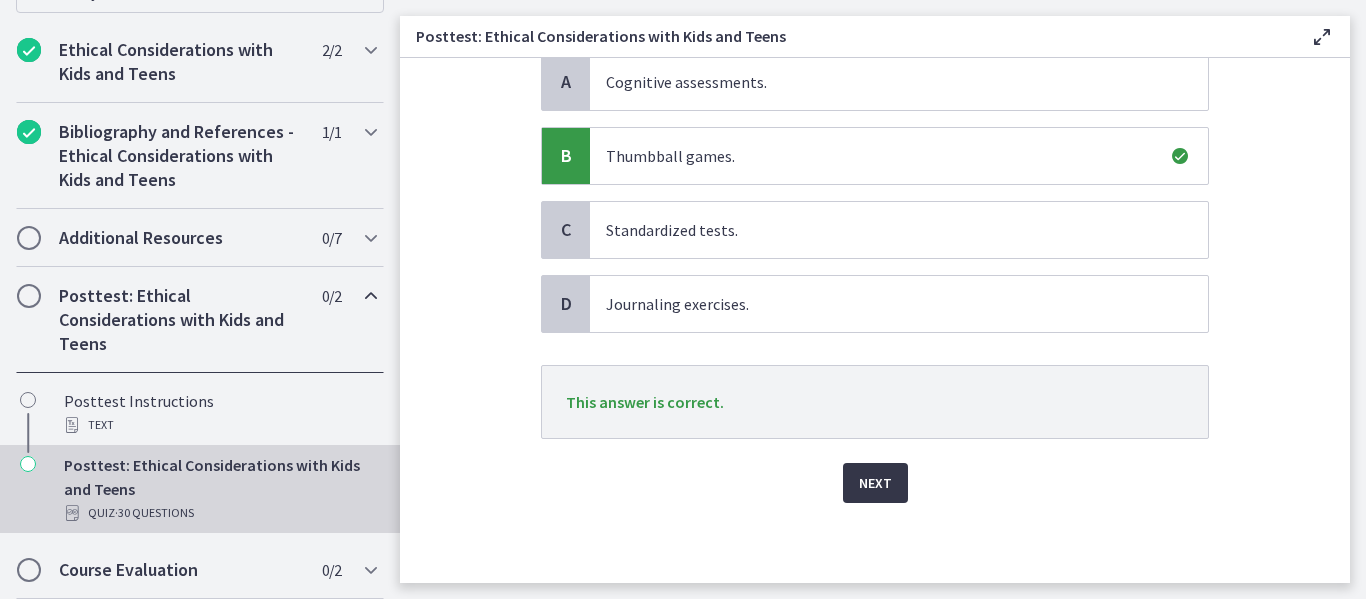 click on "Next" at bounding box center [875, 483] 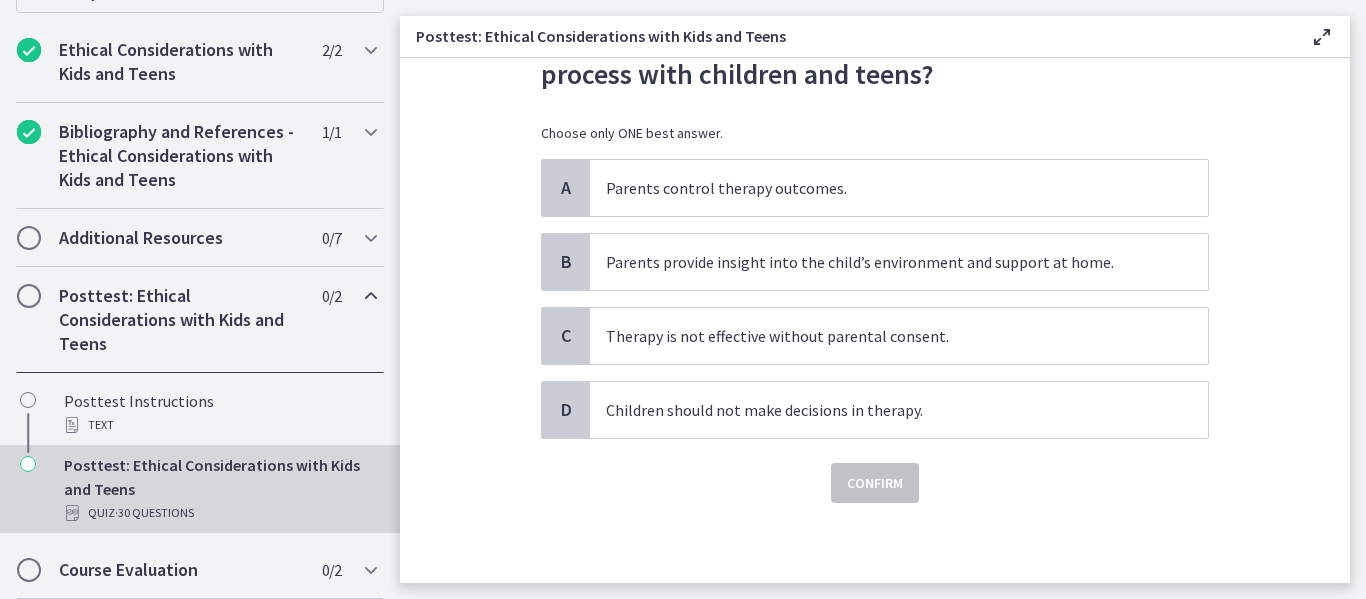 scroll, scrollTop: 0, scrollLeft: 0, axis: both 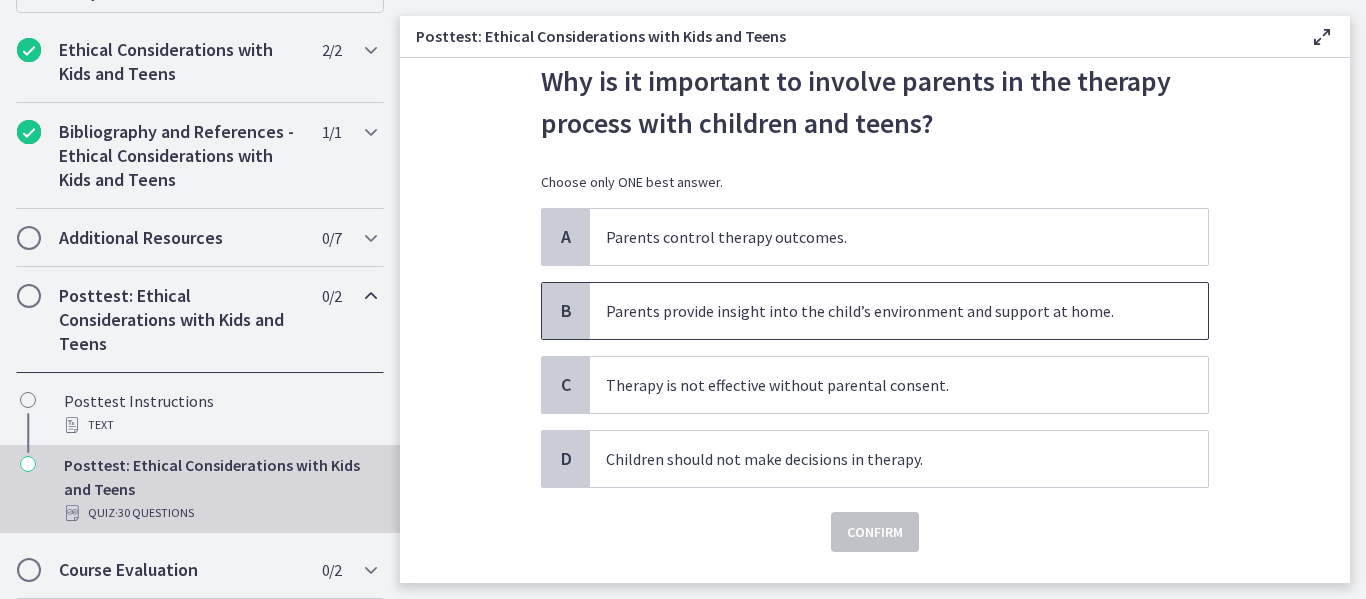 click on "Parents provide insight into the child’s environment and support at home." at bounding box center (899, 311) 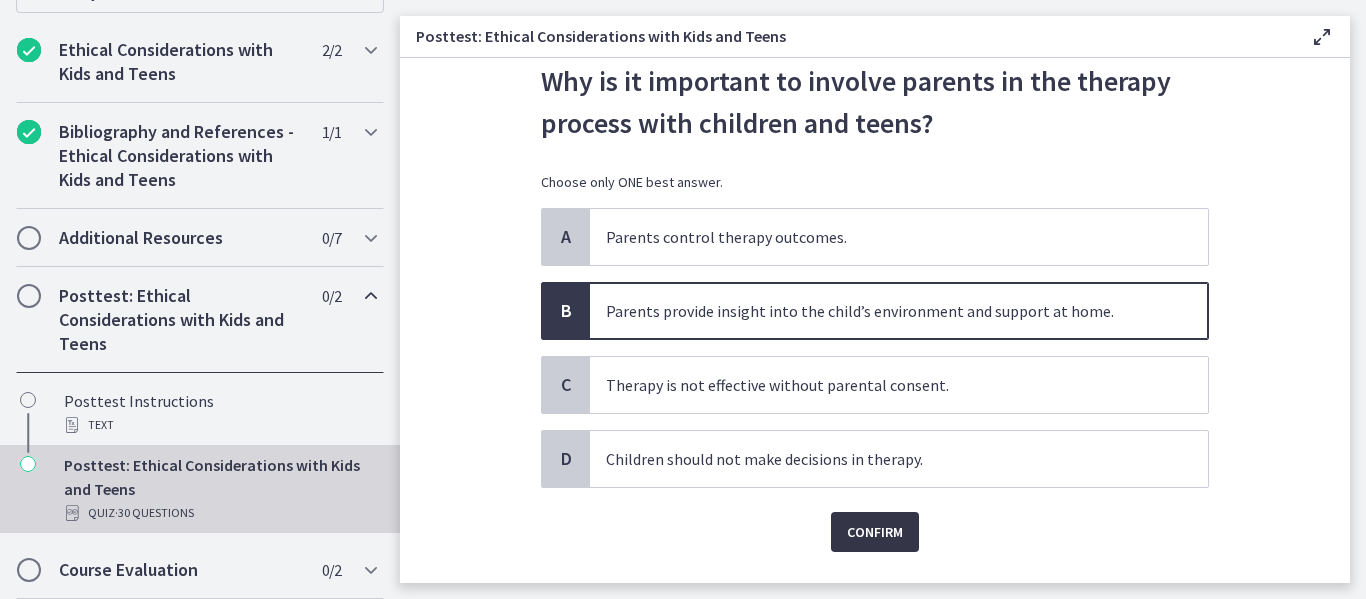 click on "Confirm" at bounding box center [875, 532] 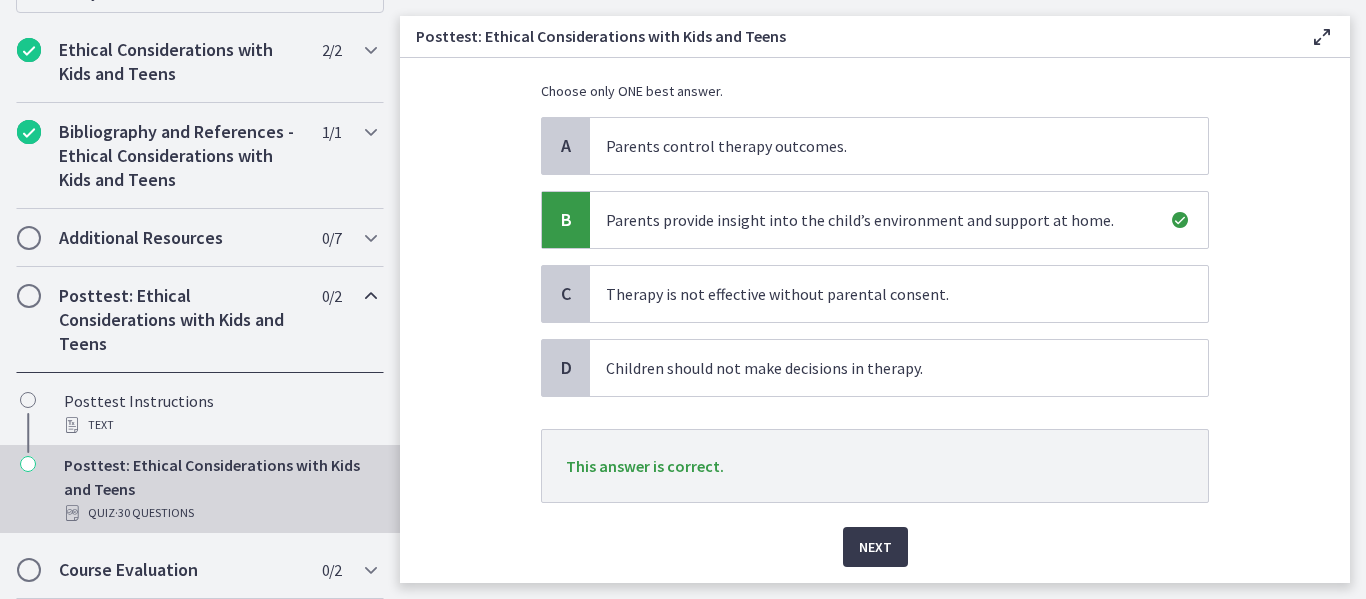 scroll, scrollTop: 245, scrollLeft: 0, axis: vertical 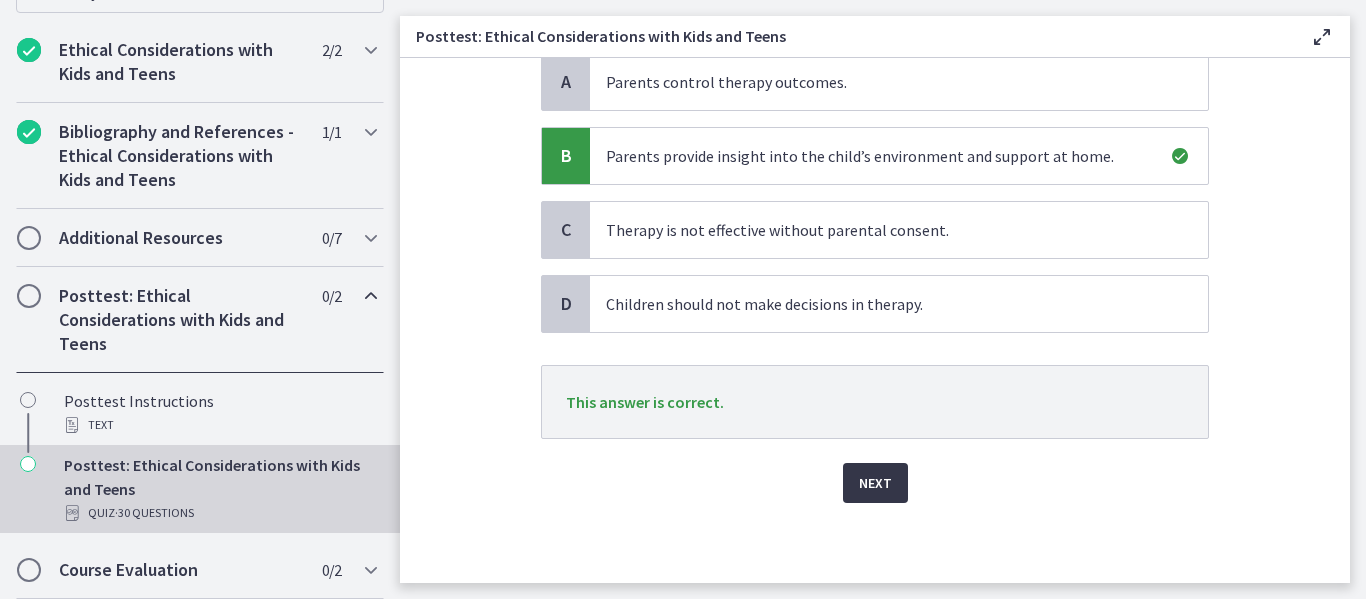 click on "Next" at bounding box center (875, 483) 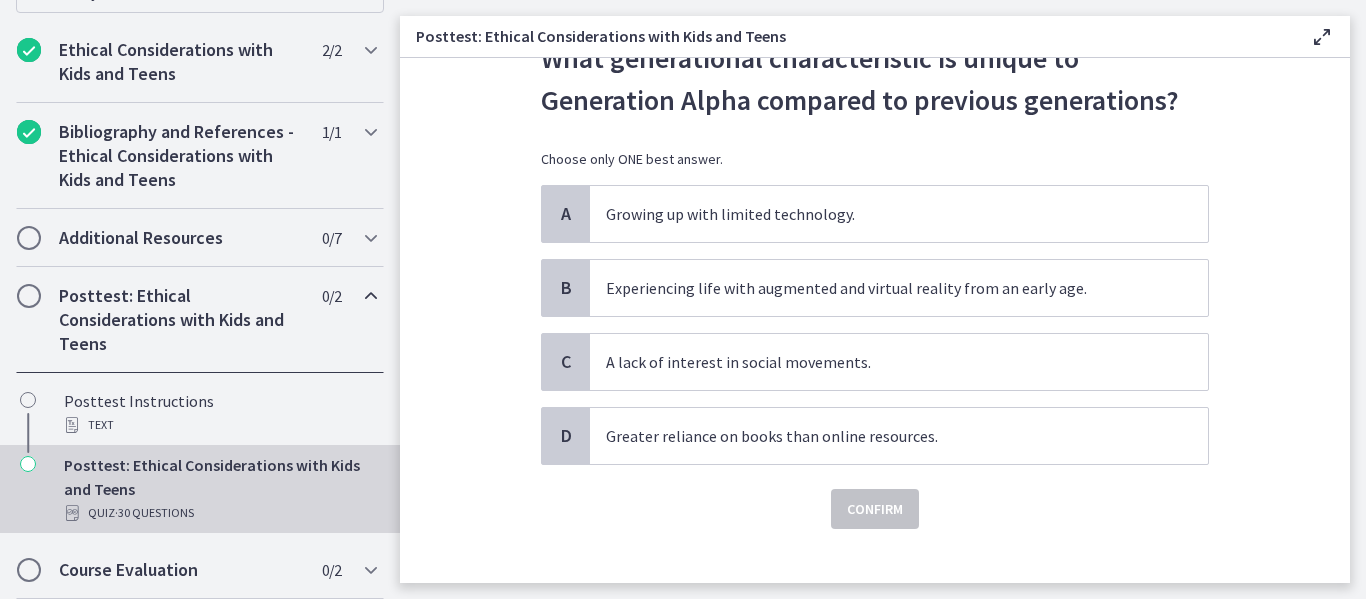 scroll, scrollTop: 114, scrollLeft: 0, axis: vertical 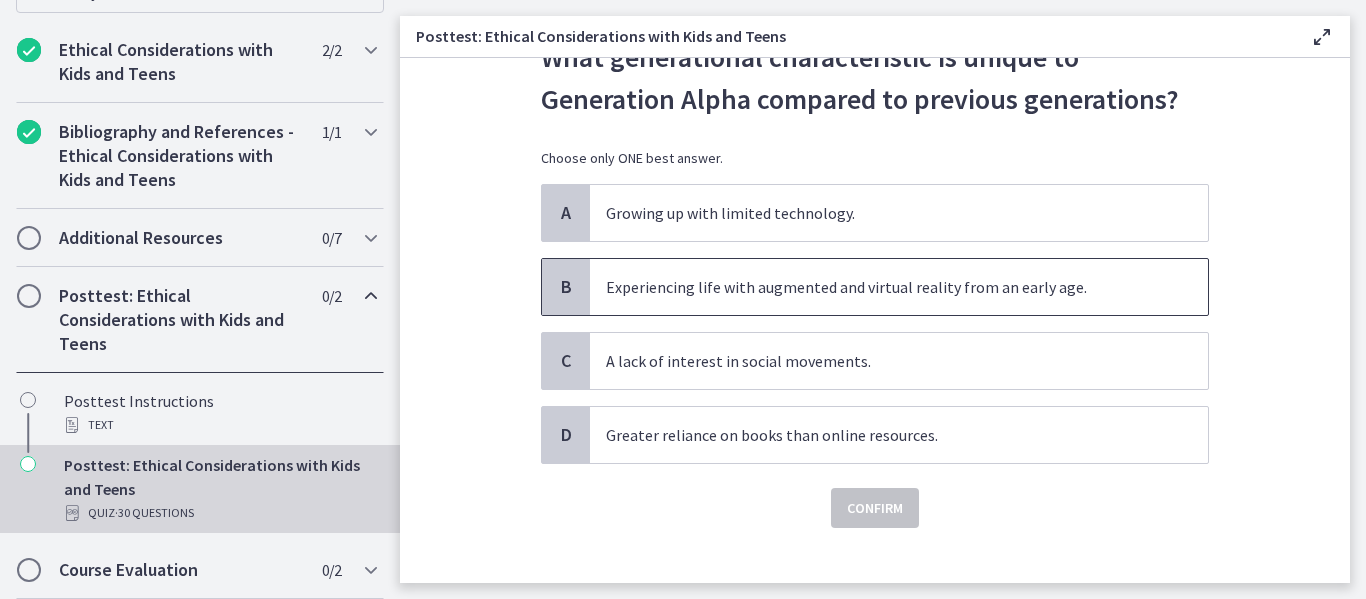 click on "Experiencing life with augmented and virtual reality from an early age." at bounding box center (879, 287) 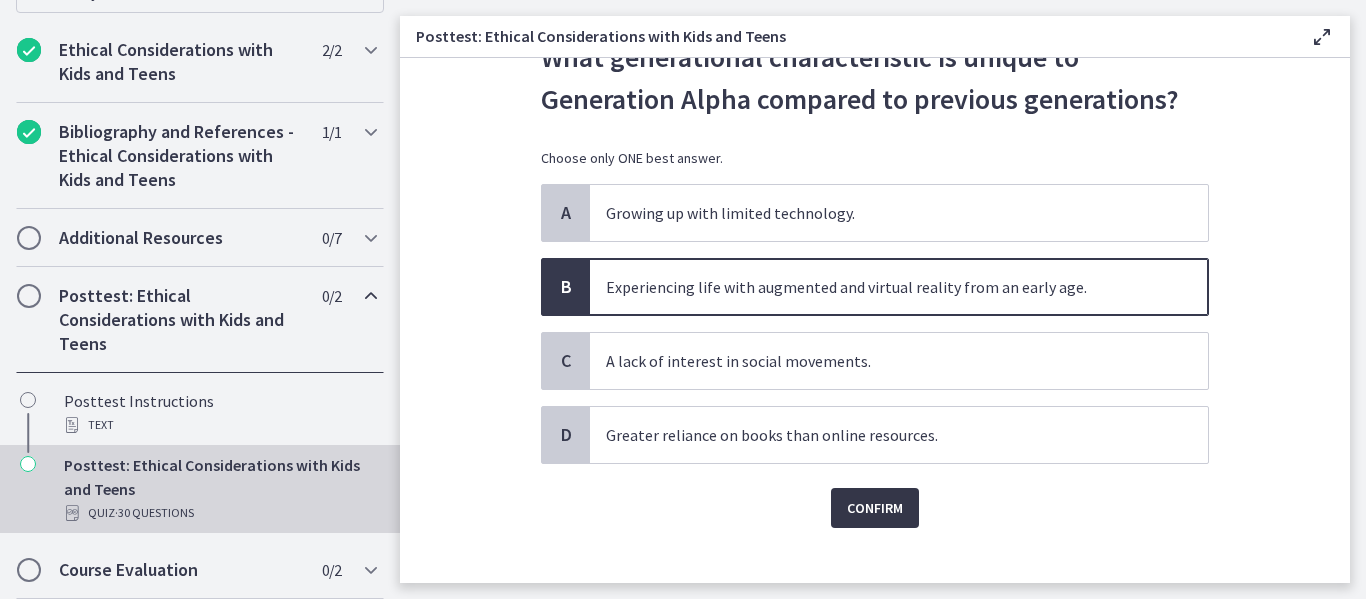 click on "Confirm" at bounding box center (875, 508) 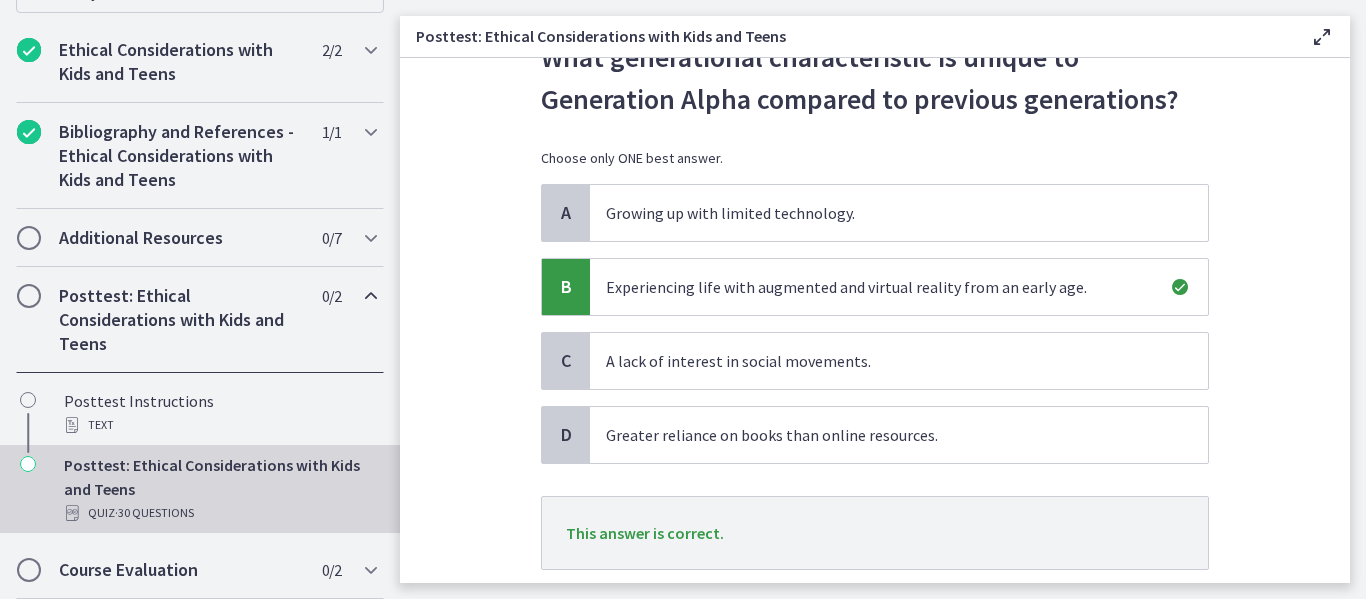 scroll, scrollTop: 245, scrollLeft: 0, axis: vertical 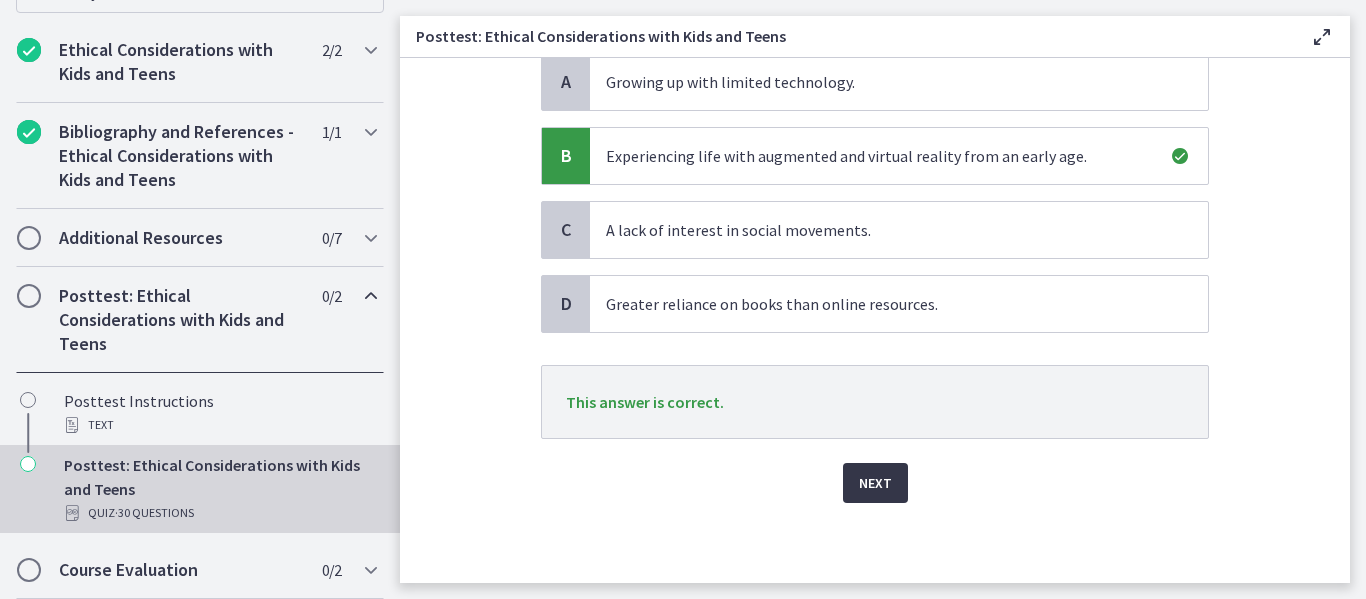 click on "Next" at bounding box center [875, 483] 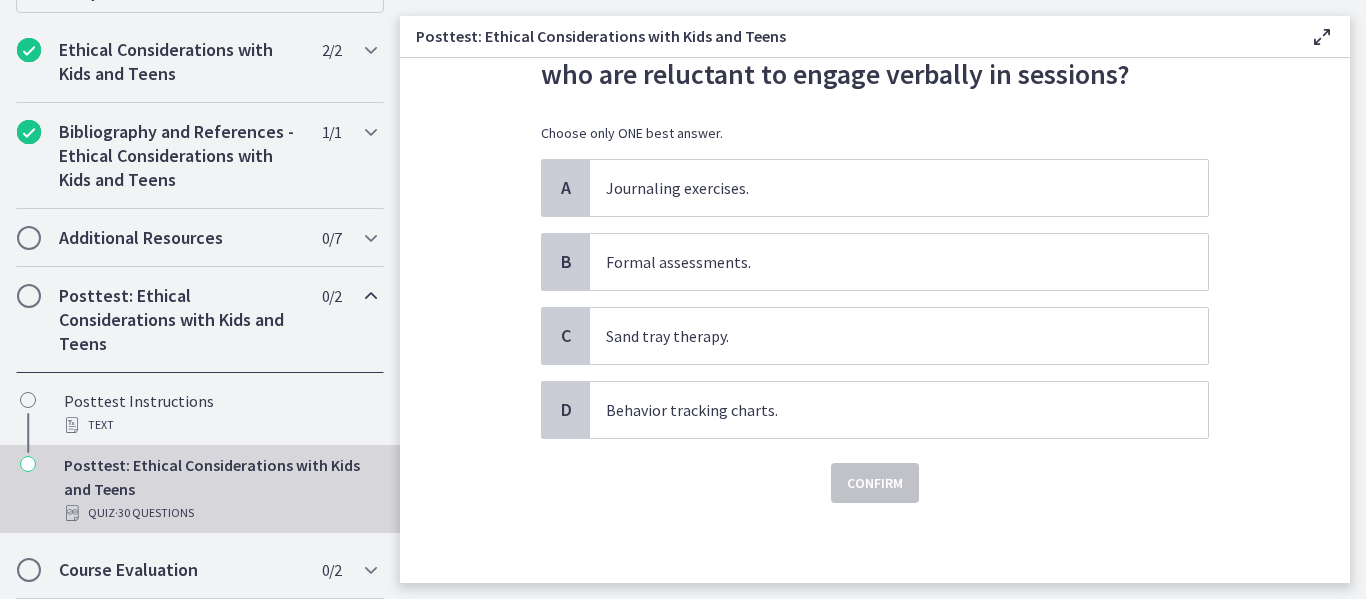 scroll, scrollTop: 0, scrollLeft: 0, axis: both 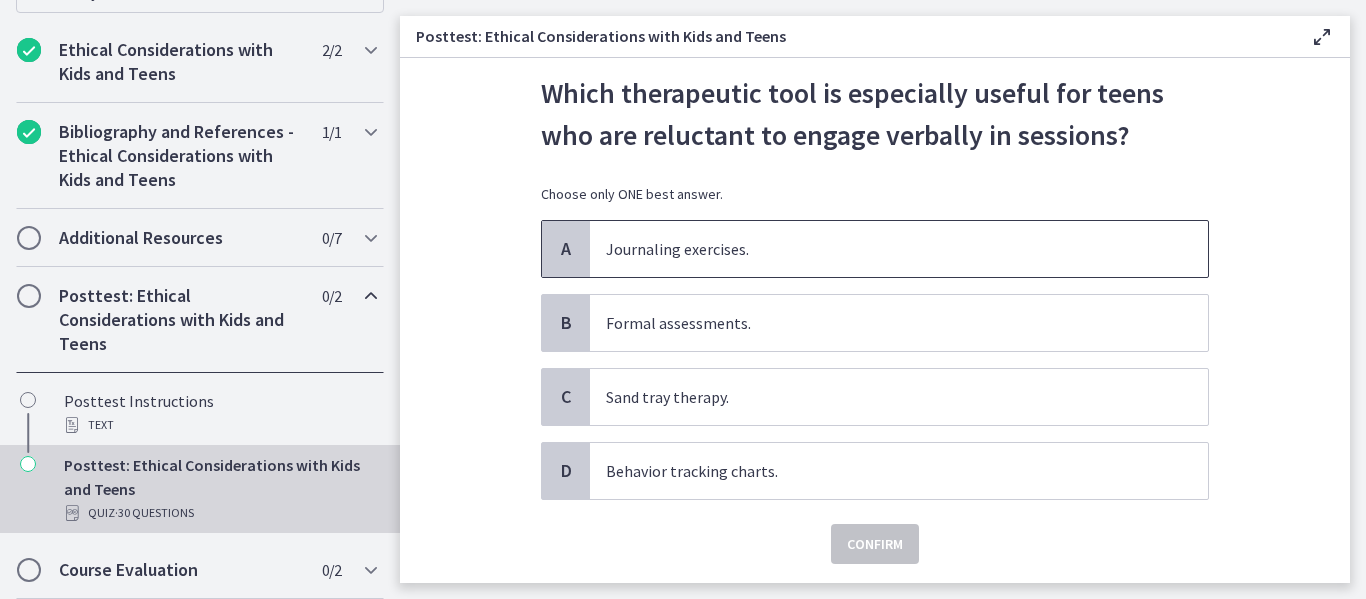 click on "Journaling exercises." at bounding box center [879, 249] 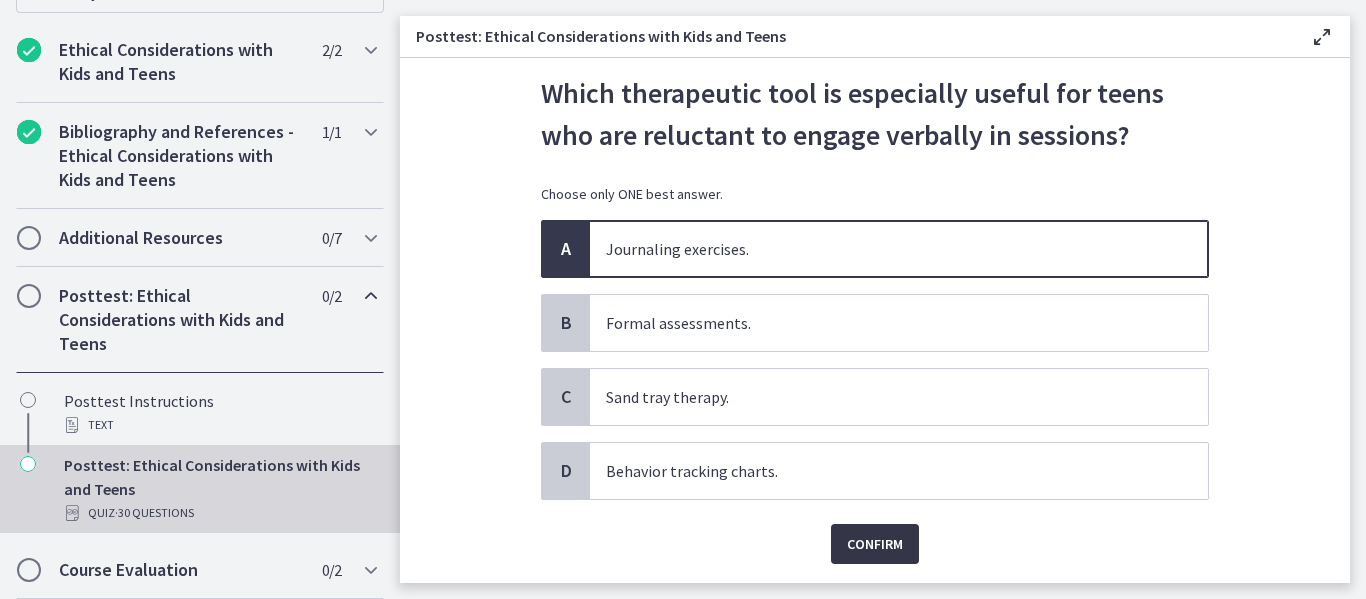 click on "Confirm" at bounding box center (875, 544) 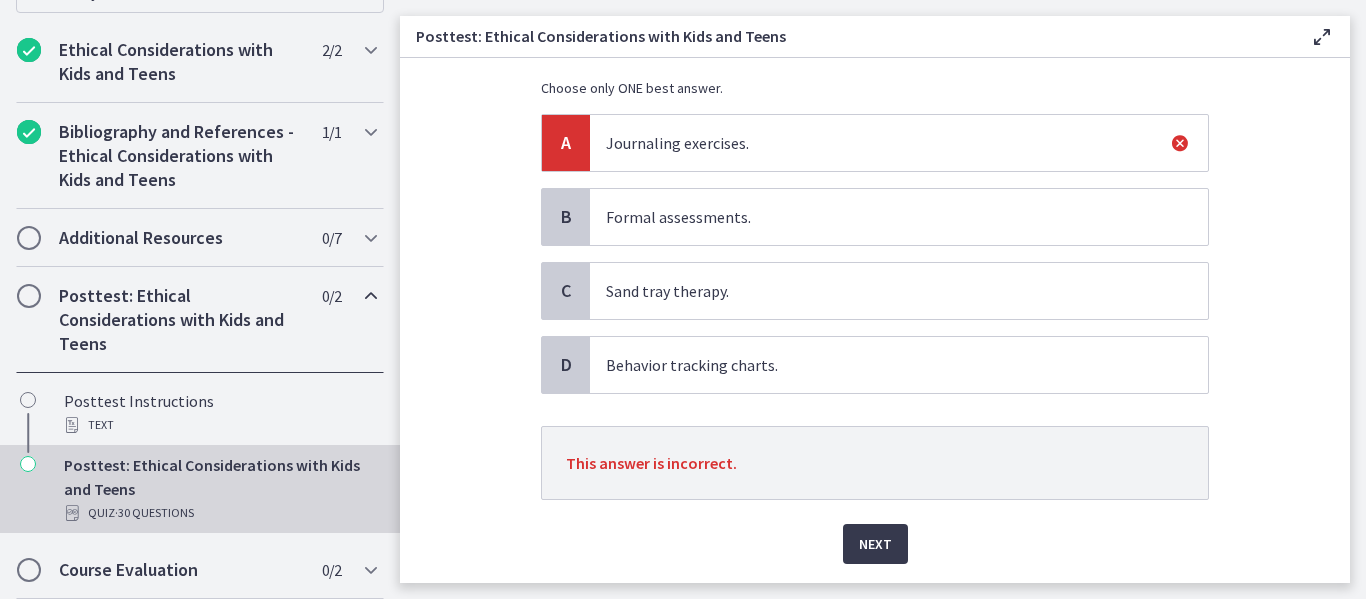 scroll, scrollTop: 216, scrollLeft: 0, axis: vertical 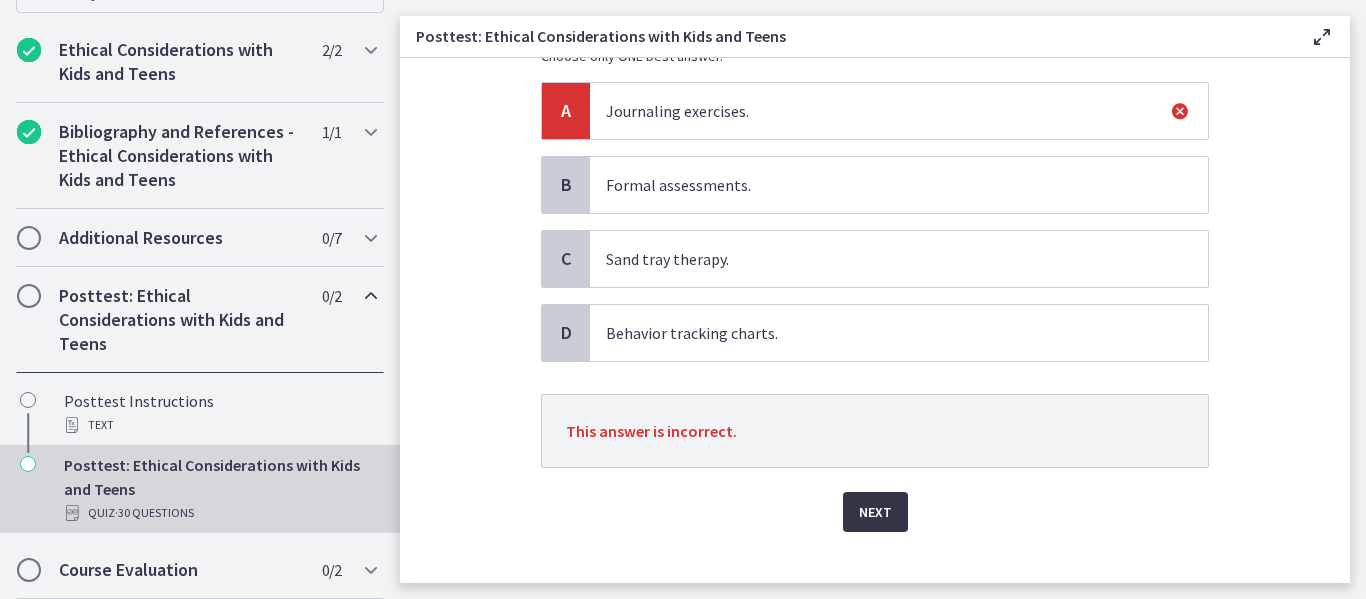 click on "Next" at bounding box center (875, 512) 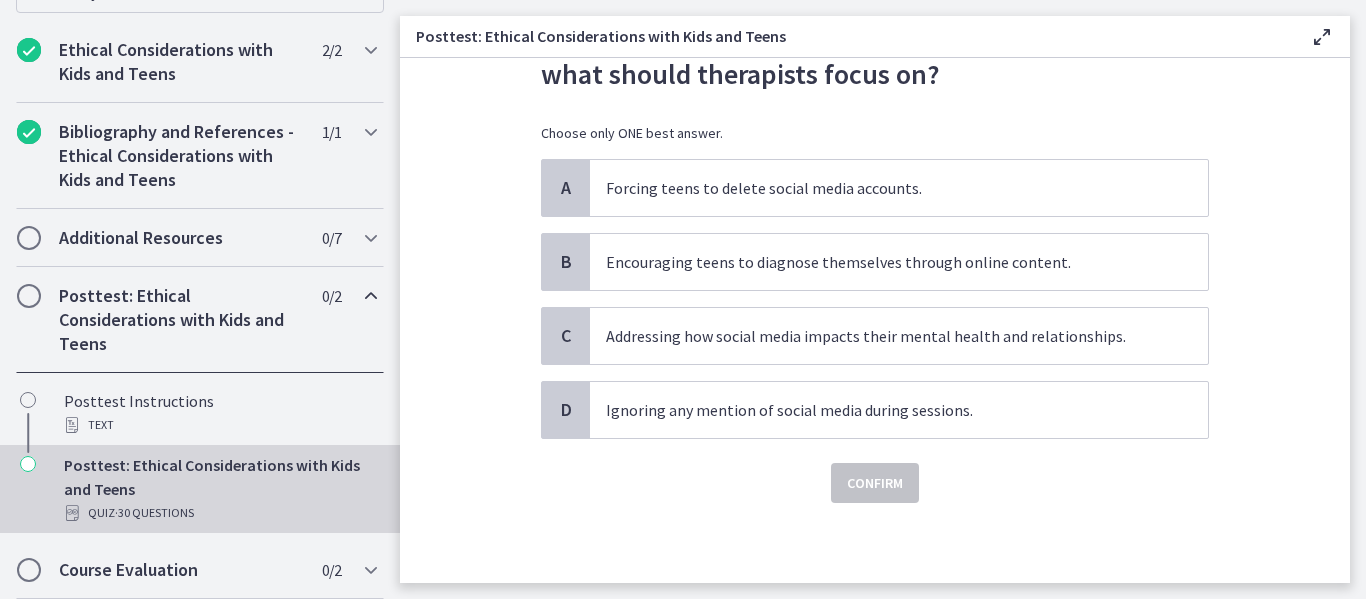 scroll, scrollTop: 0, scrollLeft: 0, axis: both 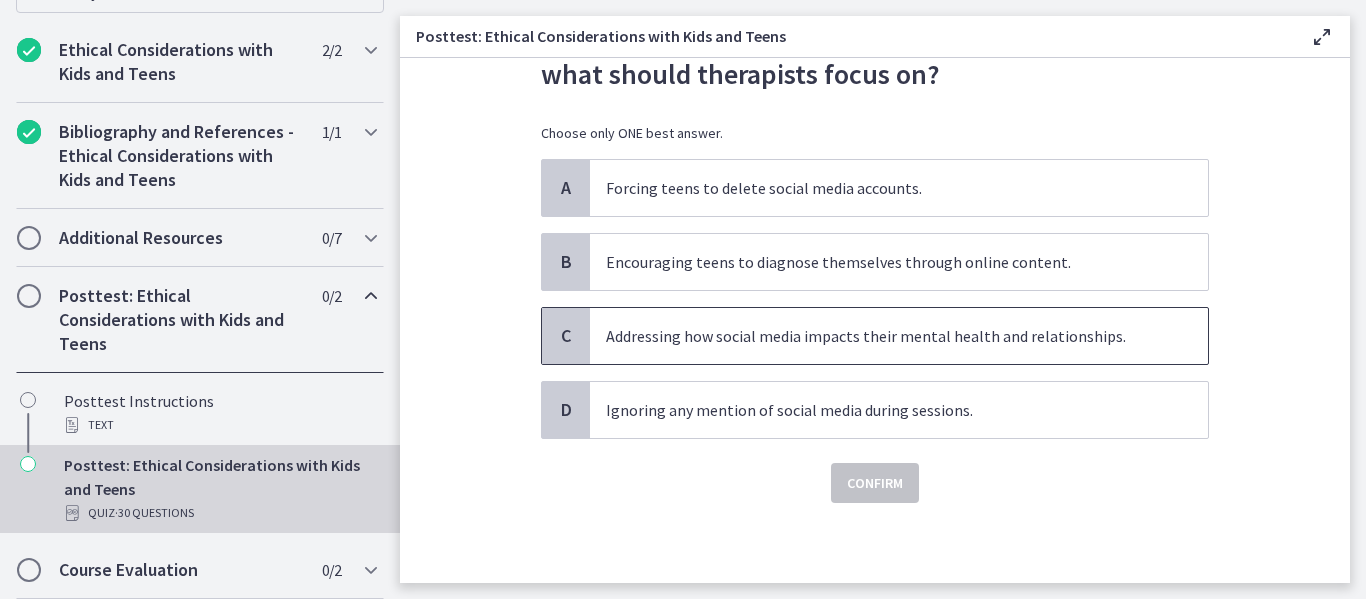 click on "Addressing how social media impacts their mental health and relationships." at bounding box center [879, 336] 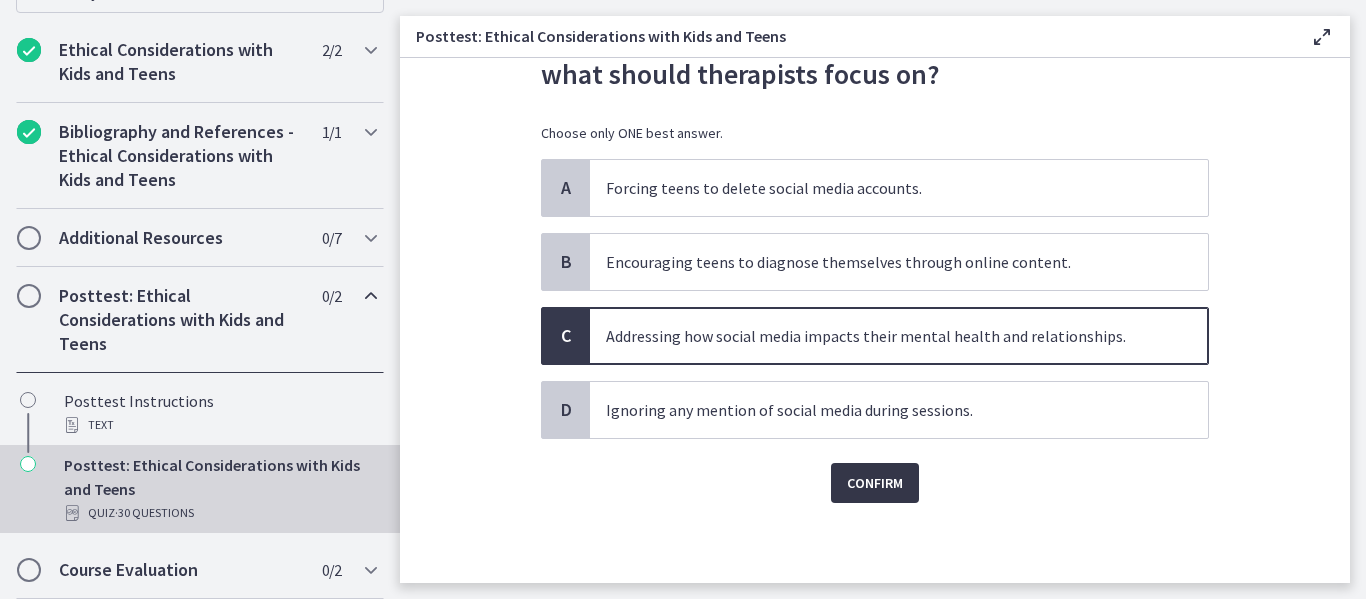 click on "Confirm" at bounding box center (875, 483) 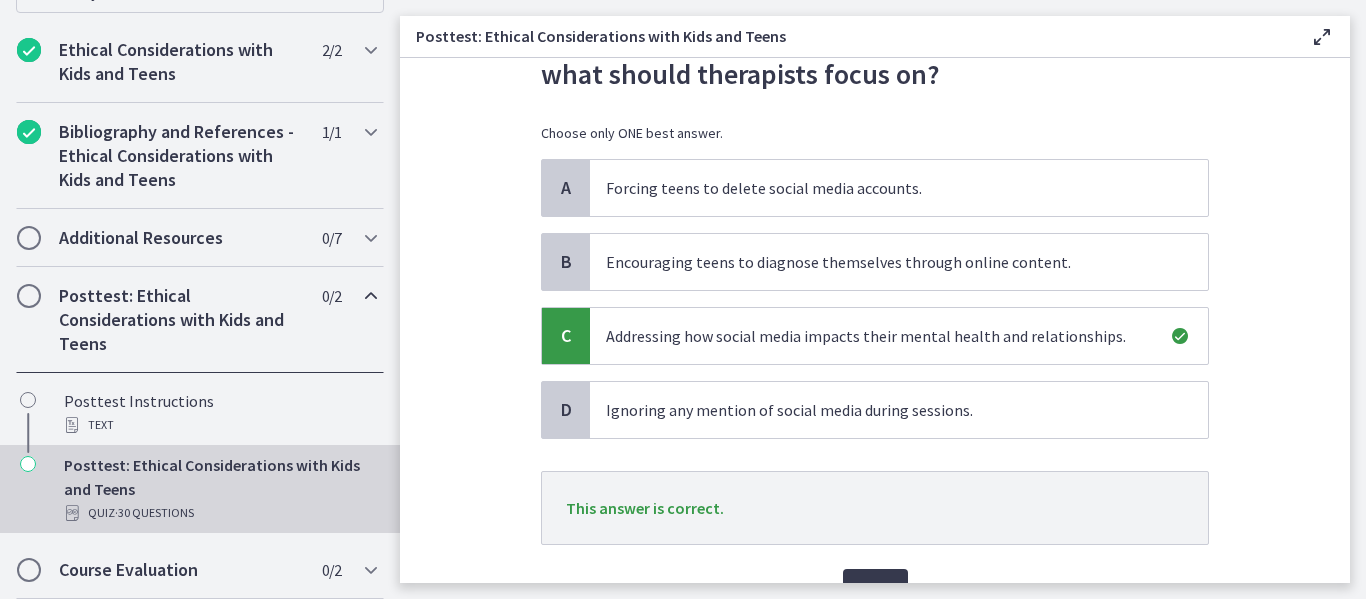 scroll, scrollTop: 245, scrollLeft: 0, axis: vertical 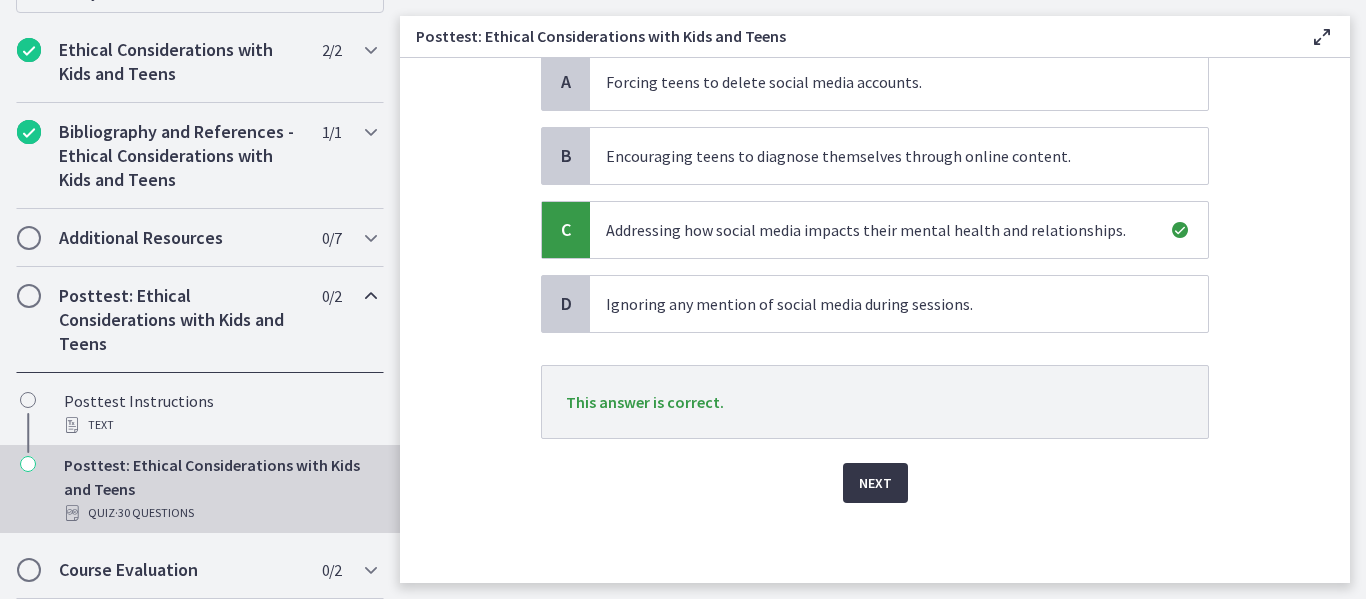 click on "Next" at bounding box center (875, 483) 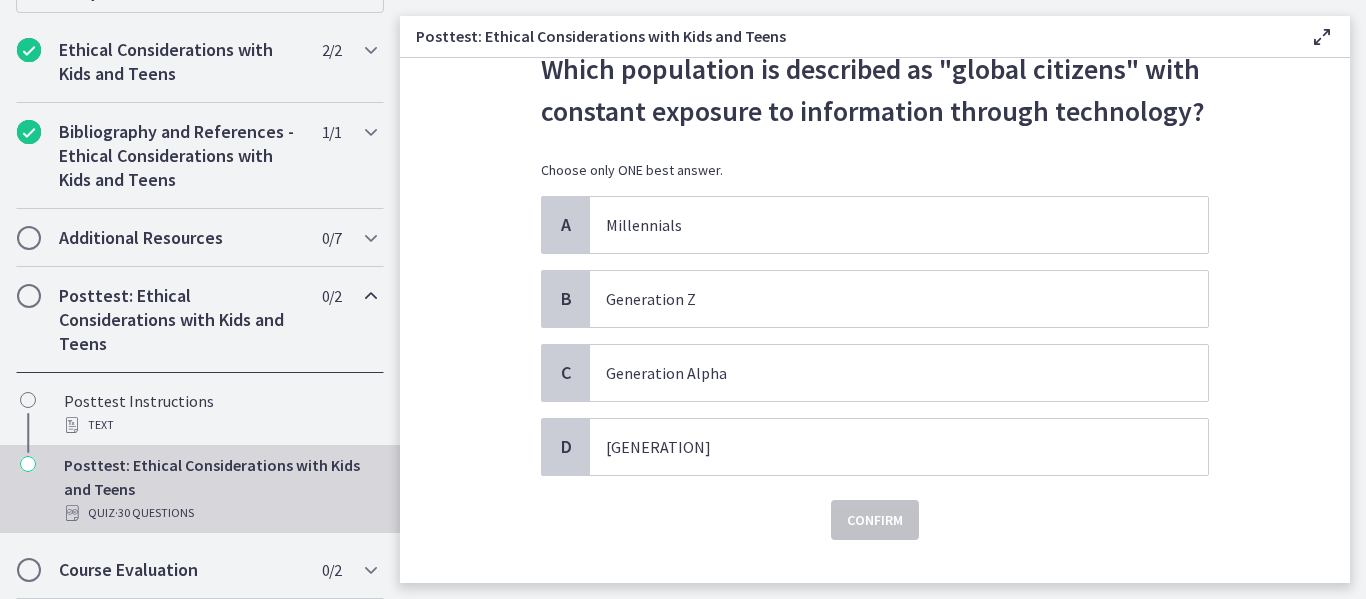scroll, scrollTop: 139, scrollLeft: 0, axis: vertical 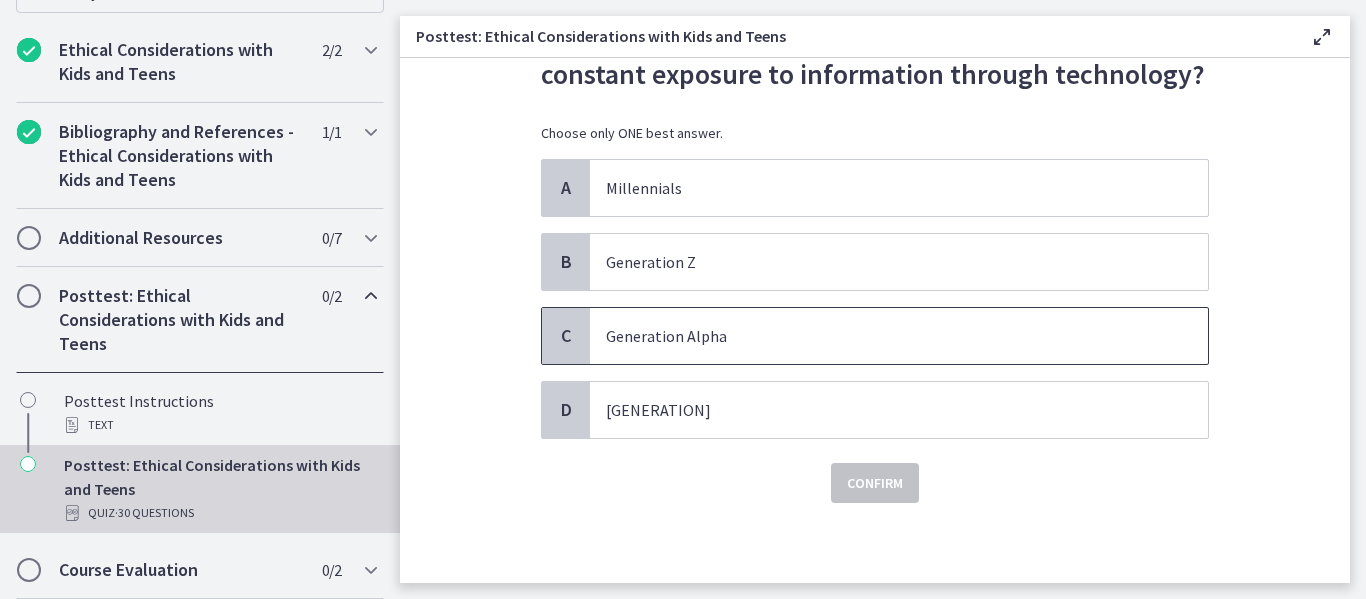 click on "Generation Alpha" at bounding box center [899, 336] 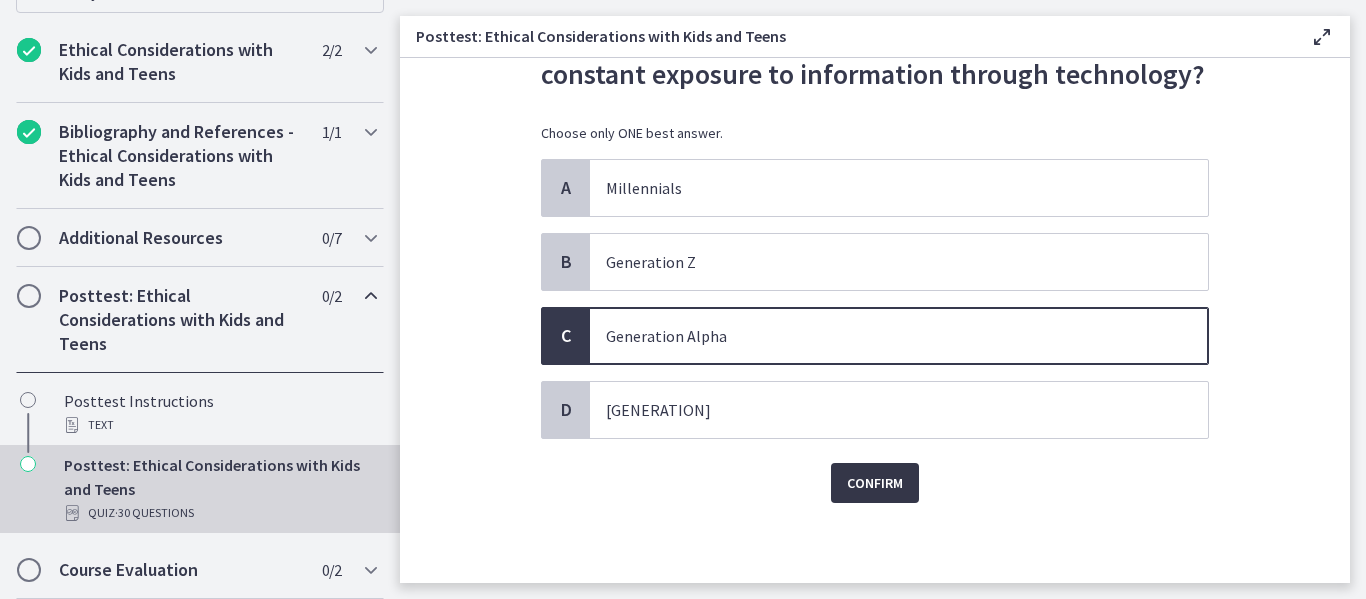 click on "Confirm" at bounding box center (875, 483) 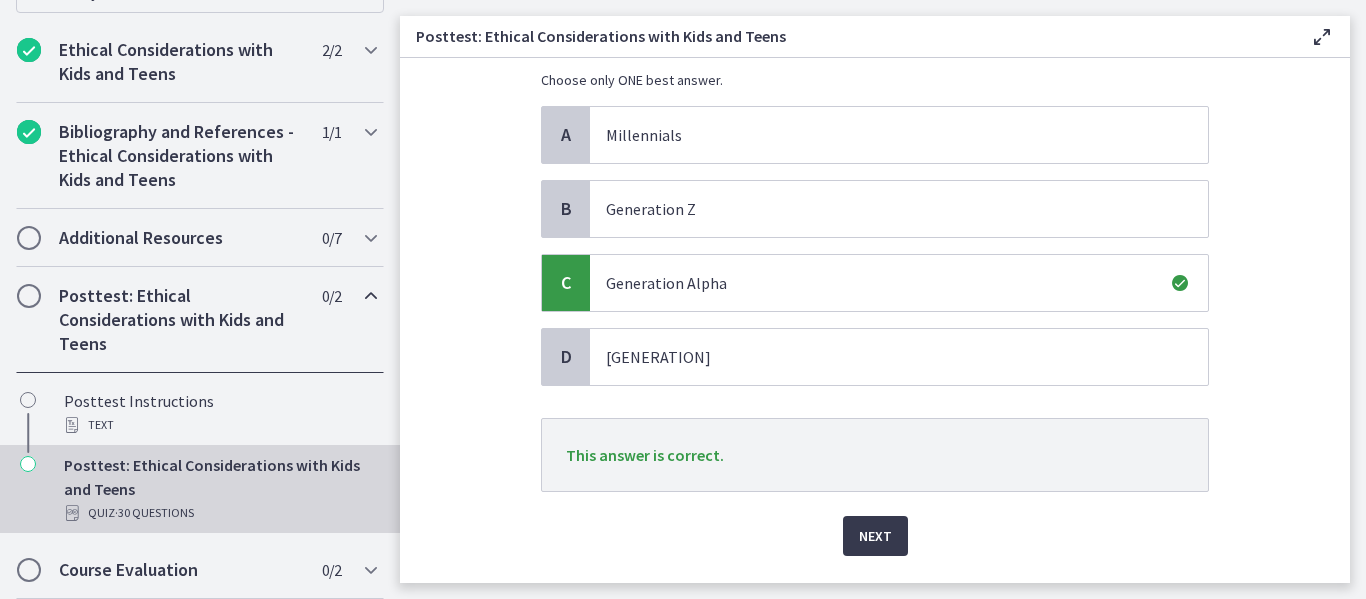 scroll, scrollTop: 245, scrollLeft: 0, axis: vertical 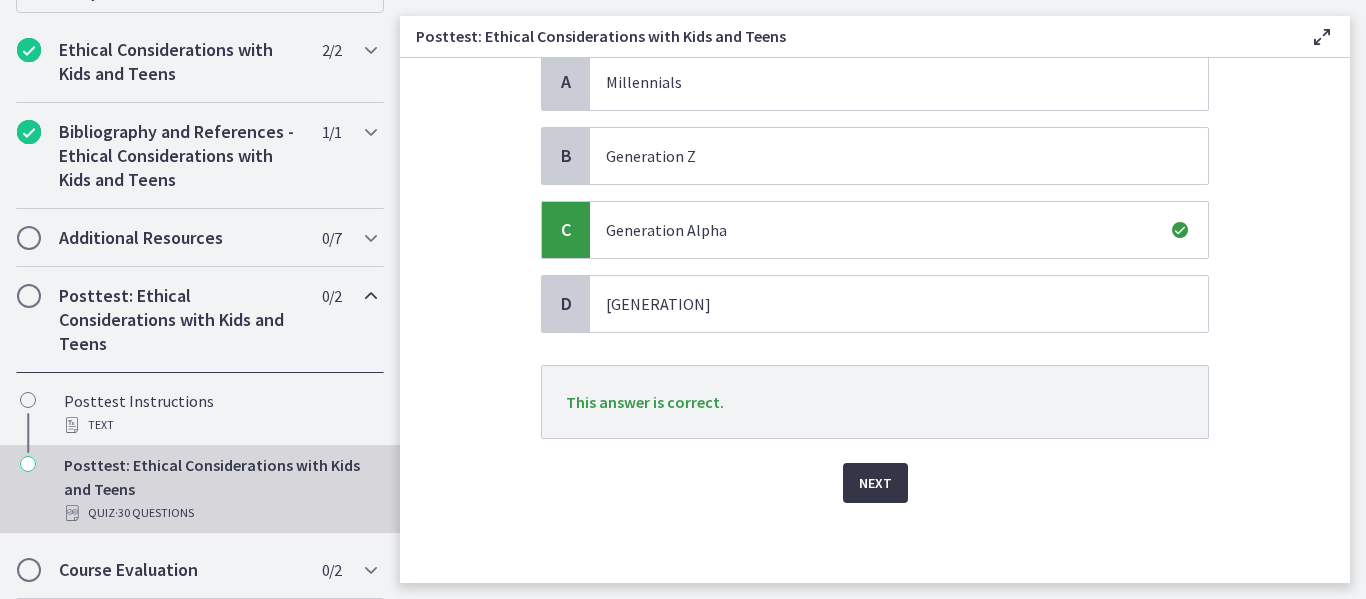 click on "Next" at bounding box center (875, 483) 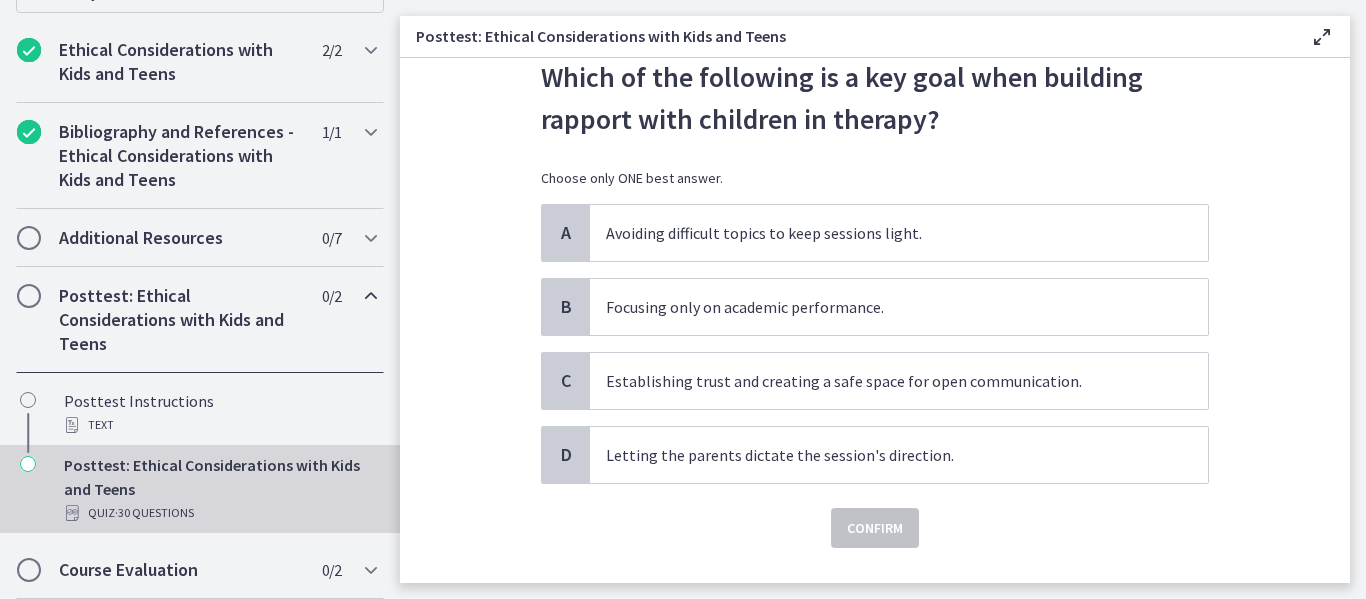 scroll, scrollTop: 99, scrollLeft: 0, axis: vertical 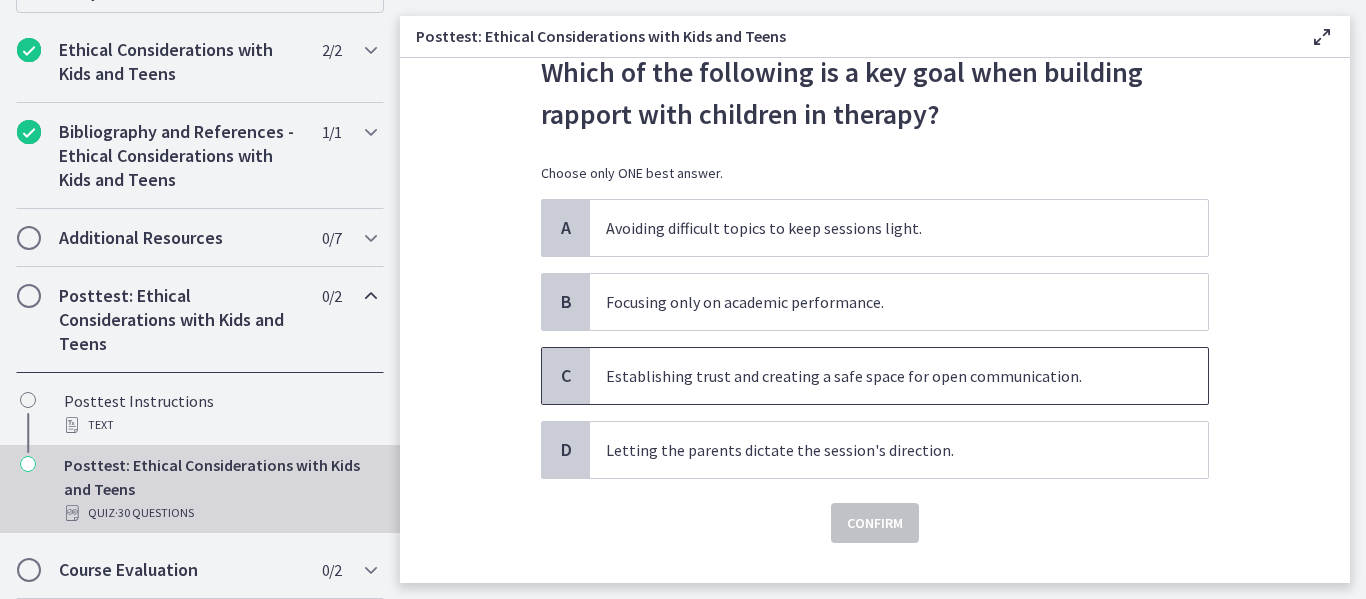 click on "Establishing trust and creating a safe space for open communication." at bounding box center (879, 376) 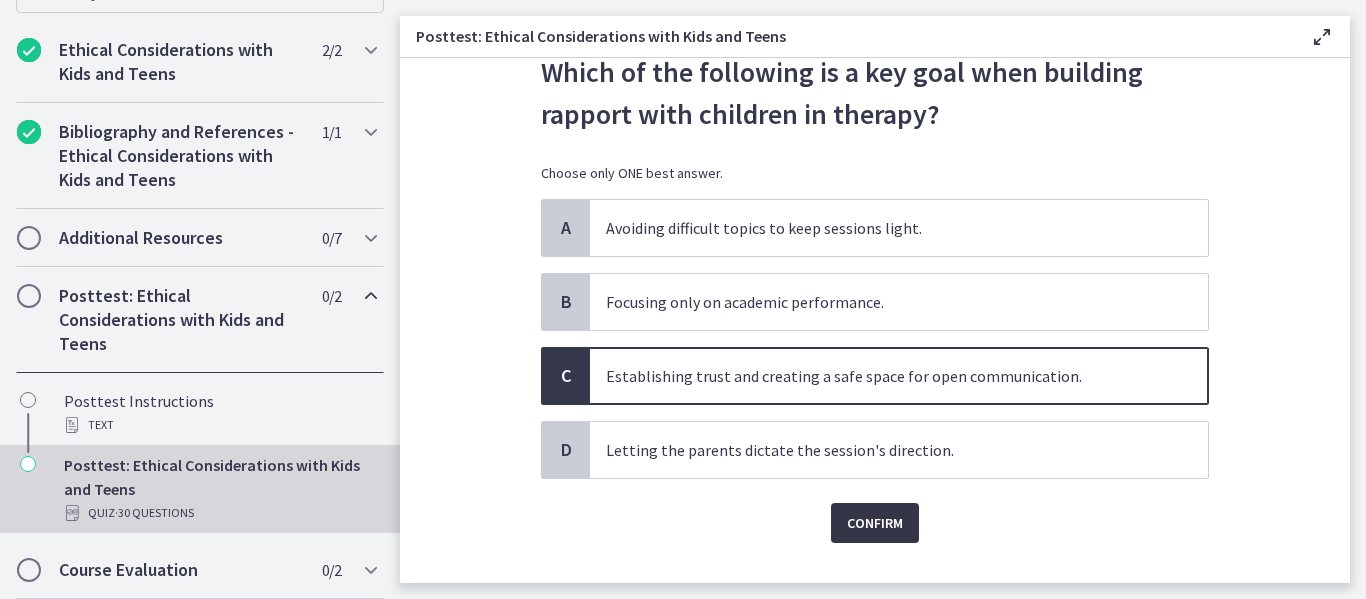 click on "Confirm" at bounding box center (875, 523) 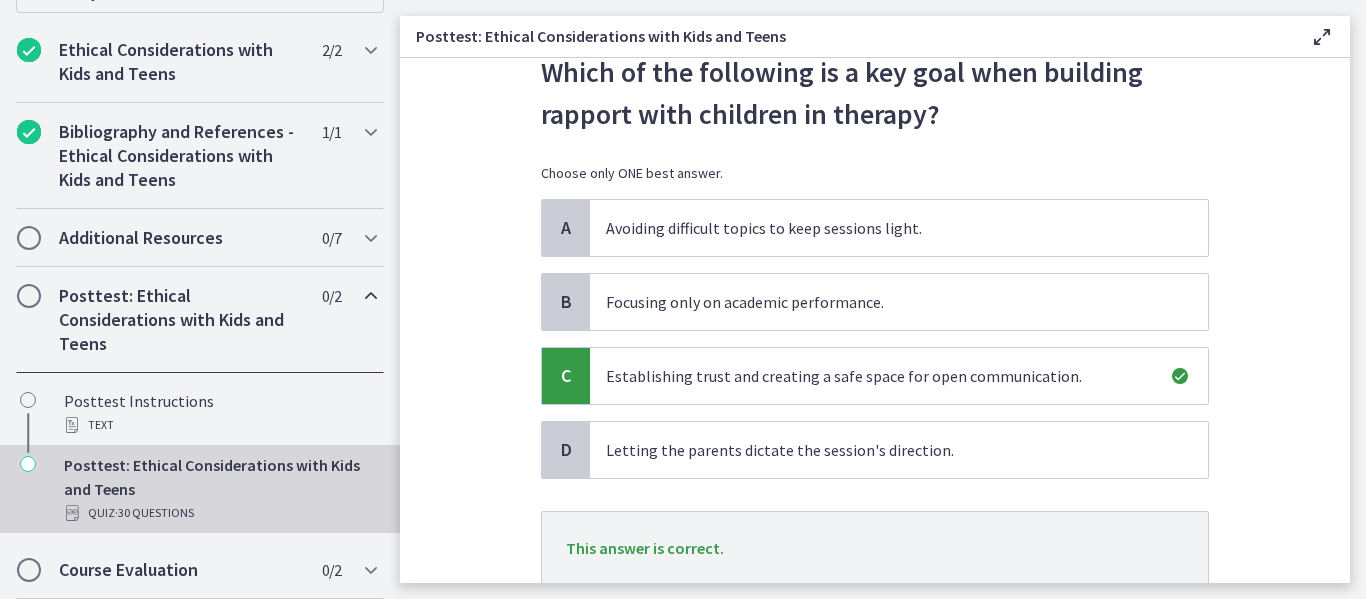 scroll, scrollTop: 245, scrollLeft: 0, axis: vertical 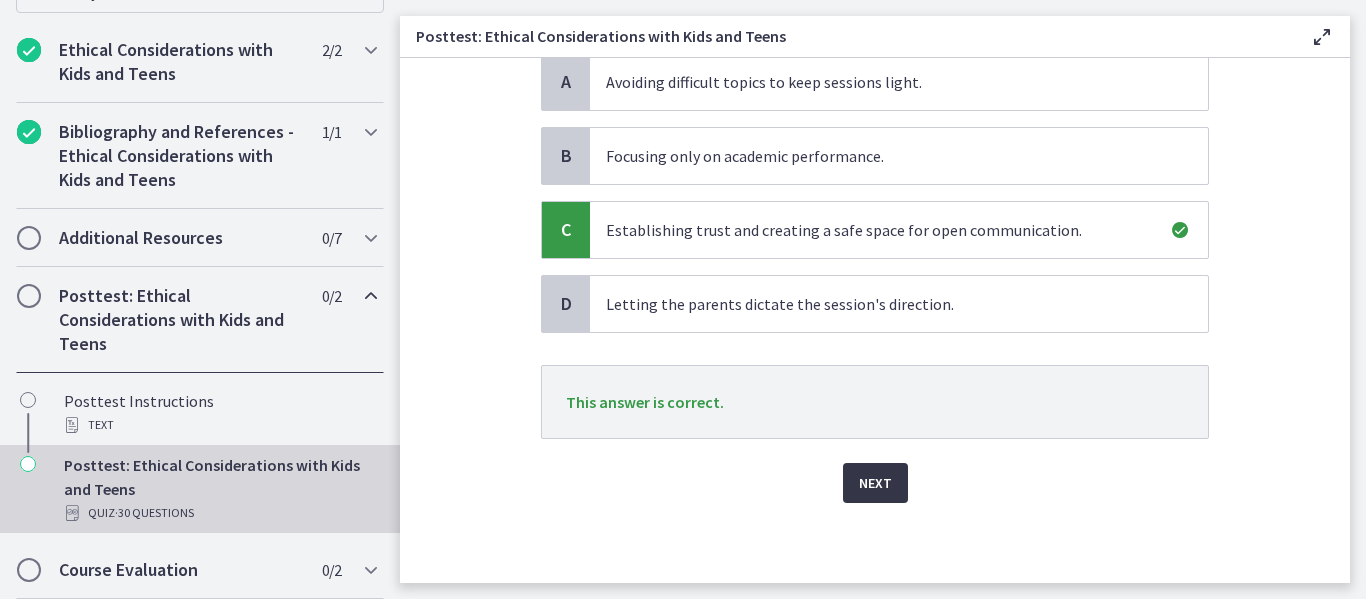 click on "Next" at bounding box center (875, 483) 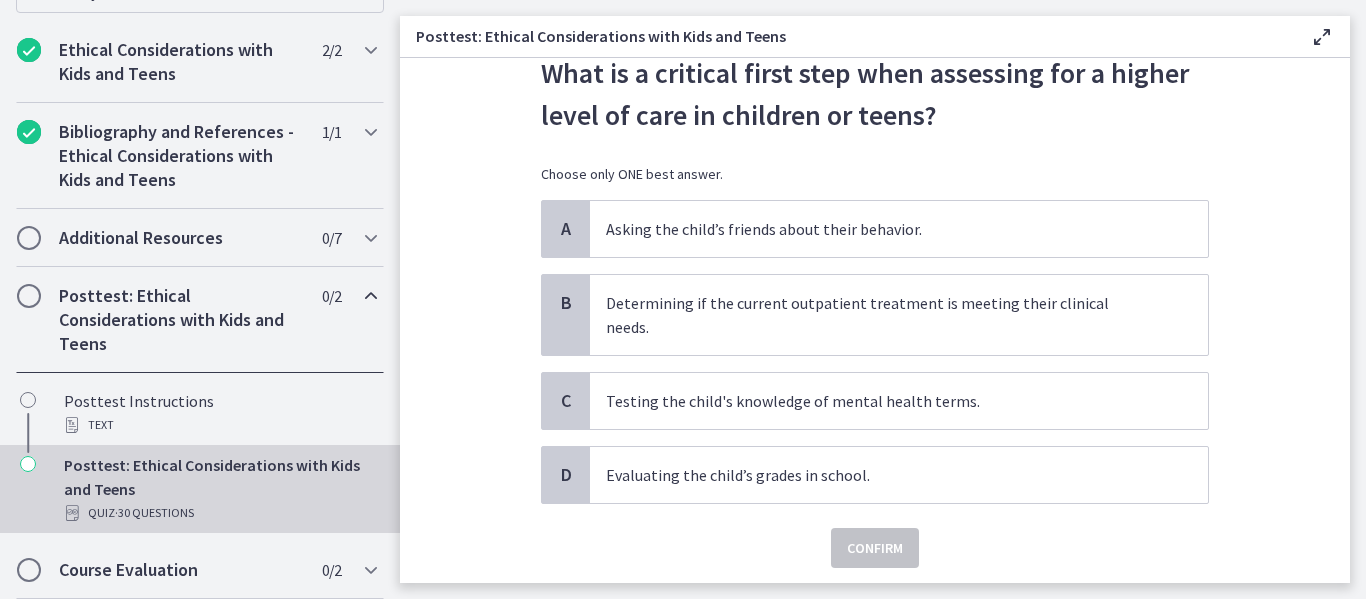 scroll, scrollTop: 101, scrollLeft: 0, axis: vertical 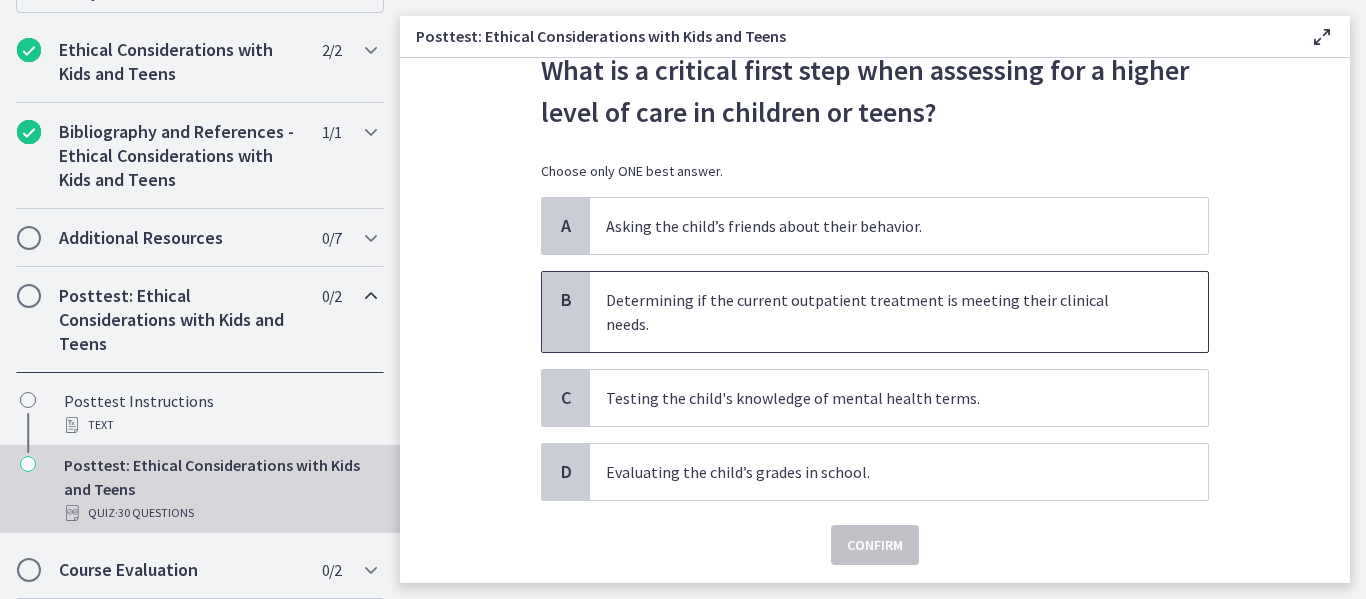 click on "Determining if the current outpatient treatment is meeting their clinical needs." at bounding box center [899, 312] 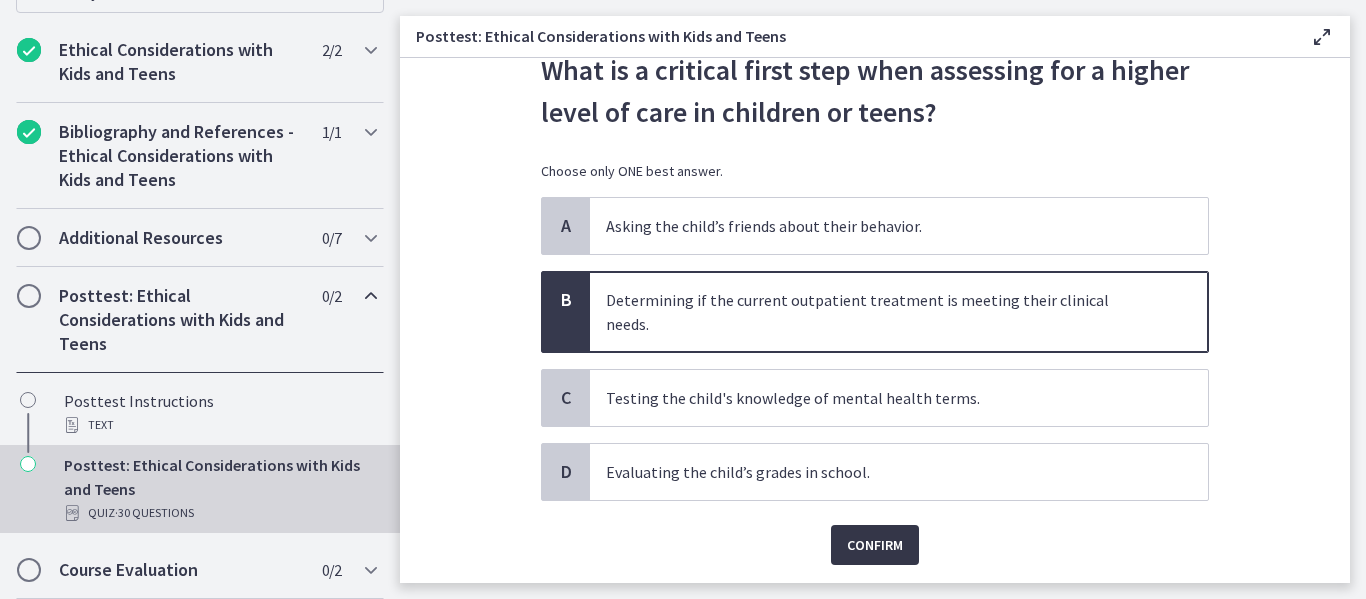 click on "Confirm" at bounding box center (875, 545) 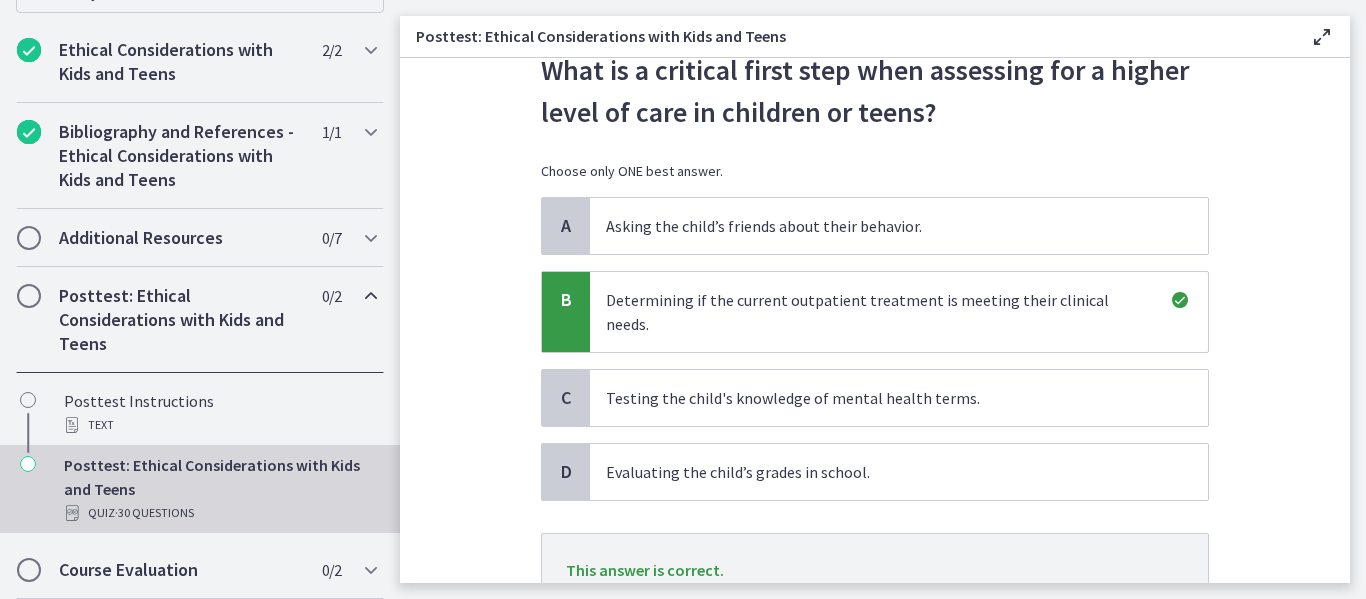 scroll, scrollTop: 245, scrollLeft: 0, axis: vertical 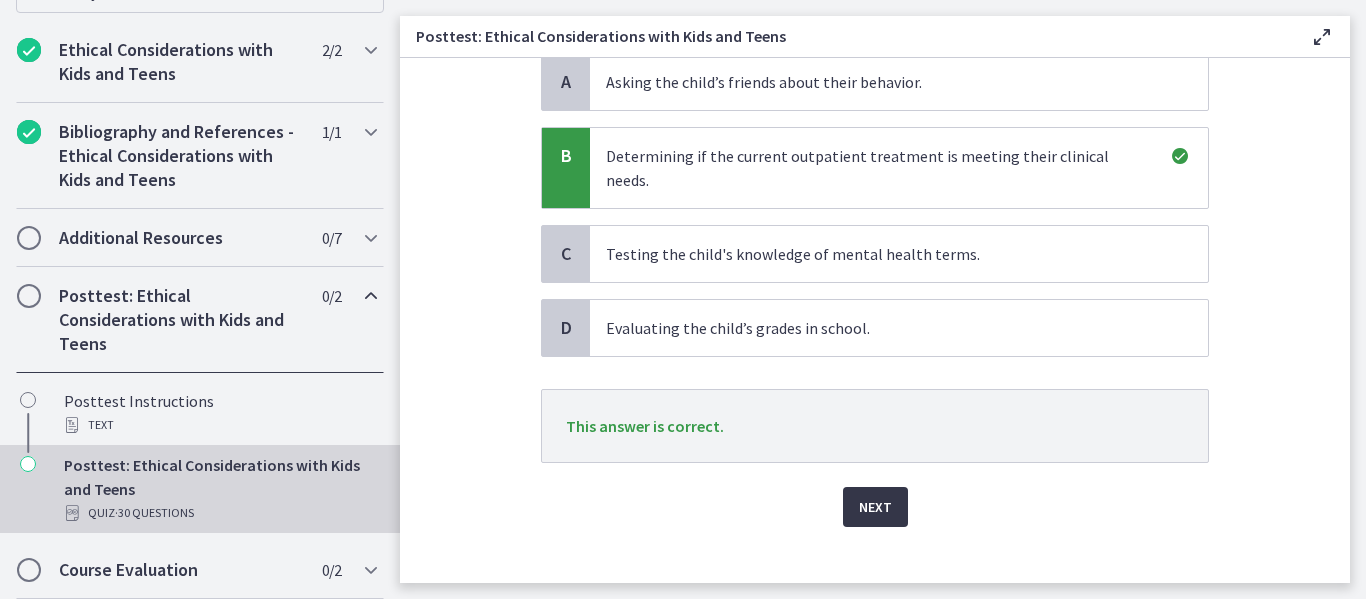 click on "Next" at bounding box center [875, 507] 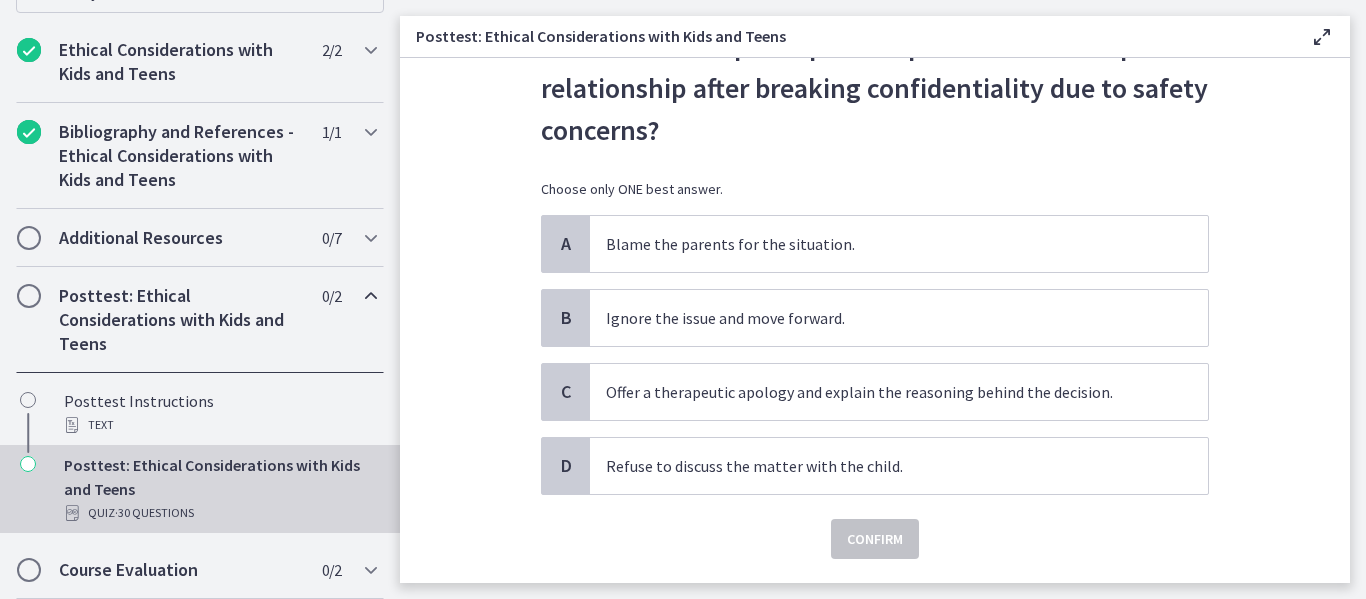 scroll, scrollTop: 132, scrollLeft: 0, axis: vertical 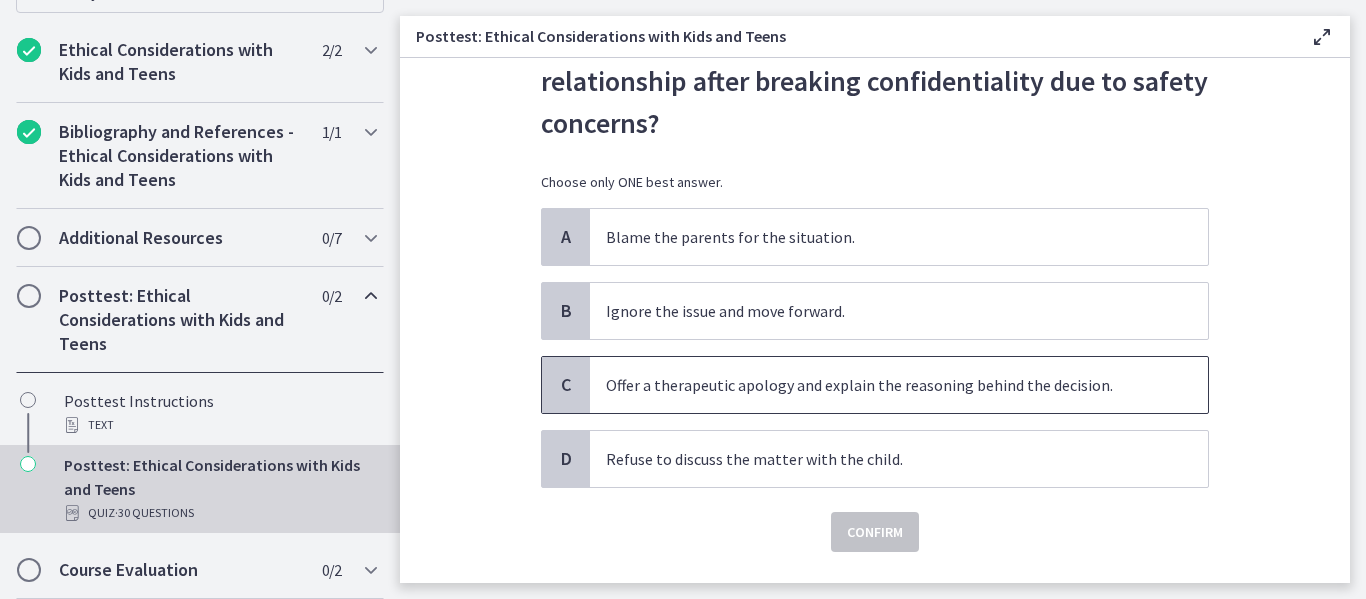 click on "Offer a therapeutic apology and explain the reasoning behind the decision." at bounding box center [879, 385] 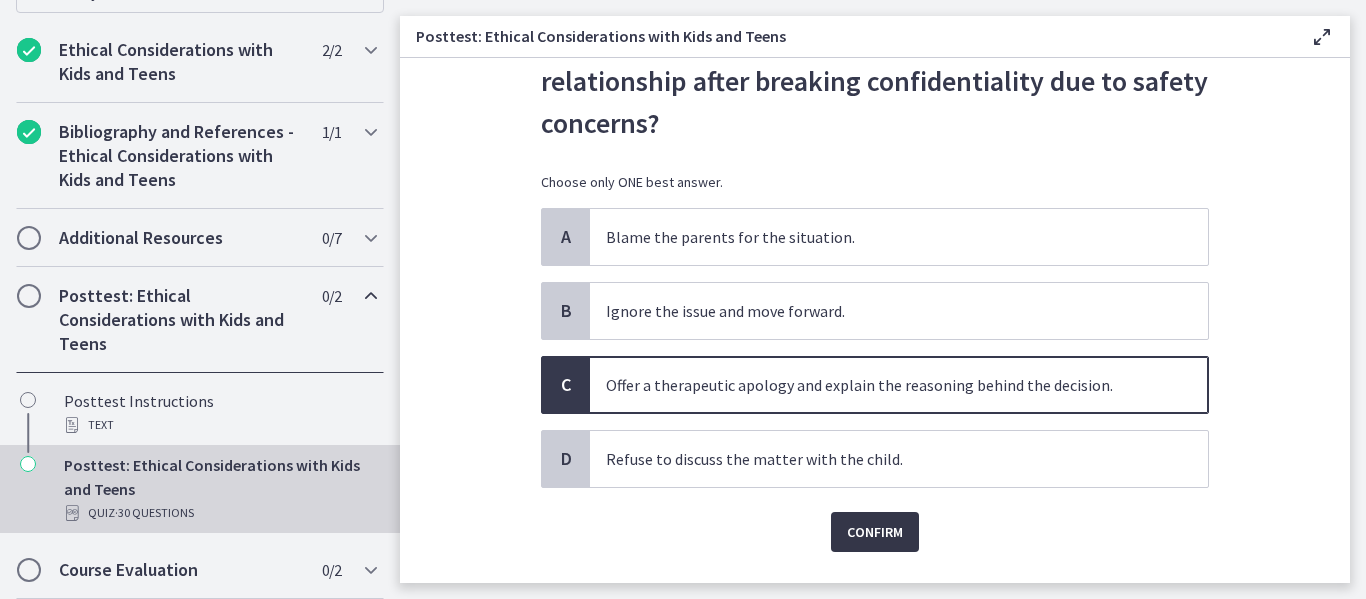 click on "Confirm" at bounding box center (875, 532) 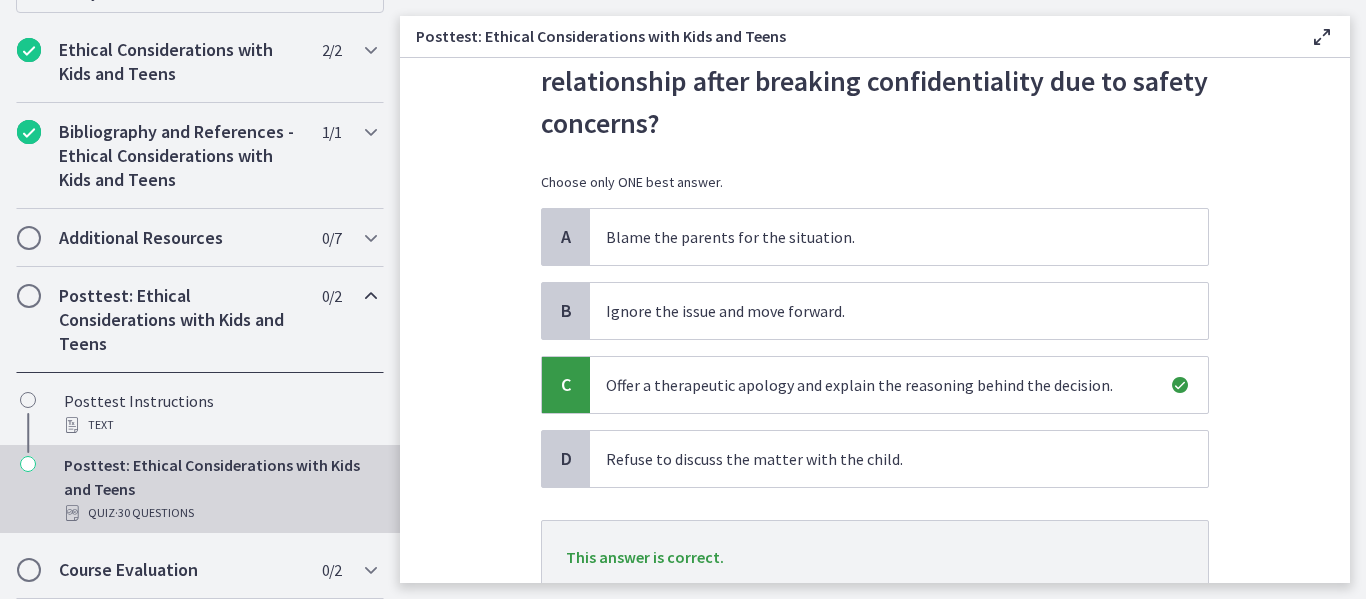 scroll, scrollTop: 287, scrollLeft: 0, axis: vertical 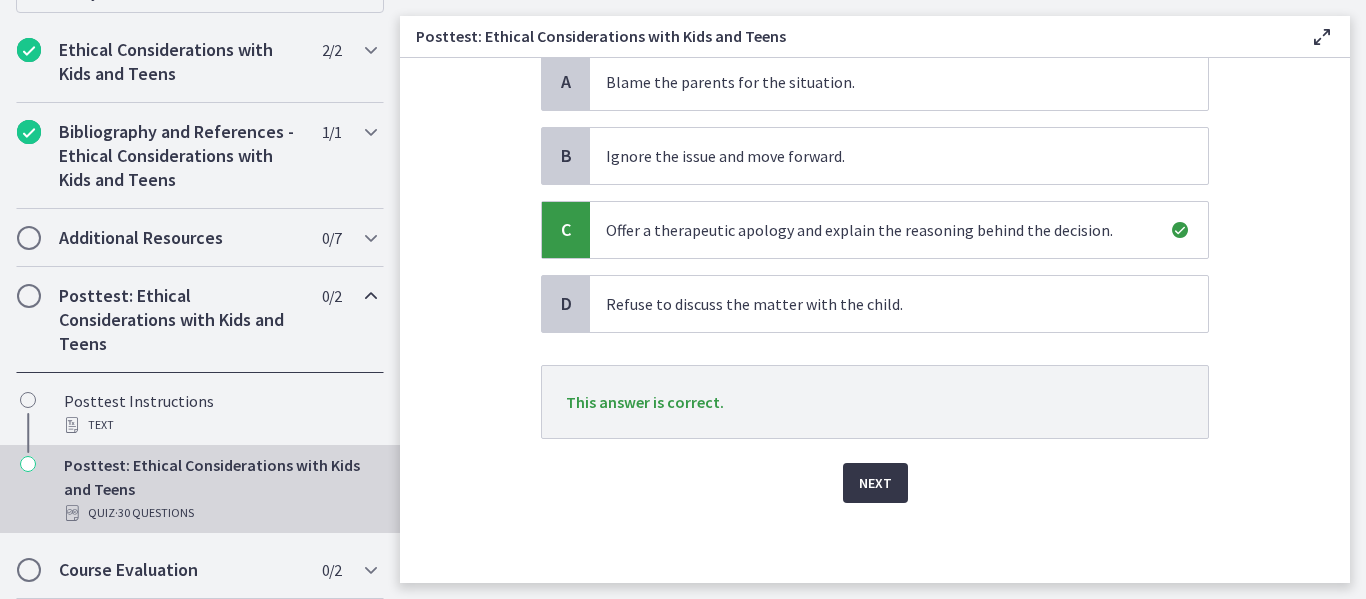 click on "Next" at bounding box center [875, 483] 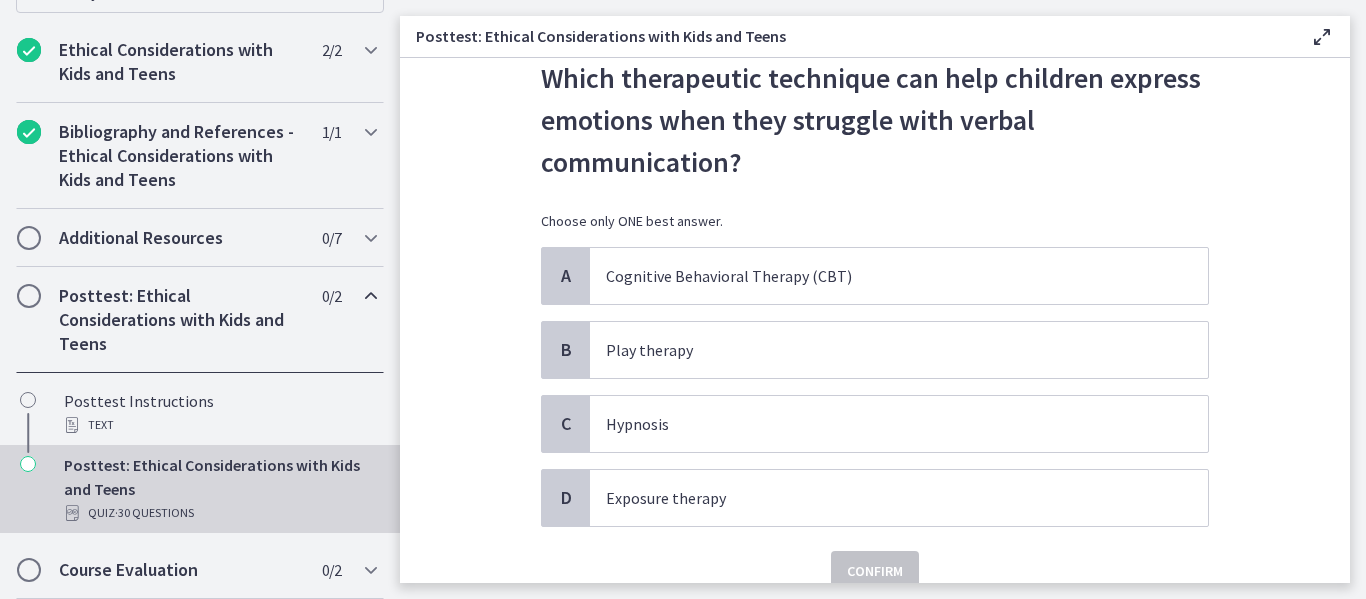 scroll, scrollTop: 96, scrollLeft: 0, axis: vertical 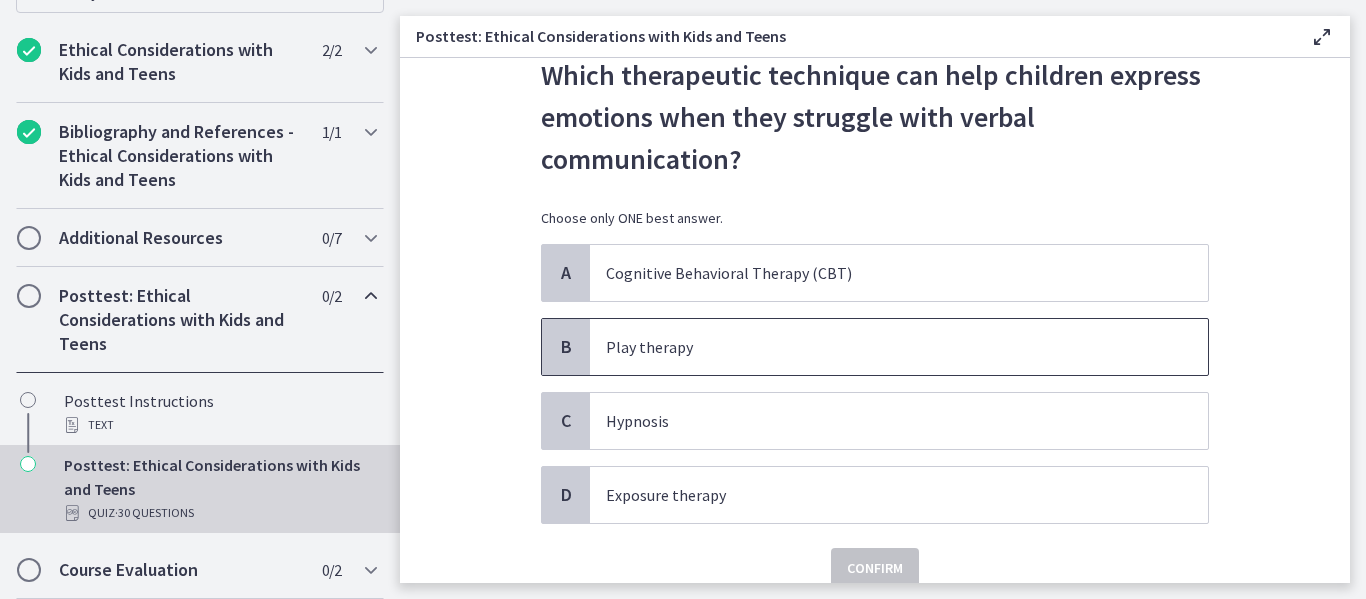 click on "Play therapy" at bounding box center (879, 347) 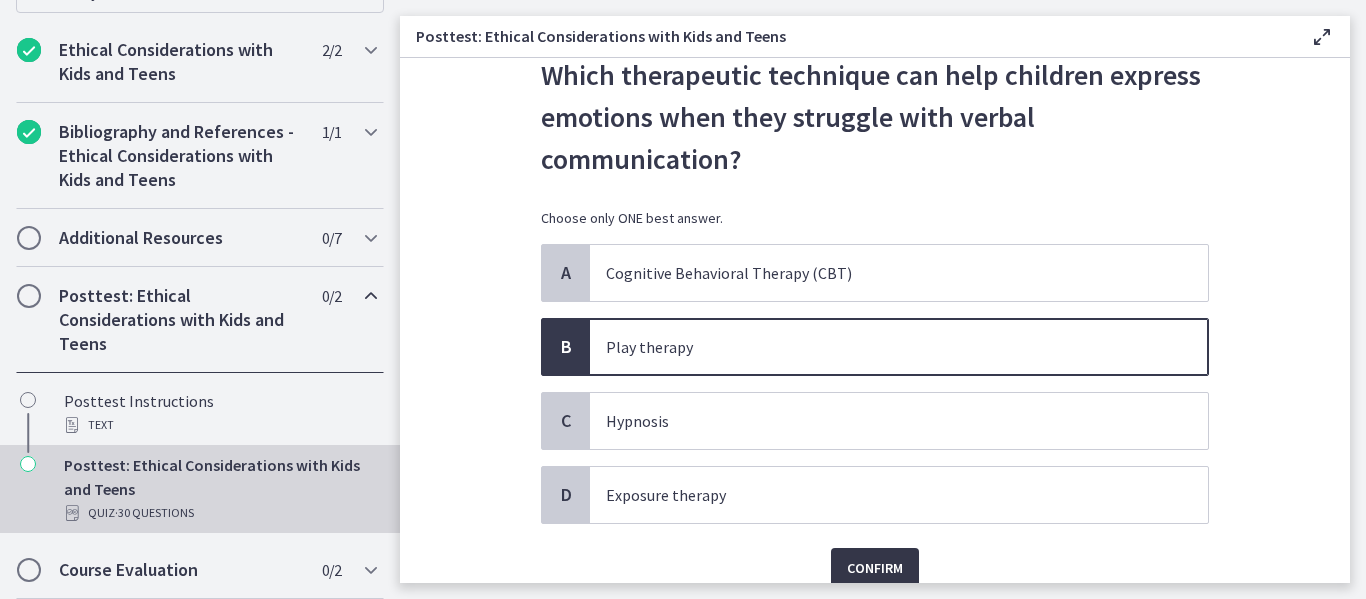 click on "Confirm" at bounding box center [875, 568] 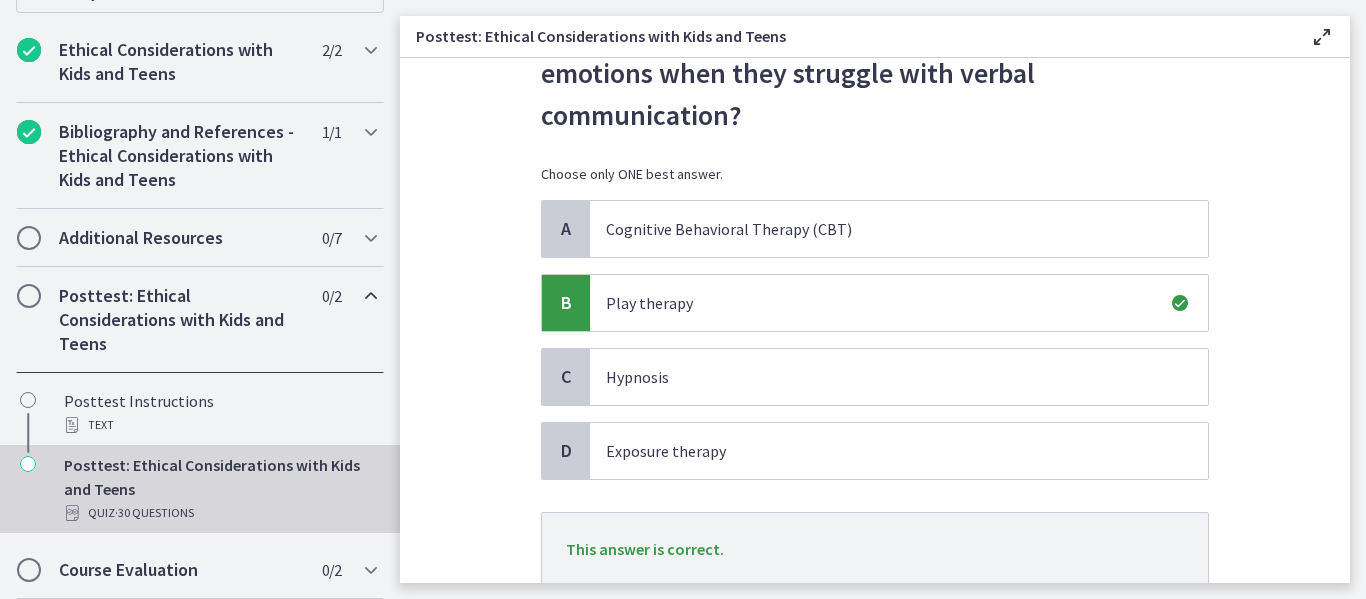scroll, scrollTop: 287, scrollLeft: 0, axis: vertical 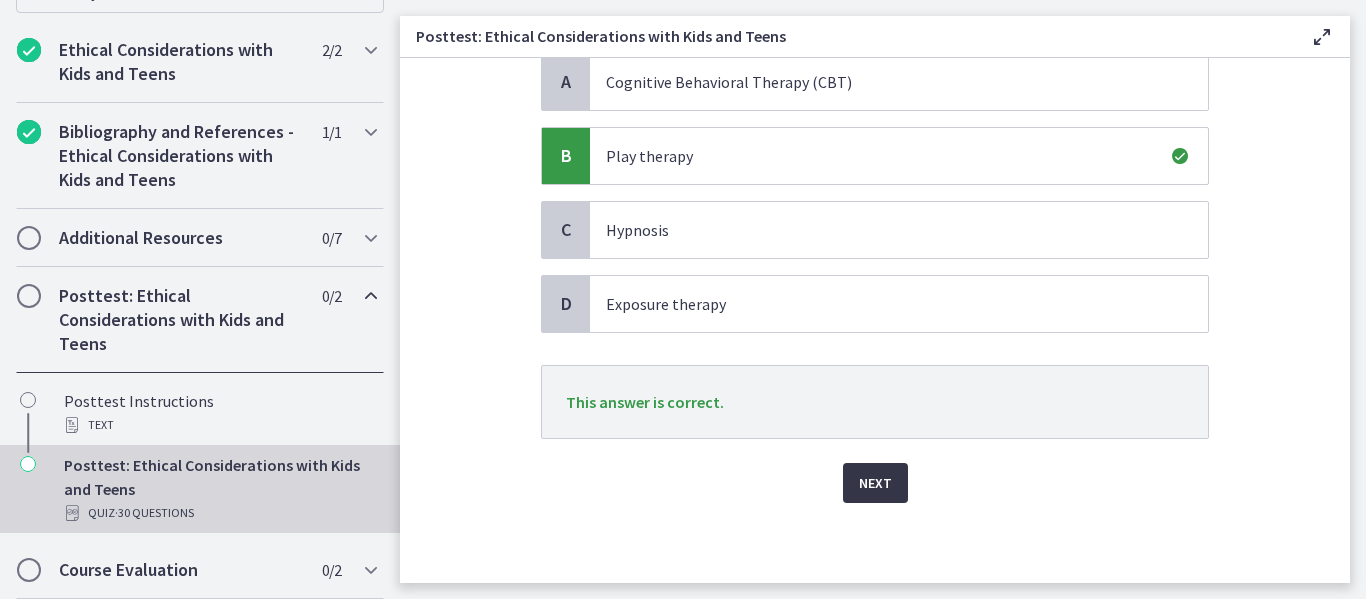 click on "Next" at bounding box center [875, 483] 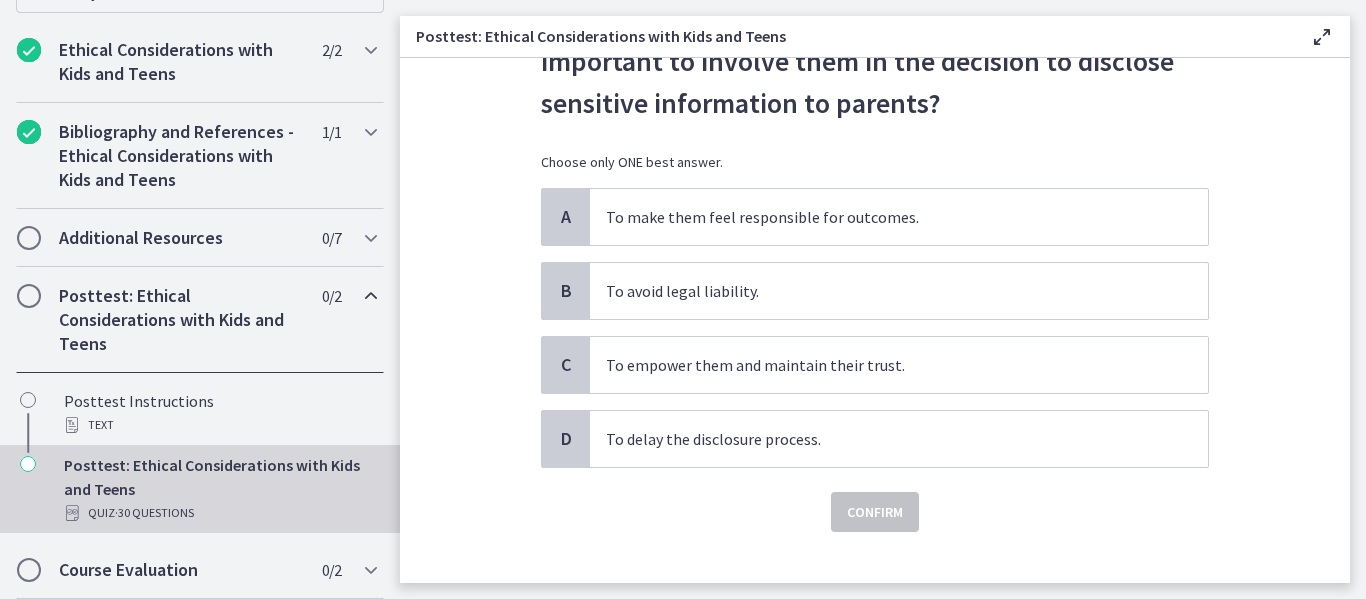 scroll, scrollTop: 180, scrollLeft: 0, axis: vertical 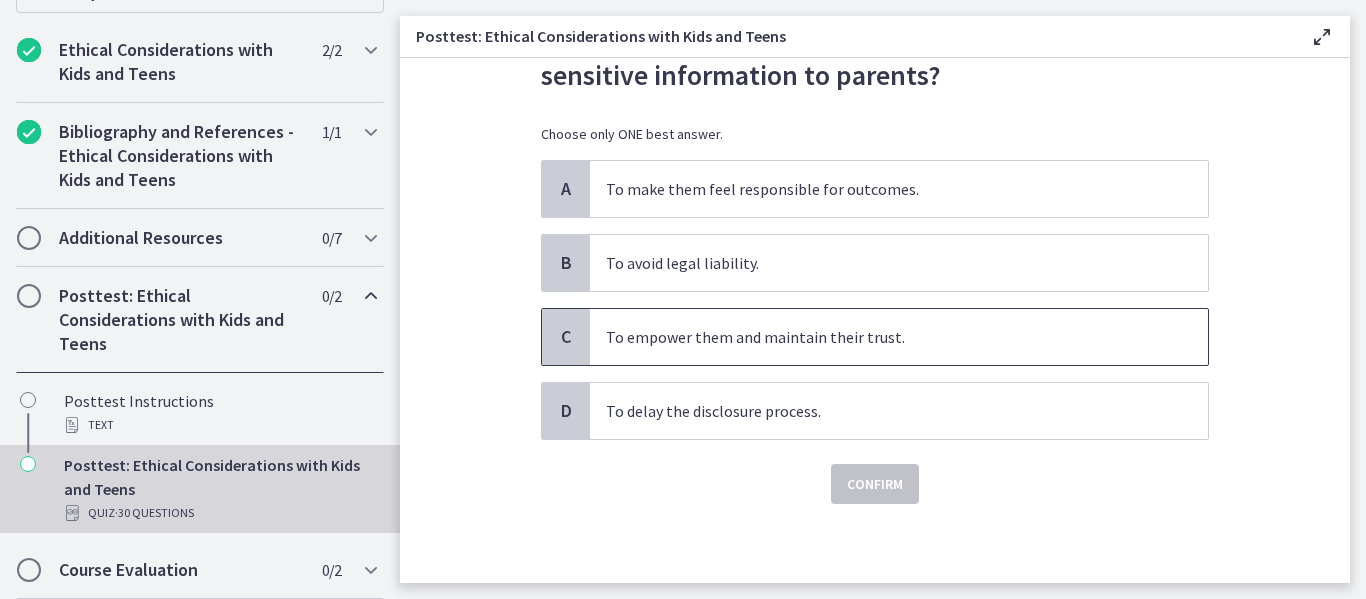 click on "To empower them and maintain their trust." at bounding box center (879, 337) 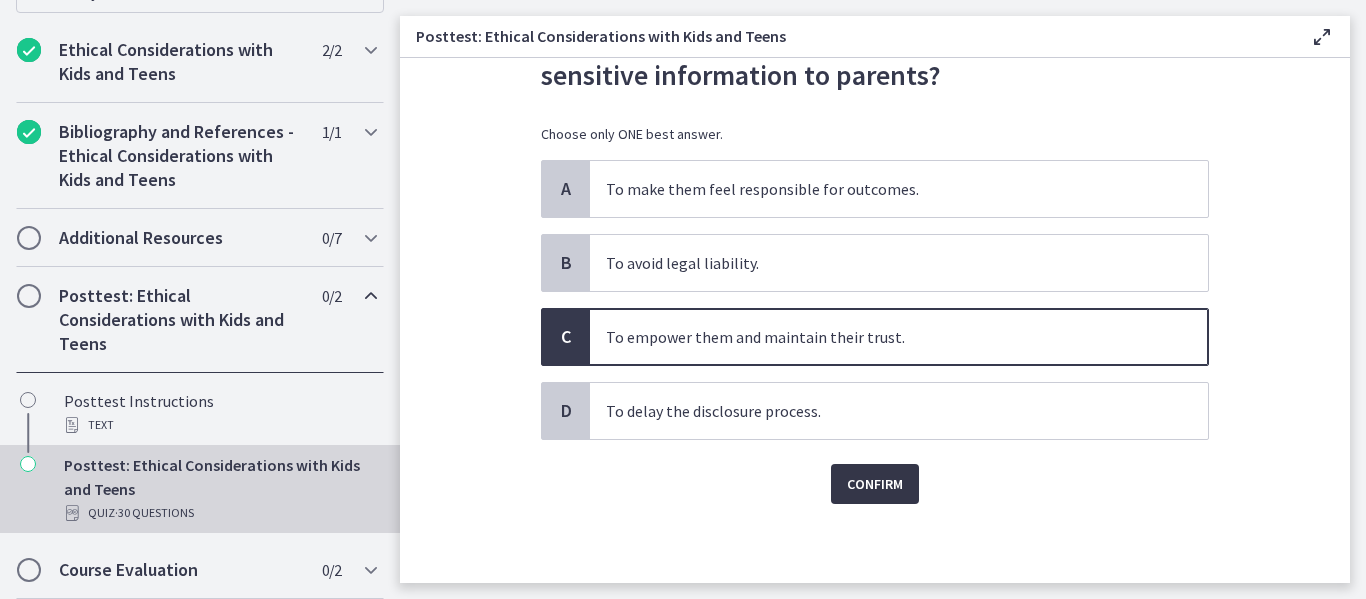 click on "Confirm" at bounding box center [875, 484] 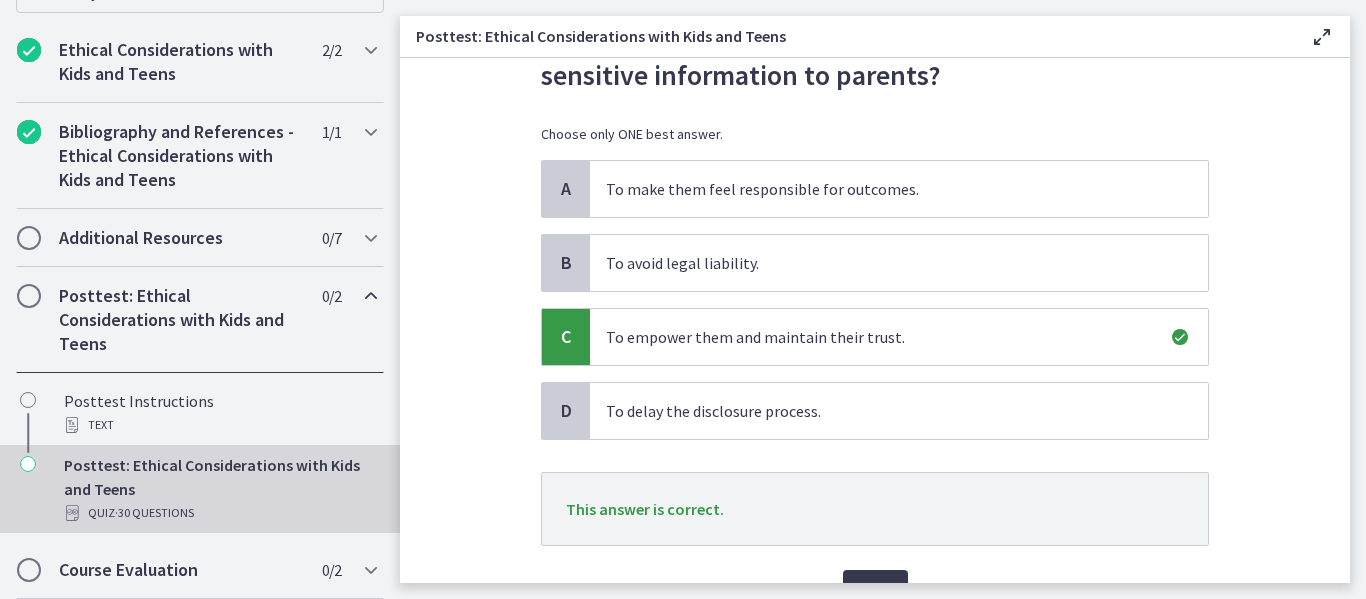 click on "Question   22   of   30
In the therapeutic process with teens, why is it important to involve them in the decision to disclose sensitive information to parents?
Choose only ONE best answer.
A
To make them feel responsible for outcomes.
B
To avoid legal liability.
C
To empower them and maintain their trust.
D
To delay the disclosure process.
This answer is correct.
Next" at bounding box center (875, 320) 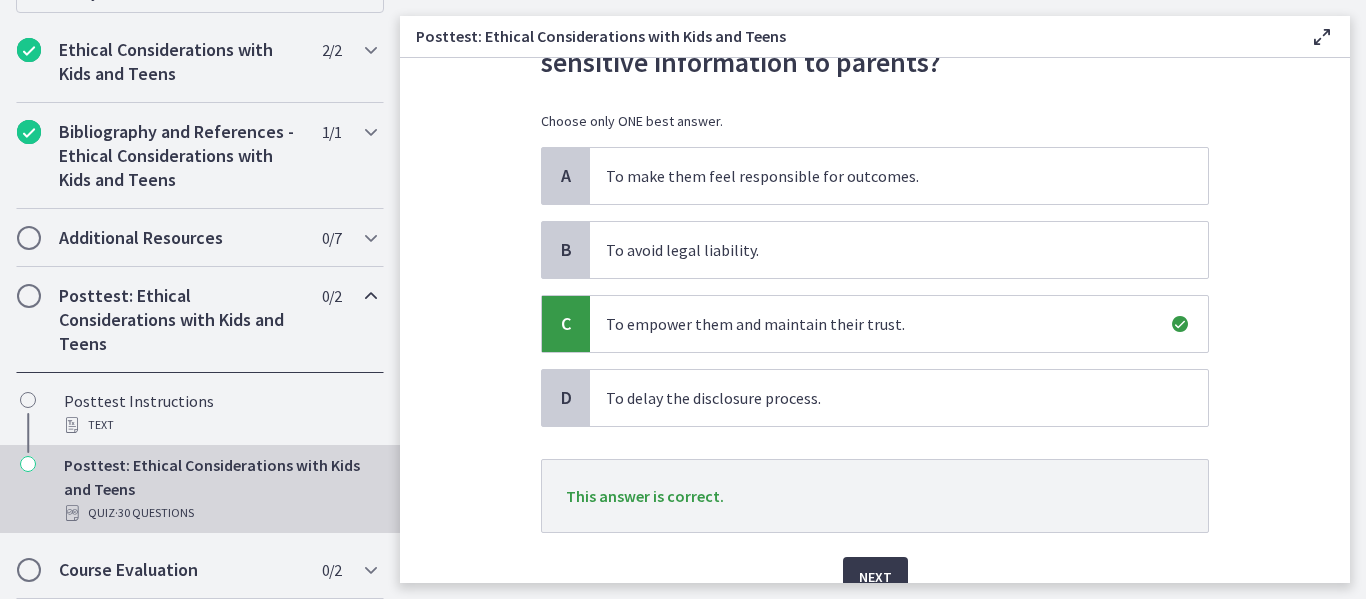 scroll, scrollTop: 287, scrollLeft: 0, axis: vertical 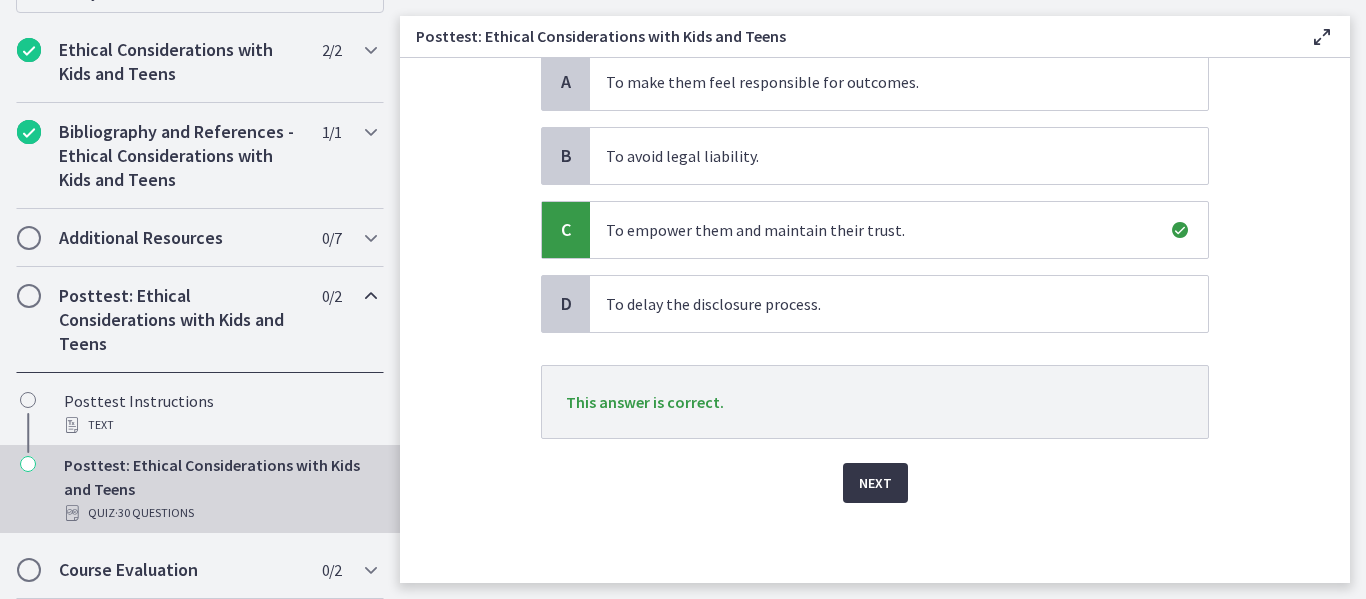 click on "Next" at bounding box center [875, 483] 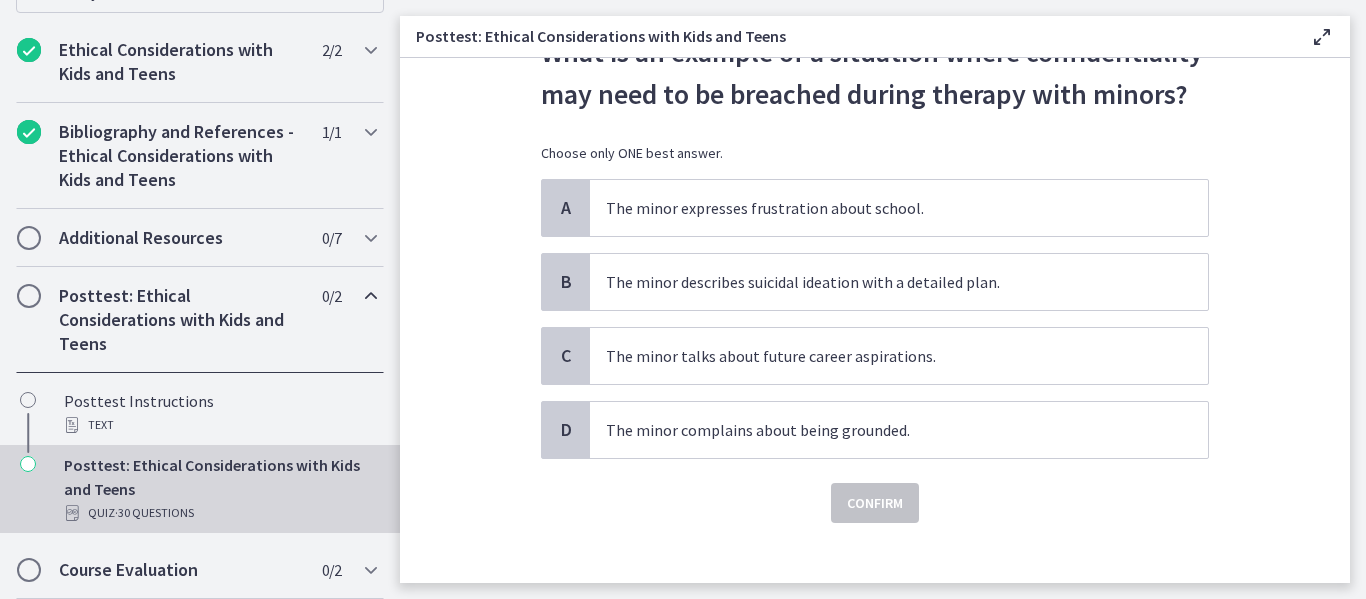 scroll, scrollTop: 116, scrollLeft: 0, axis: vertical 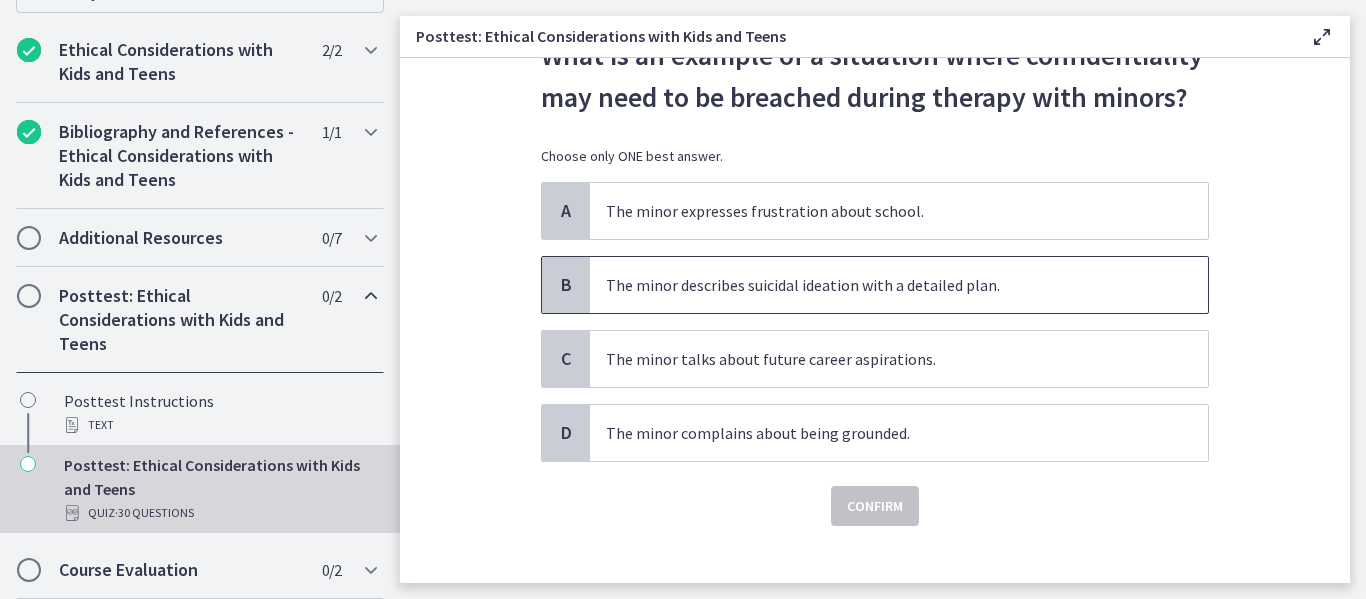 click on "The minor describes suicidal ideation with a detailed plan." at bounding box center [879, 285] 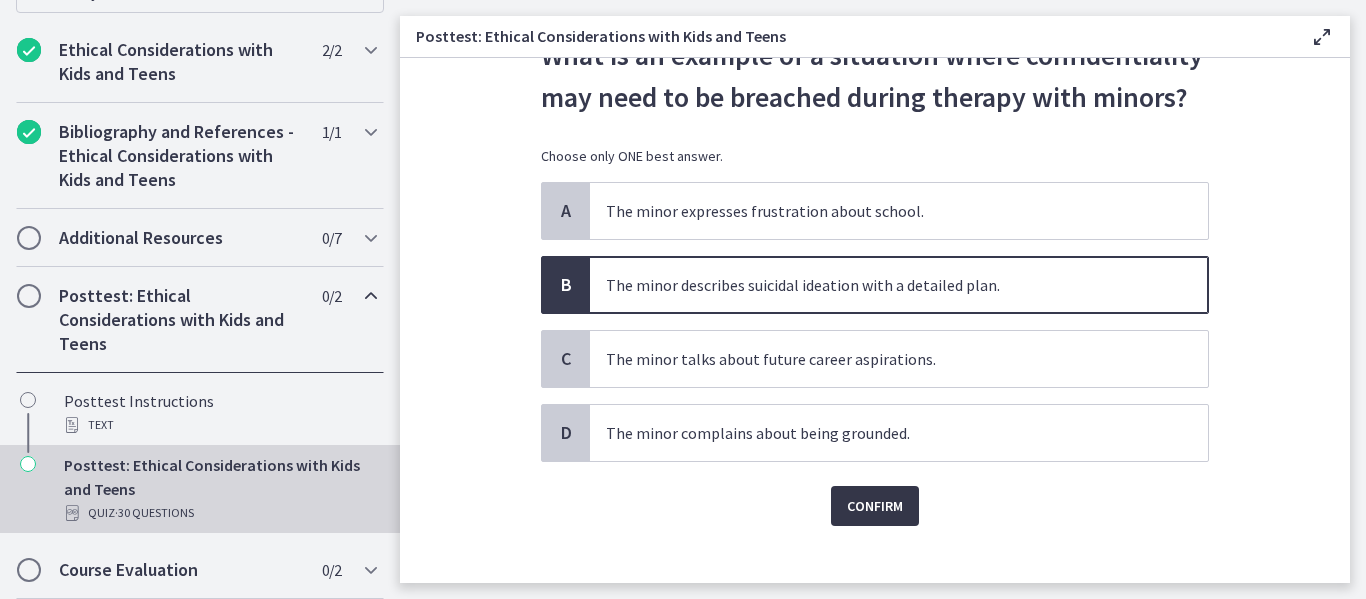 click on "Confirm" at bounding box center [875, 506] 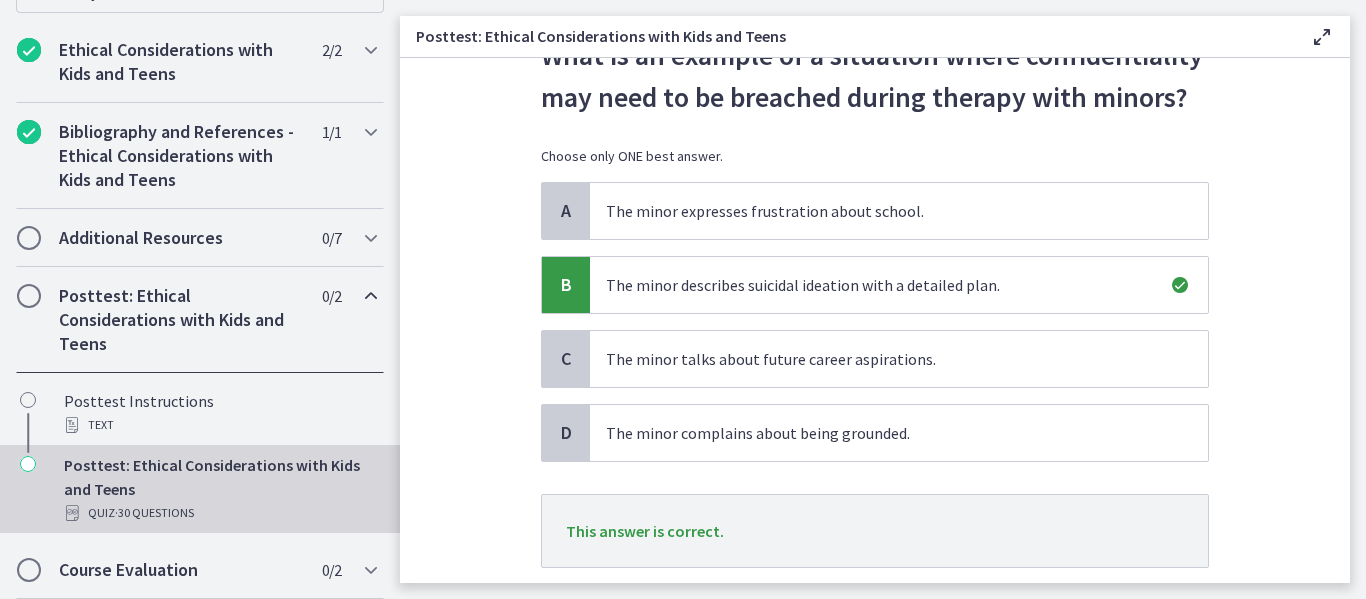 scroll, scrollTop: 245, scrollLeft: 0, axis: vertical 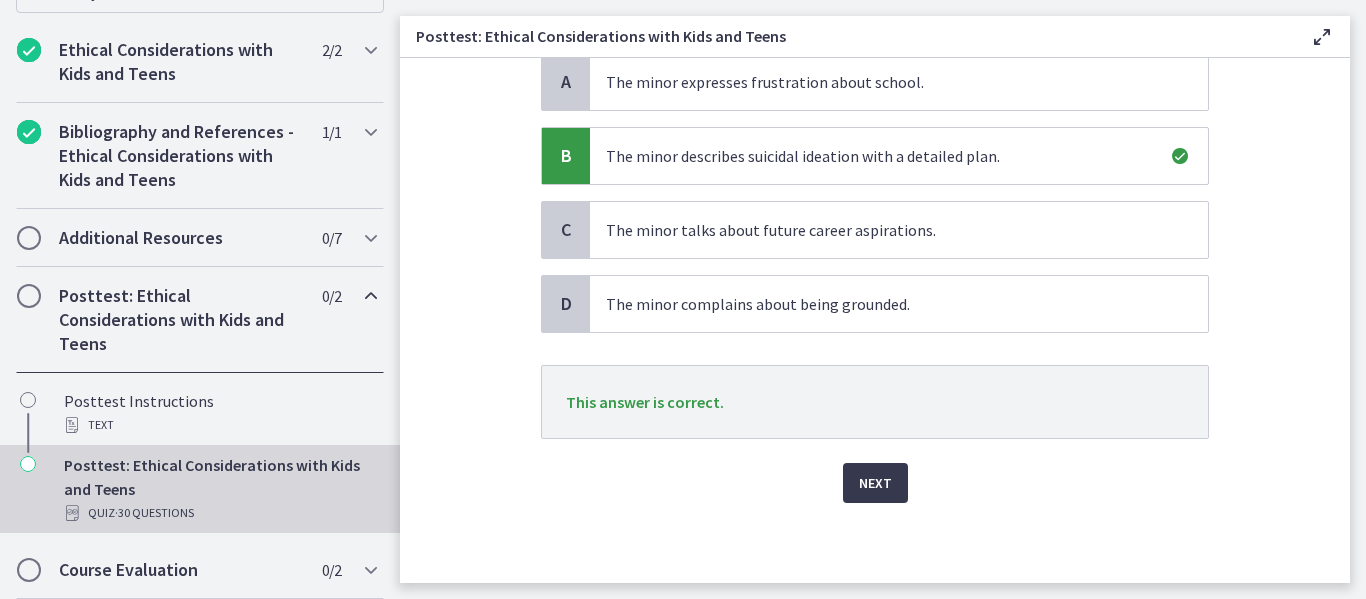 click on "Next" at bounding box center [875, 471] 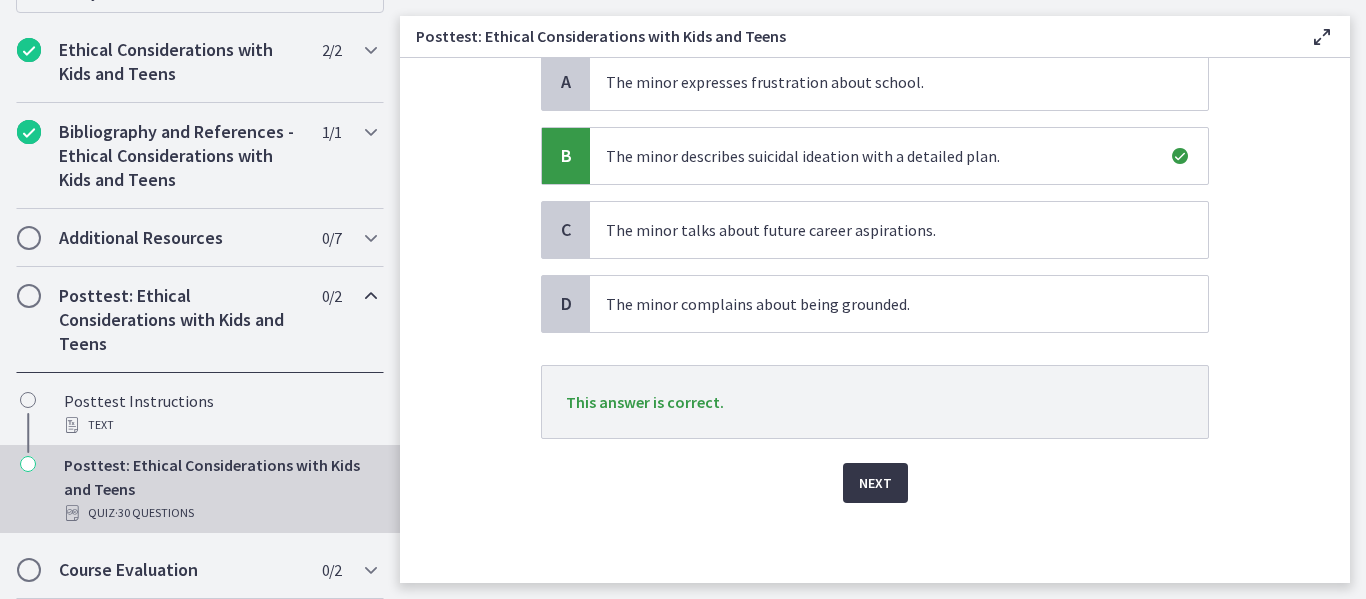 click on "Next" at bounding box center [875, 483] 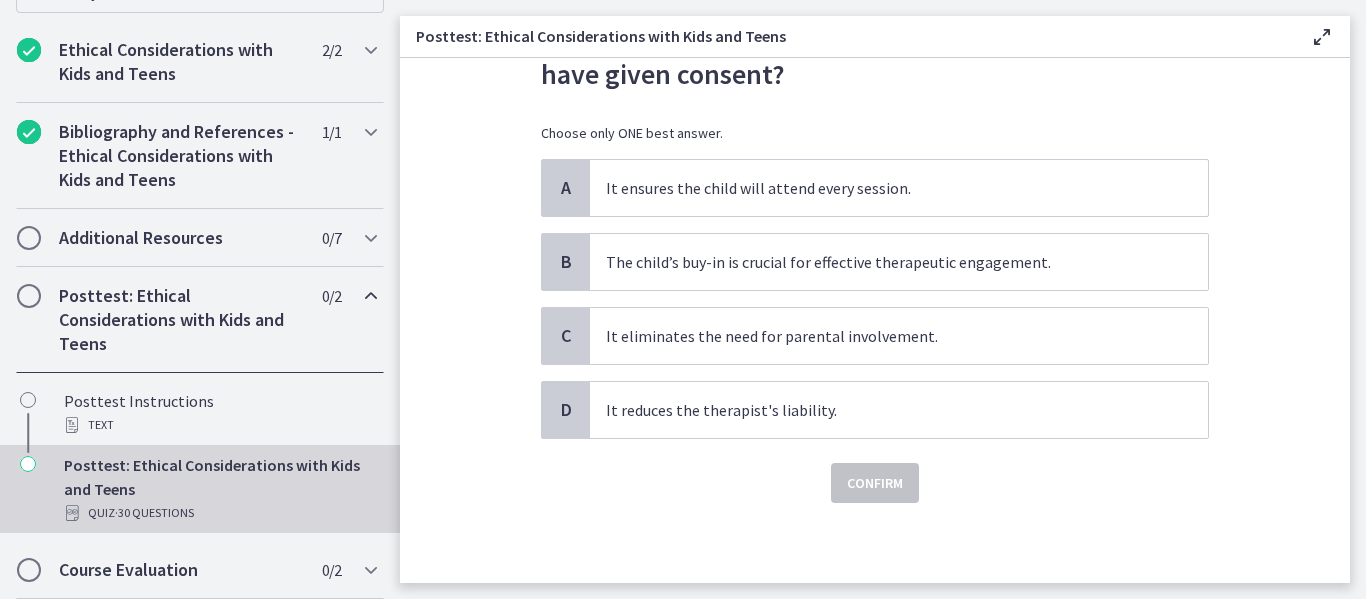 scroll, scrollTop: 0, scrollLeft: 0, axis: both 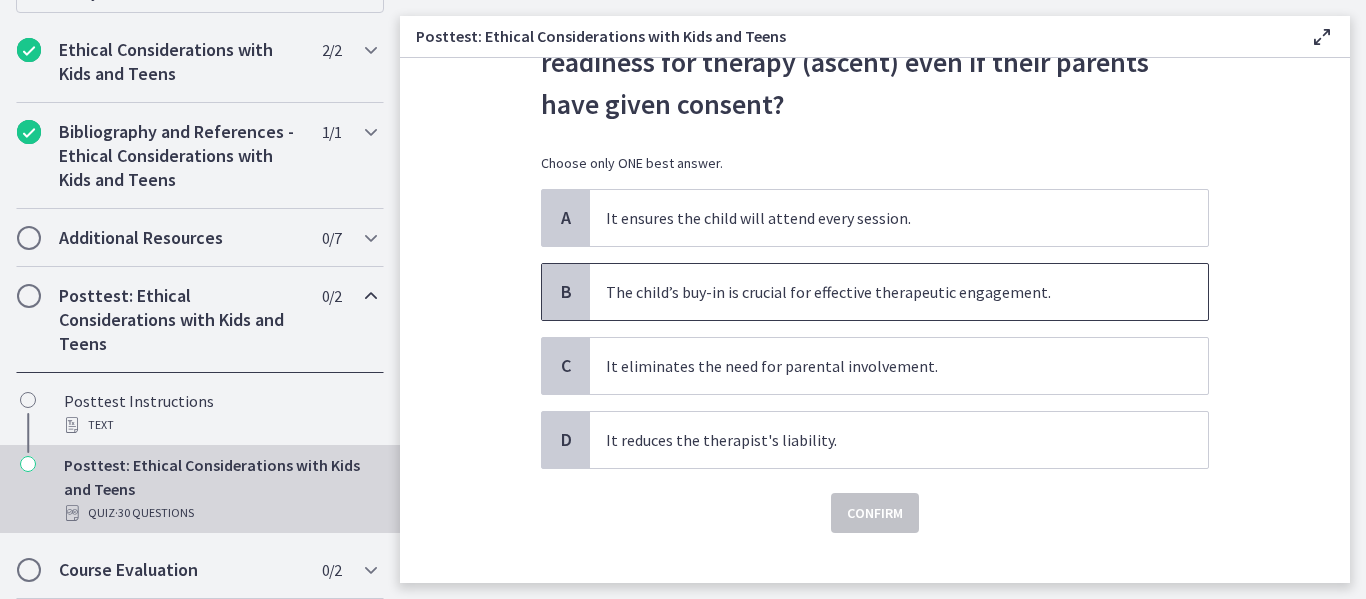 click on "The child’s buy-in is crucial for effective therapeutic engagement." at bounding box center (879, 292) 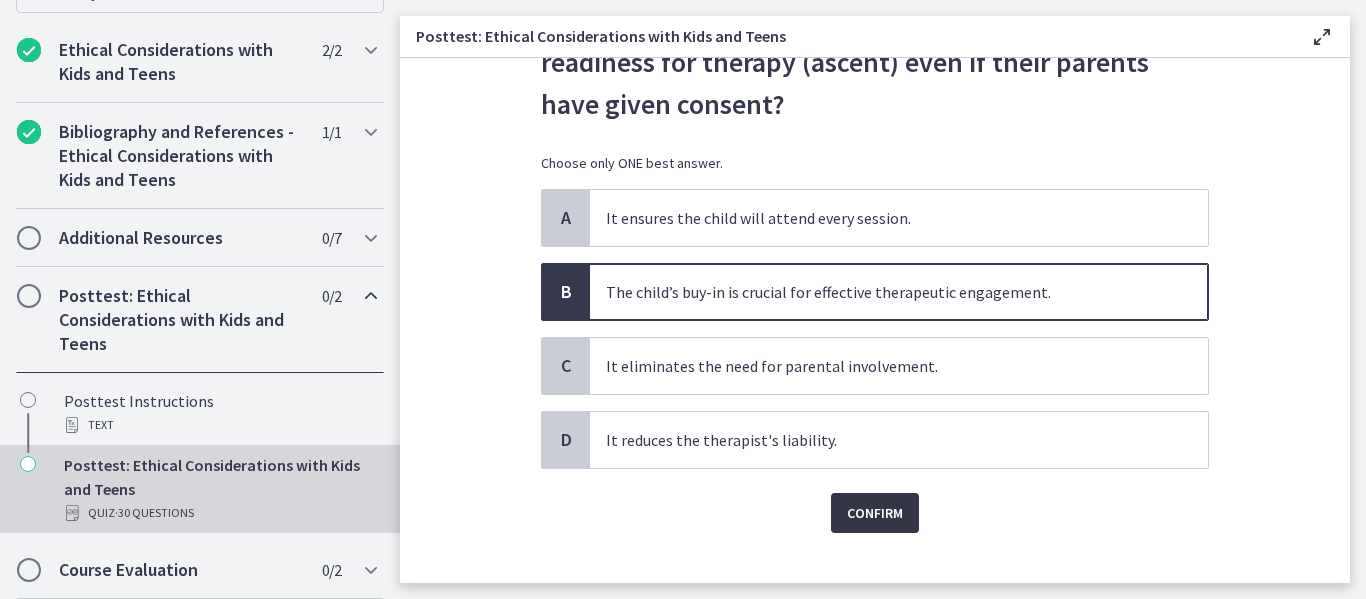 click on "Confirm" at bounding box center [875, 513] 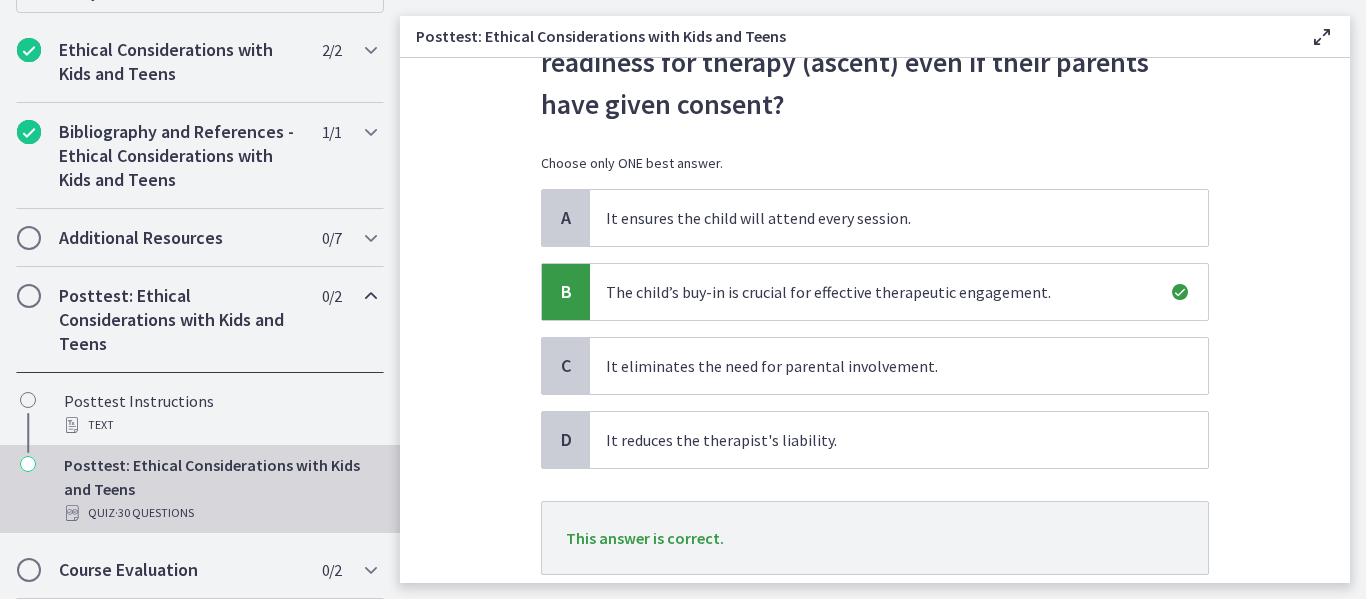 scroll, scrollTop: 287, scrollLeft: 0, axis: vertical 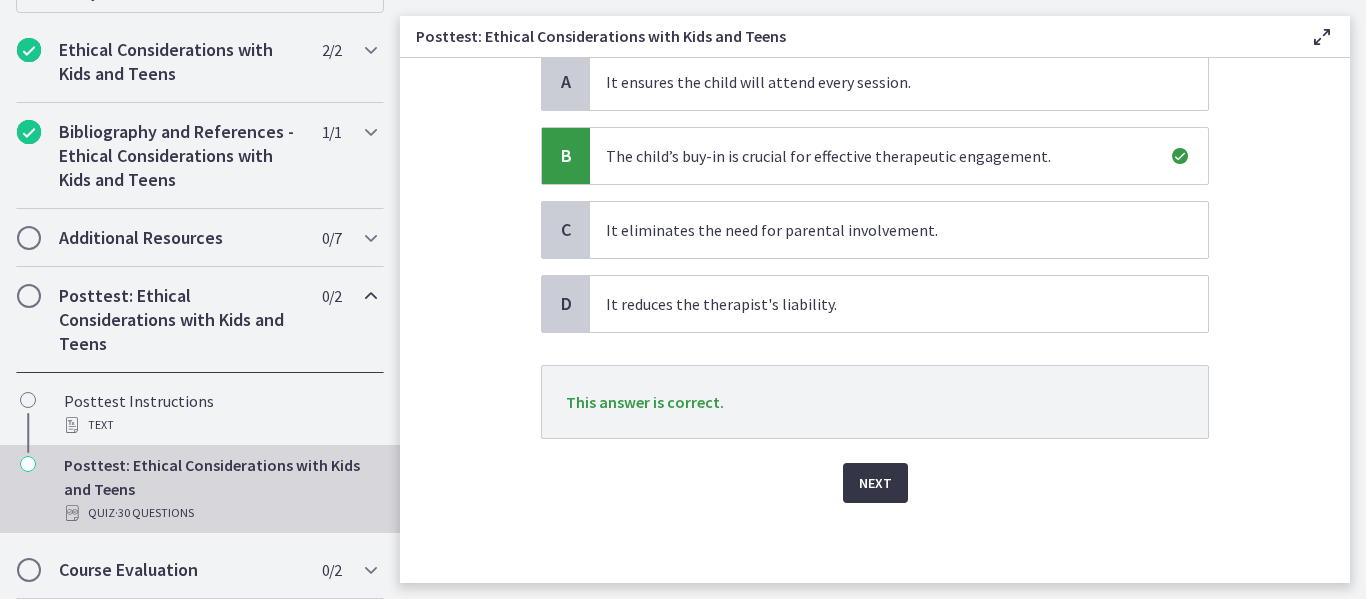 click on "Next" at bounding box center [875, 483] 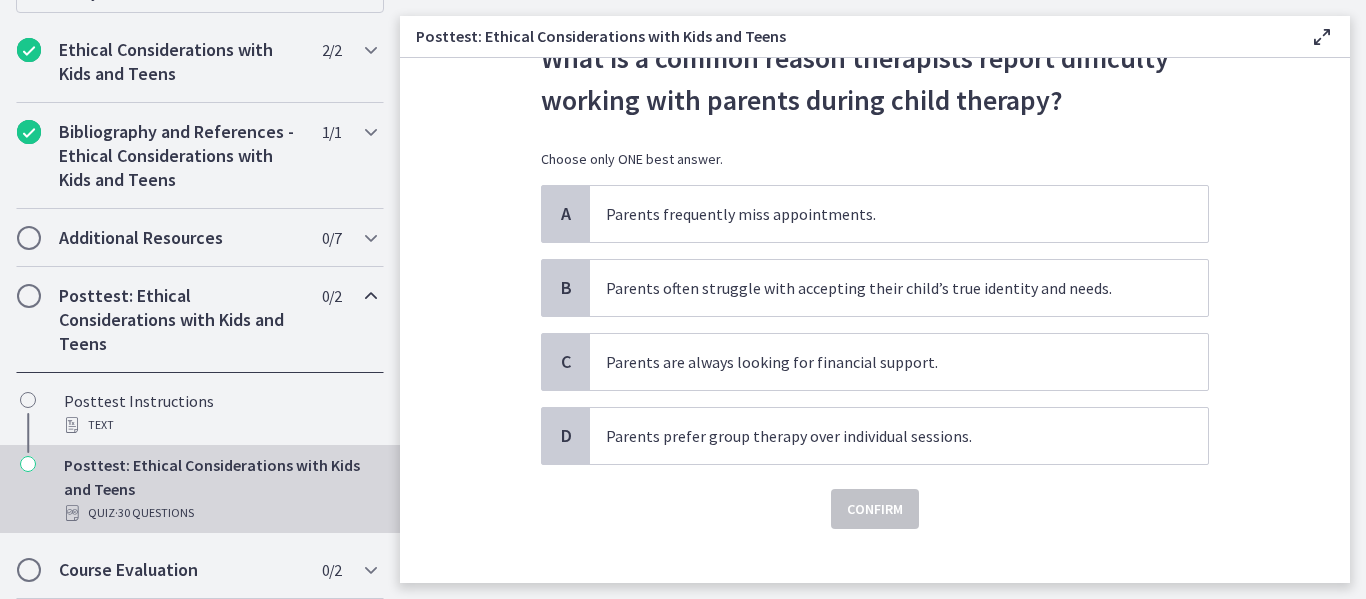 scroll, scrollTop: 139, scrollLeft: 0, axis: vertical 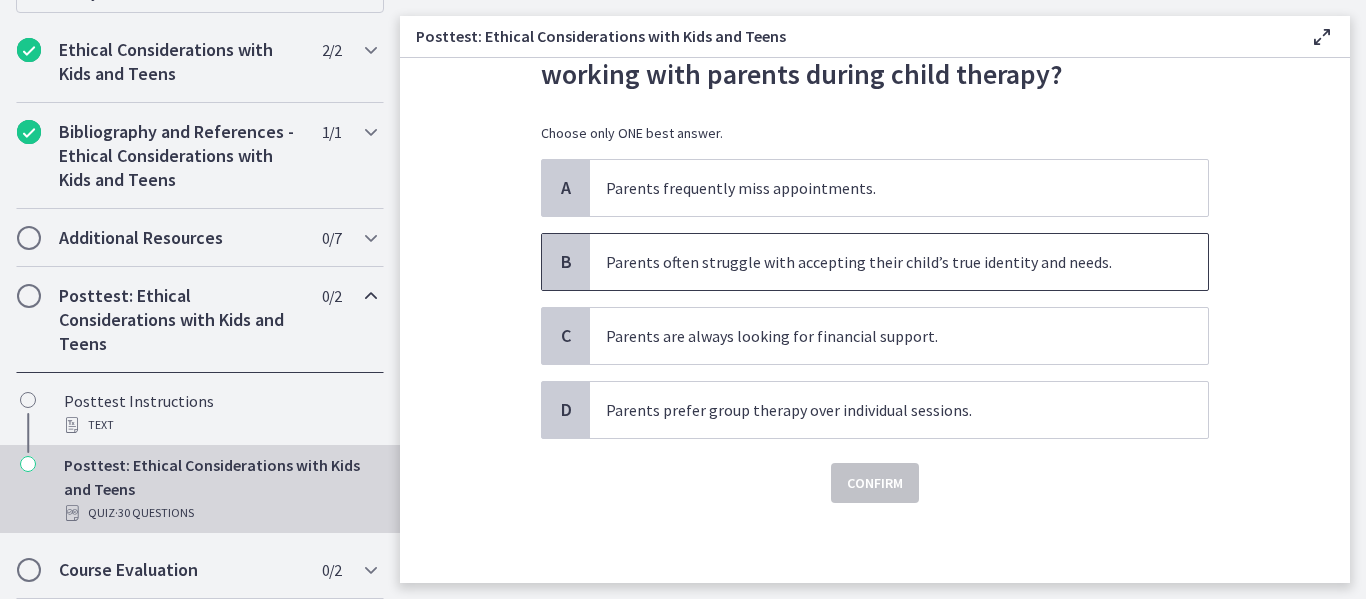 click on "Parents often struggle with accepting their child’s true identity and needs." at bounding box center [899, 262] 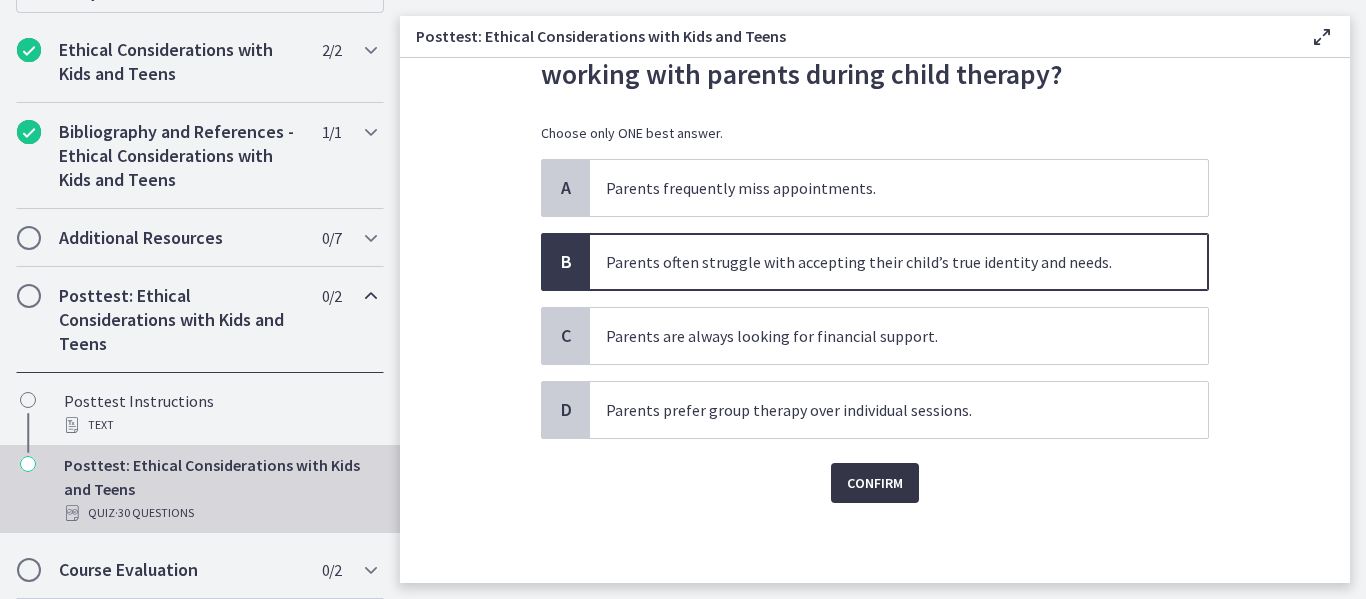 click on "Confirm" at bounding box center (875, 483) 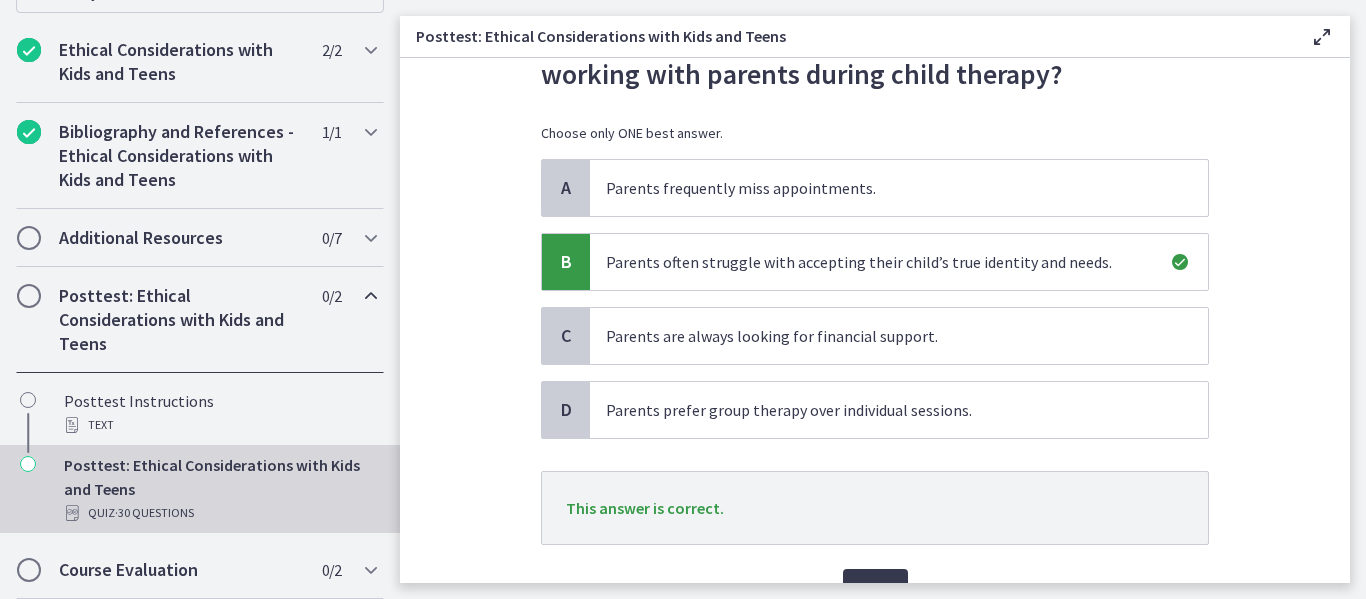 scroll, scrollTop: 245, scrollLeft: 0, axis: vertical 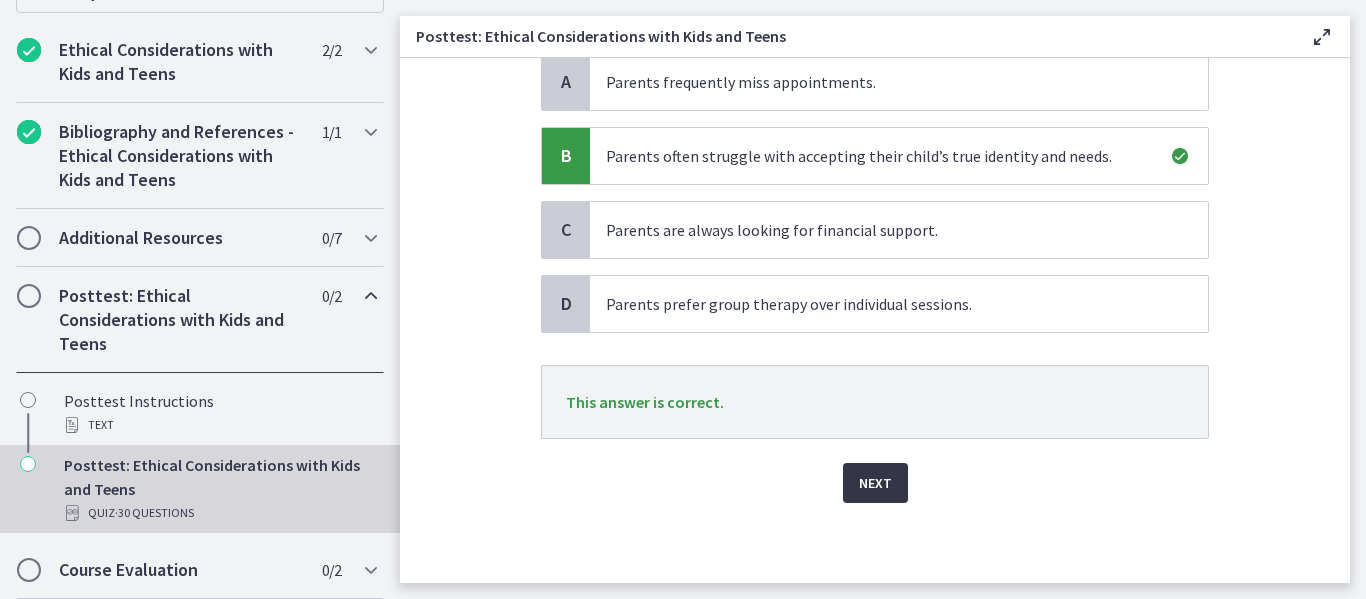 click on "Next" at bounding box center [875, 483] 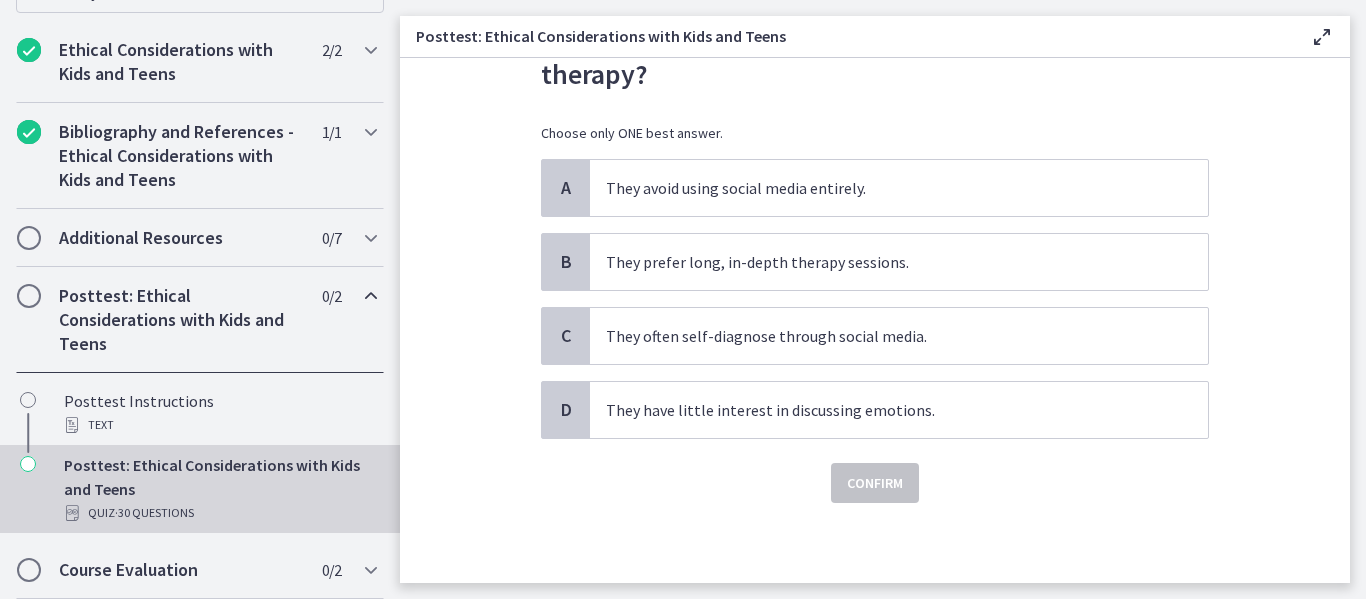scroll, scrollTop: 0, scrollLeft: 0, axis: both 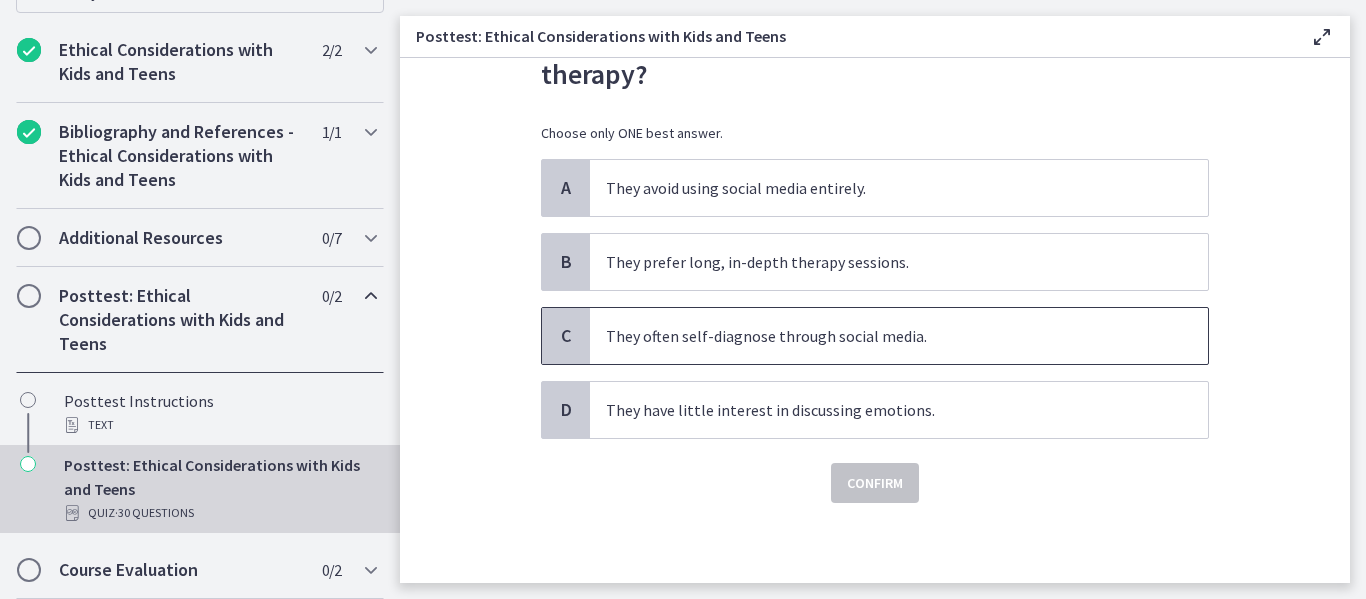 click on "They often self-diagnose through social media." at bounding box center [899, 336] 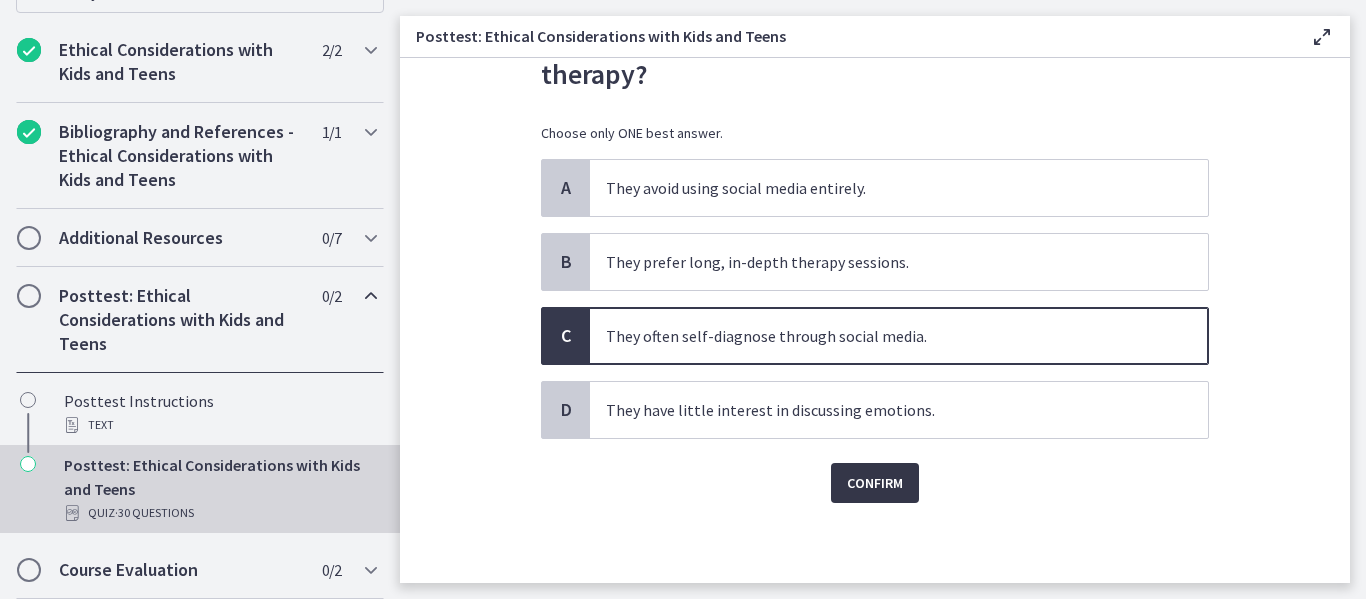 click on "Confirm" at bounding box center (875, 483) 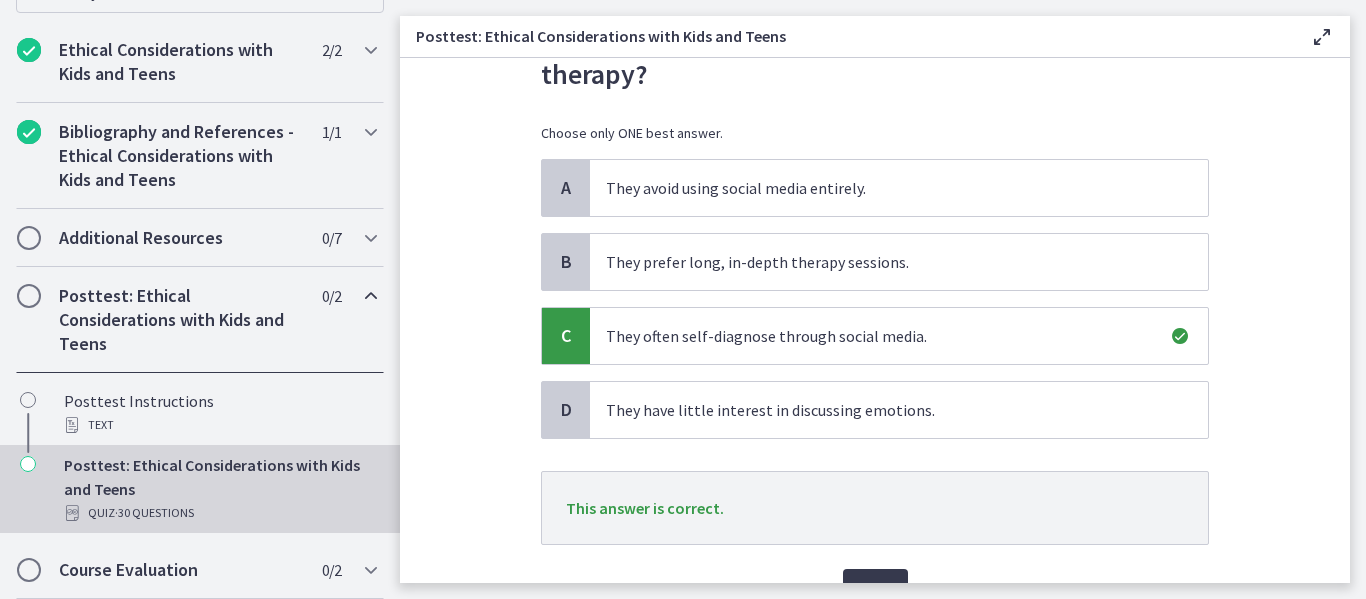 scroll, scrollTop: 245, scrollLeft: 0, axis: vertical 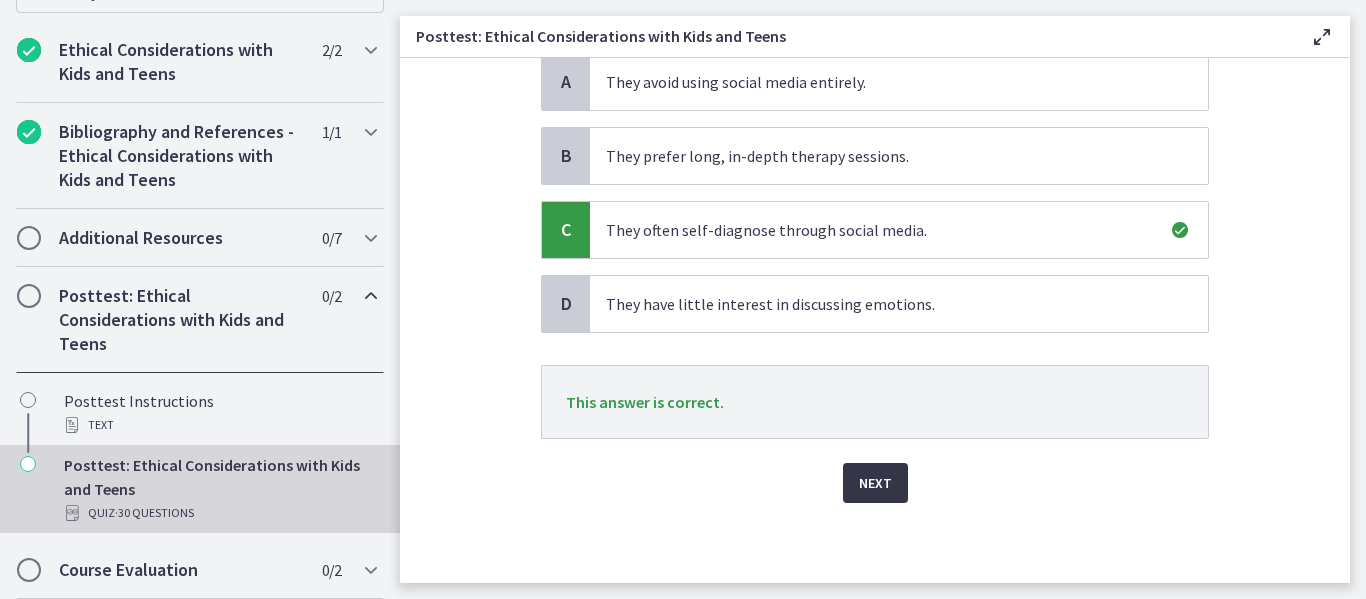 click on "Next" at bounding box center [875, 483] 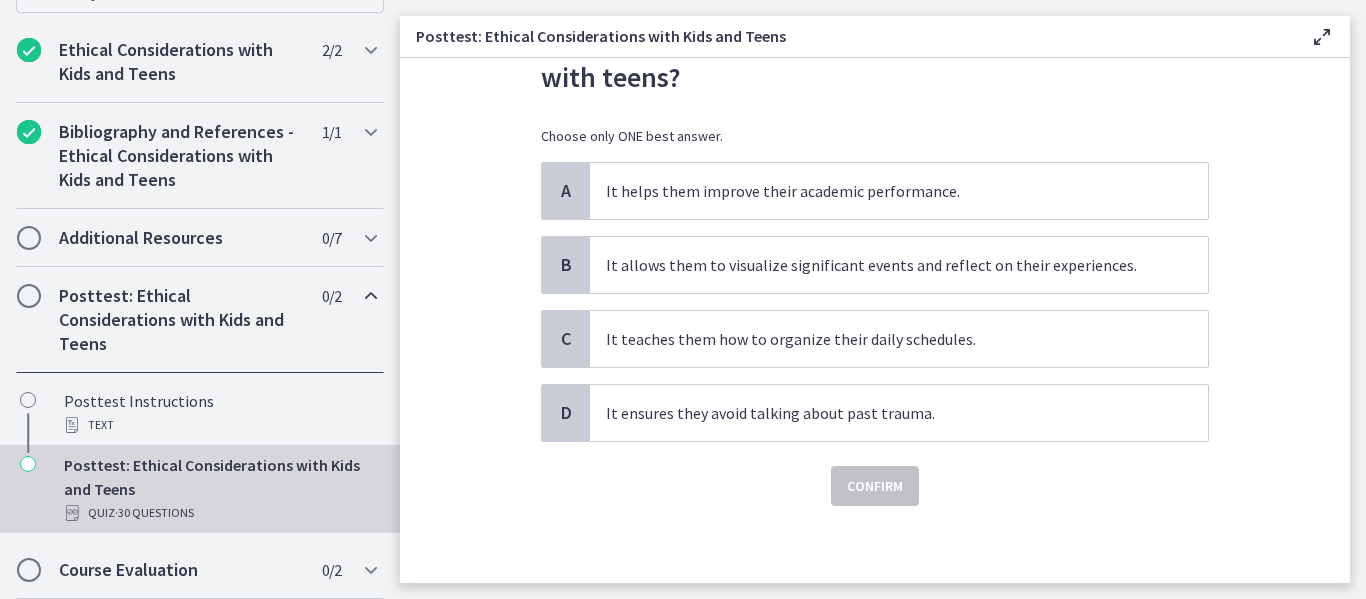 scroll, scrollTop: 139, scrollLeft: 0, axis: vertical 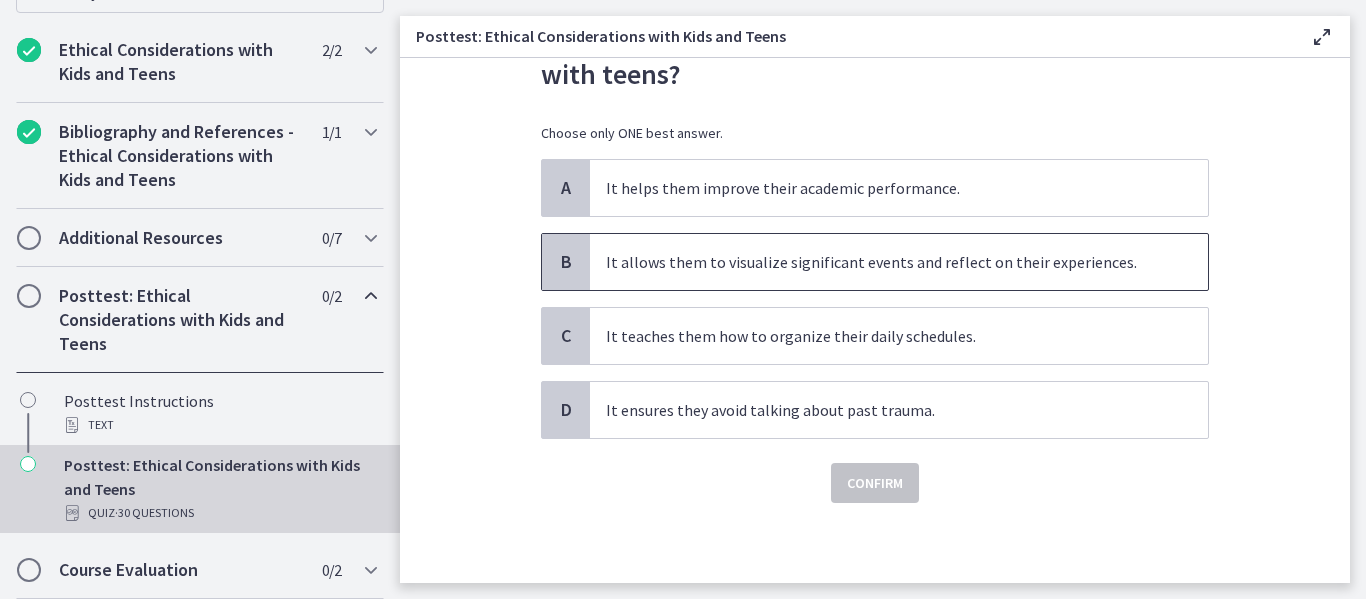 click on "It allows them to visualize significant events and reflect on their experiences." at bounding box center (899, 262) 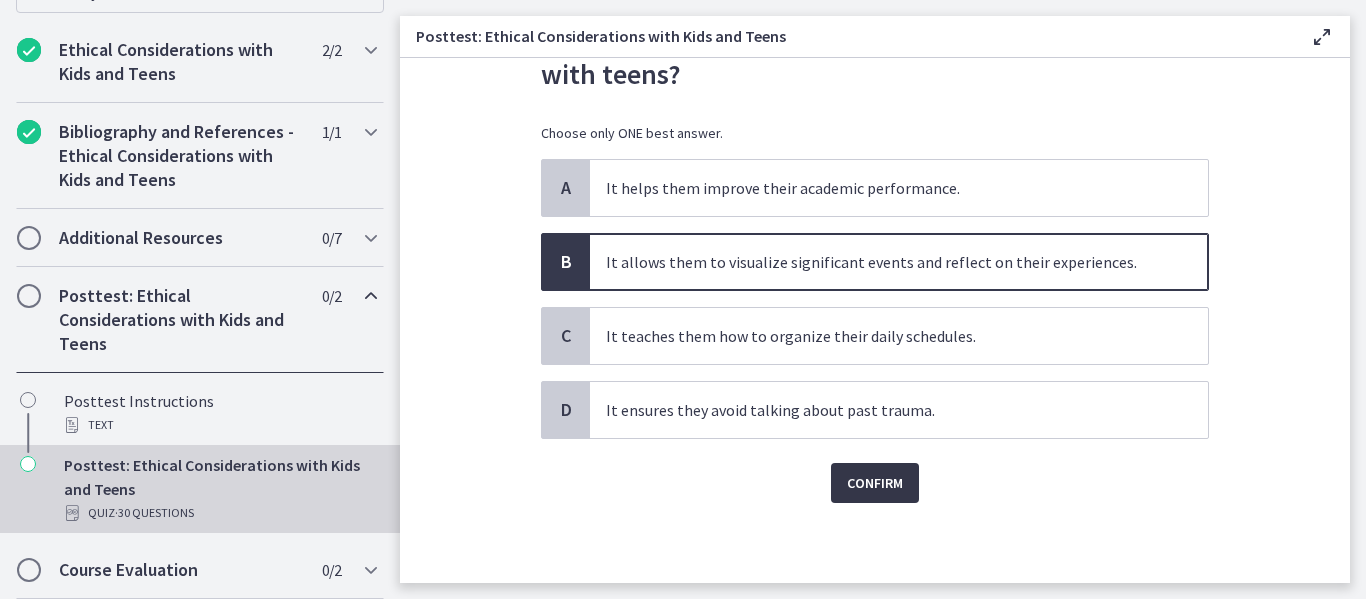 click on "Confirm" at bounding box center [875, 483] 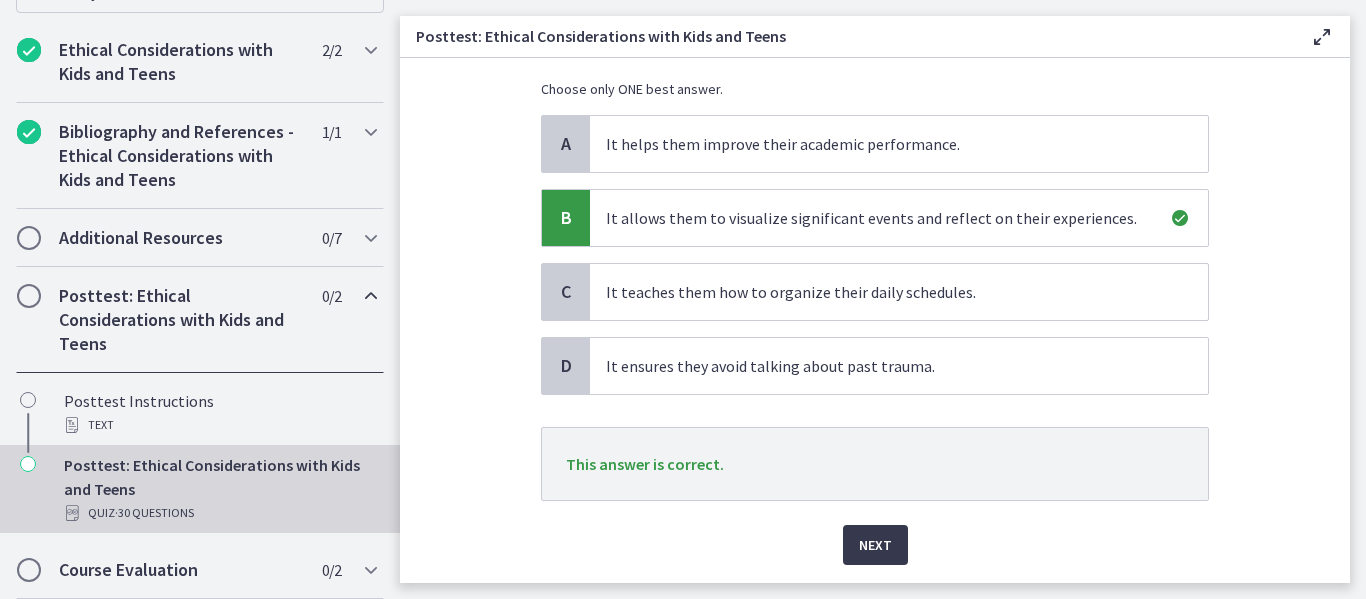 scroll, scrollTop: 245, scrollLeft: 0, axis: vertical 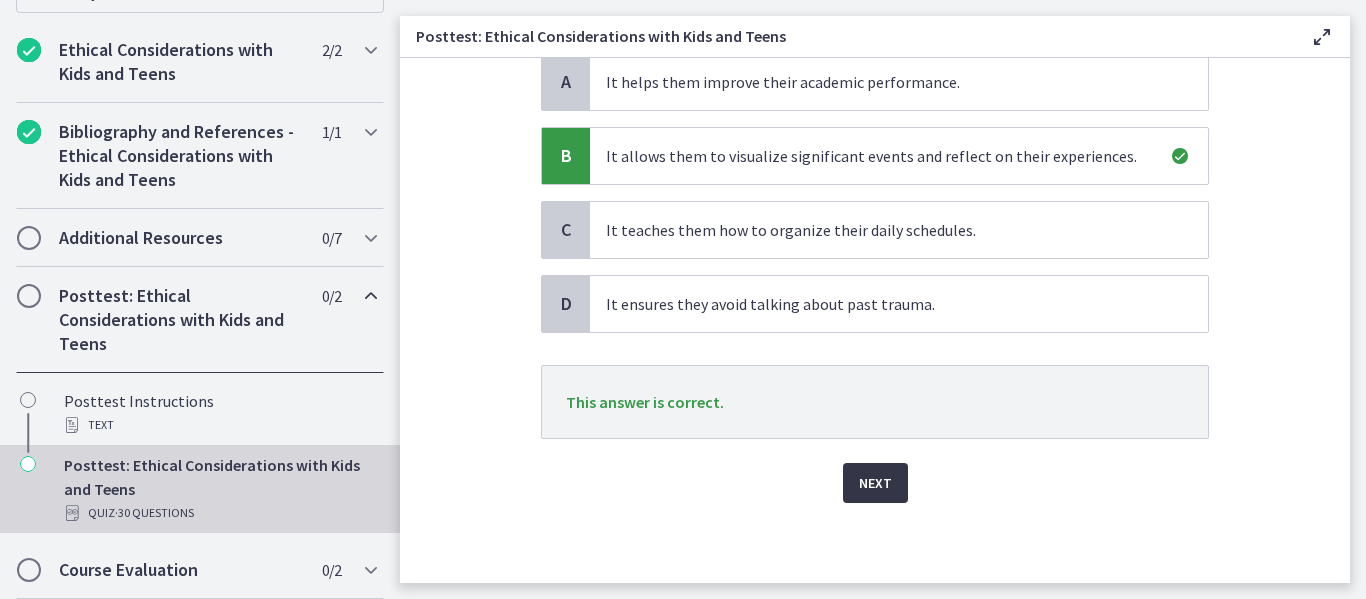 click on "Next" at bounding box center (875, 483) 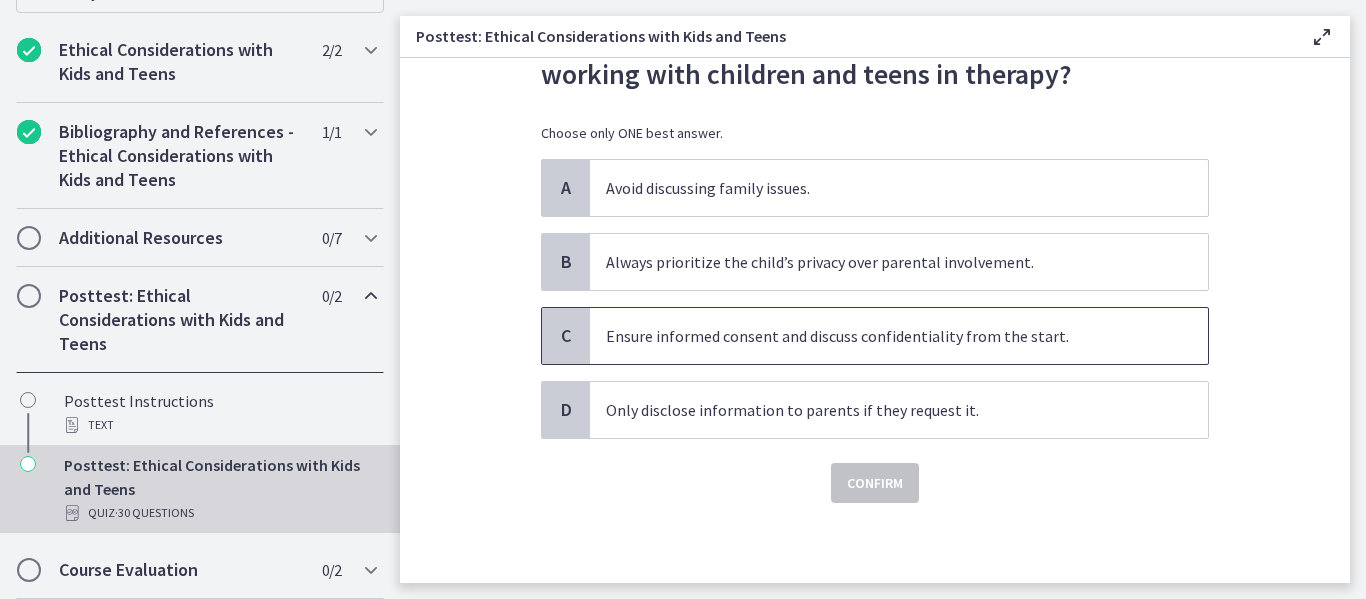scroll, scrollTop: 0, scrollLeft: 0, axis: both 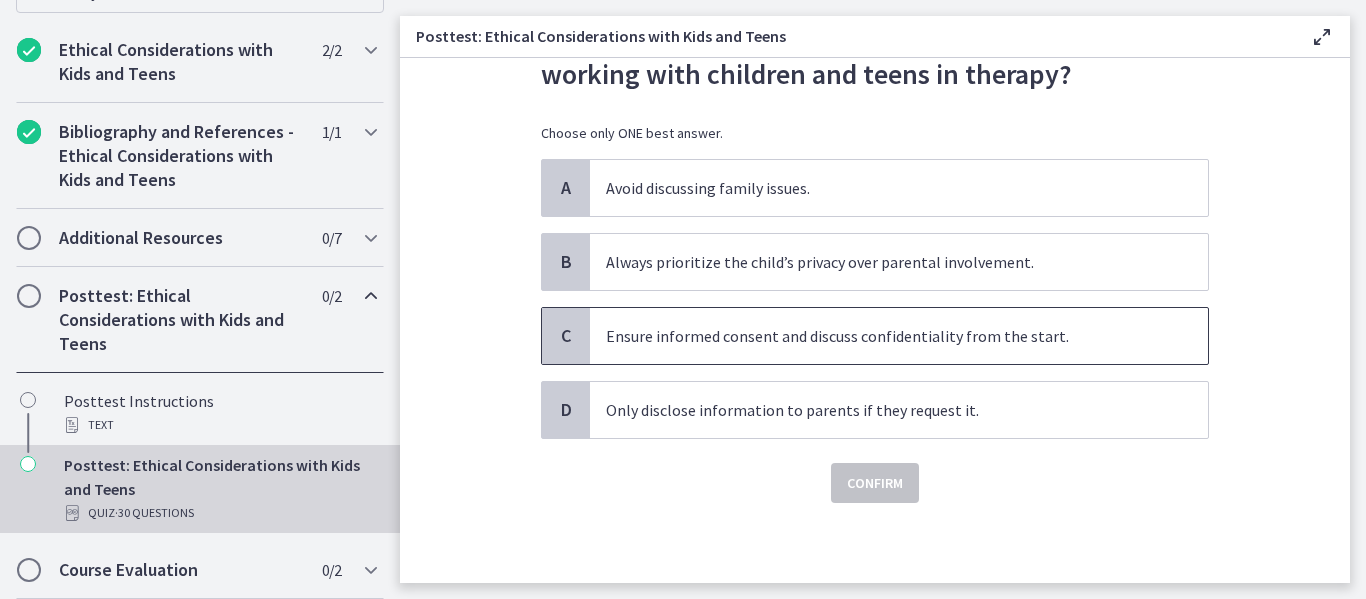 click on "Ensure informed consent and discuss confidentiality from the start." at bounding box center [879, 336] 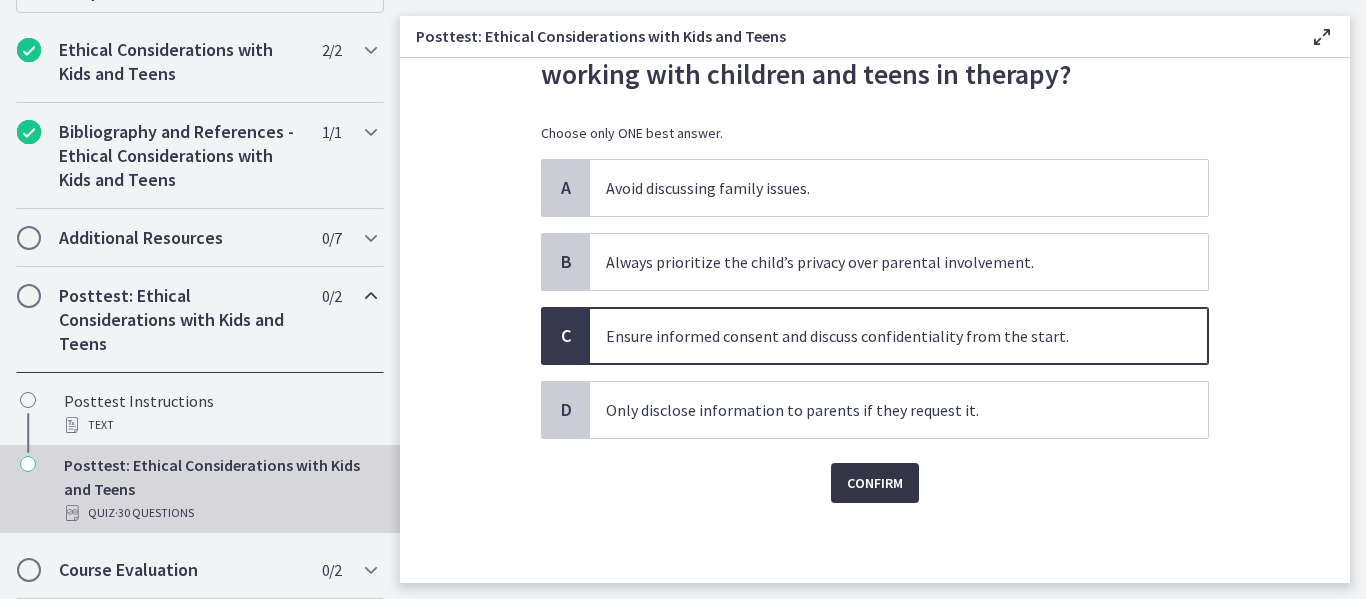 click on "Confirm" at bounding box center [875, 483] 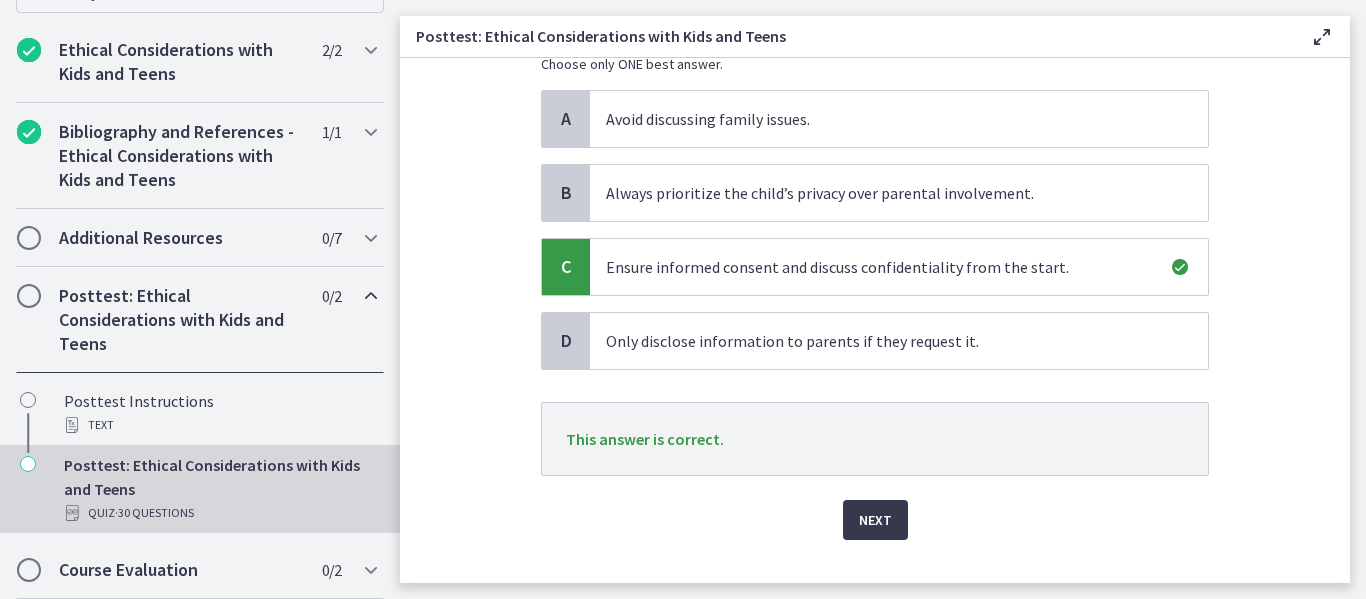 scroll, scrollTop: 245, scrollLeft: 0, axis: vertical 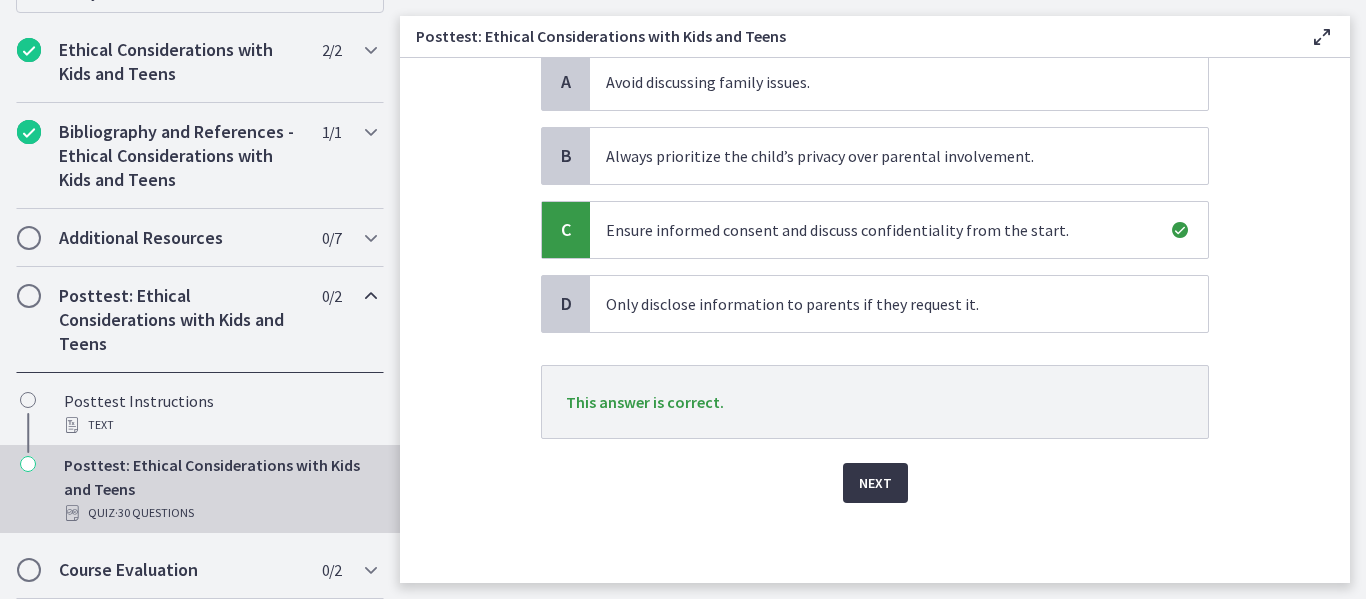 click on "Next" at bounding box center (875, 483) 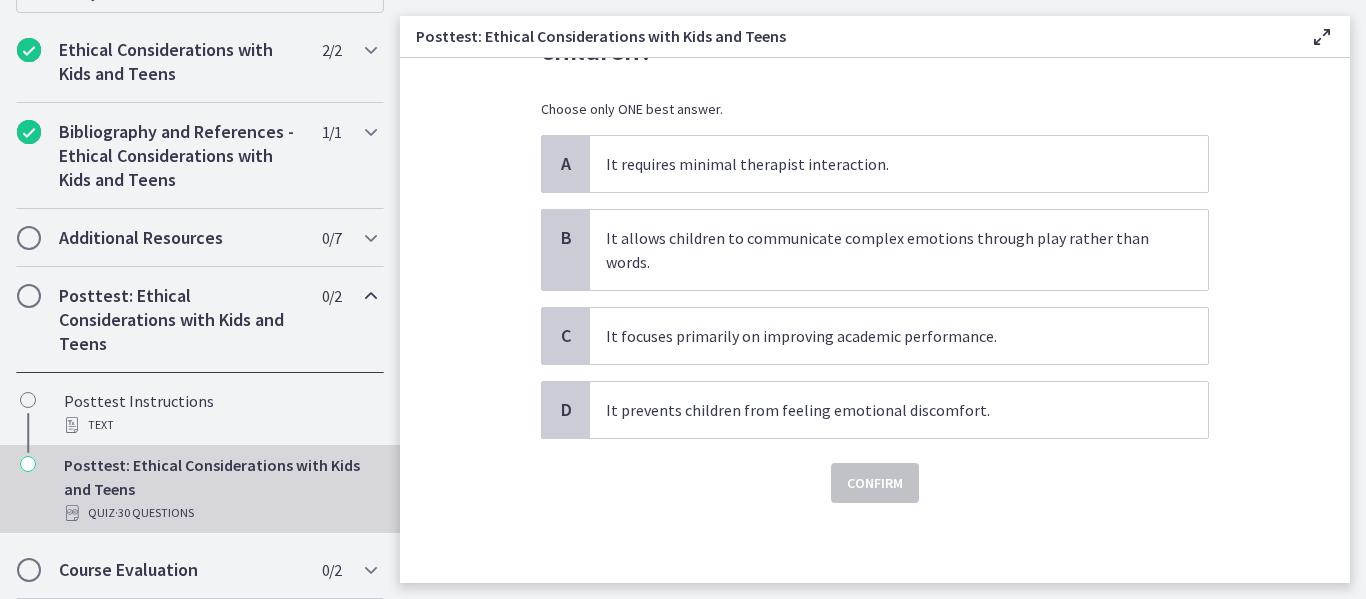 scroll, scrollTop: 0, scrollLeft: 0, axis: both 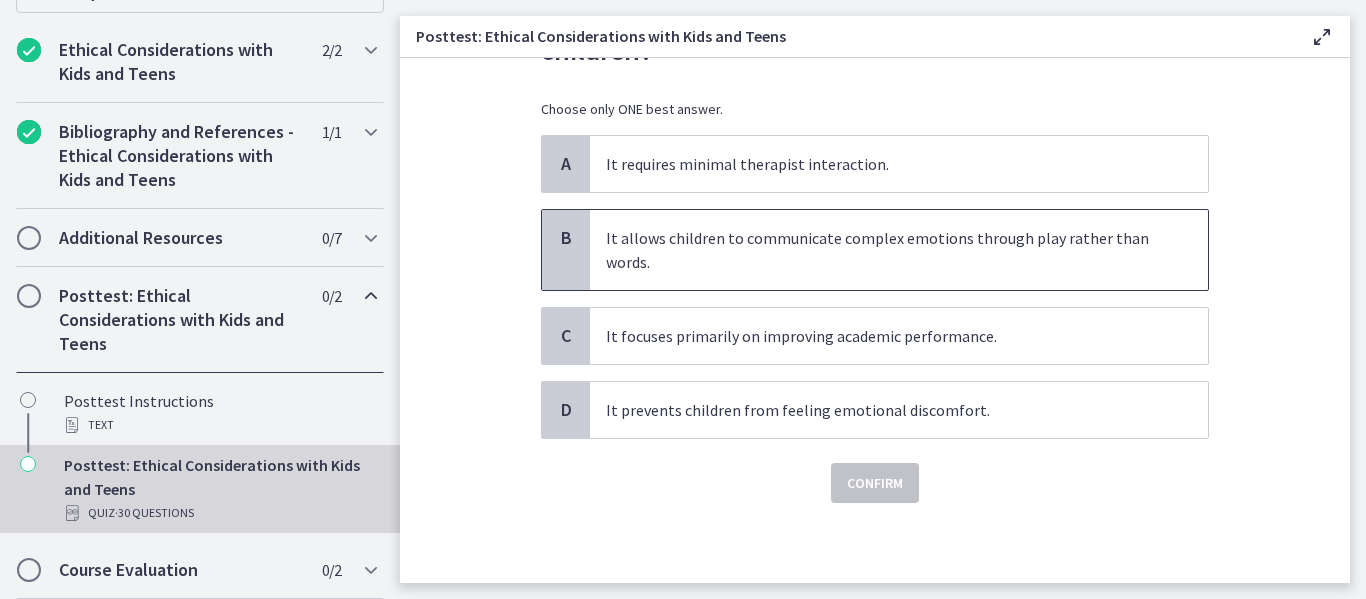 click on "It allows children to communicate complex emotions through play rather than words." at bounding box center [879, 250] 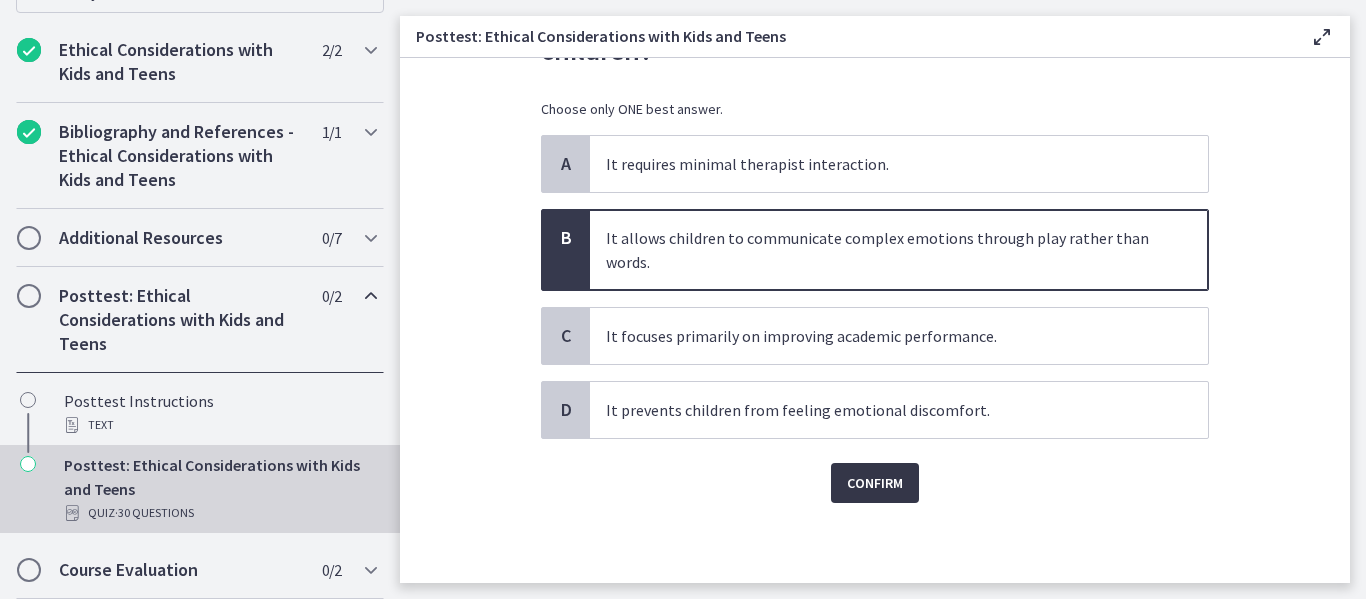 click on "Confirm" at bounding box center (875, 483) 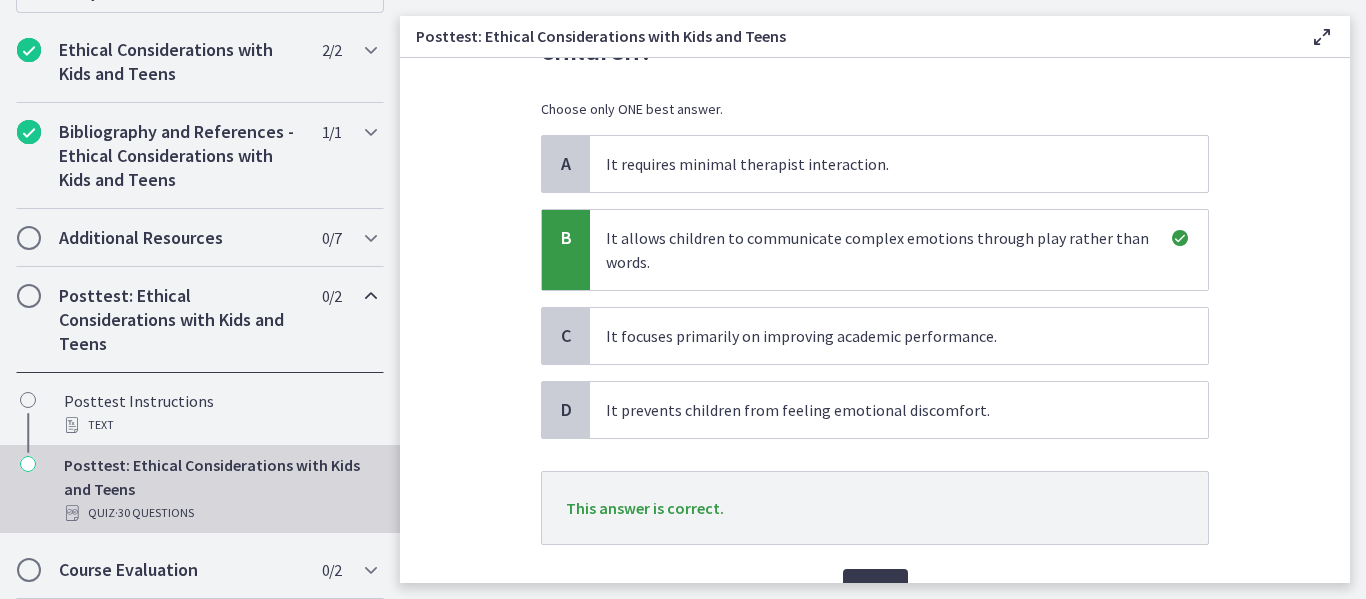 scroll, scrollTop: 269, scrollLeft: 0, axis: vertical 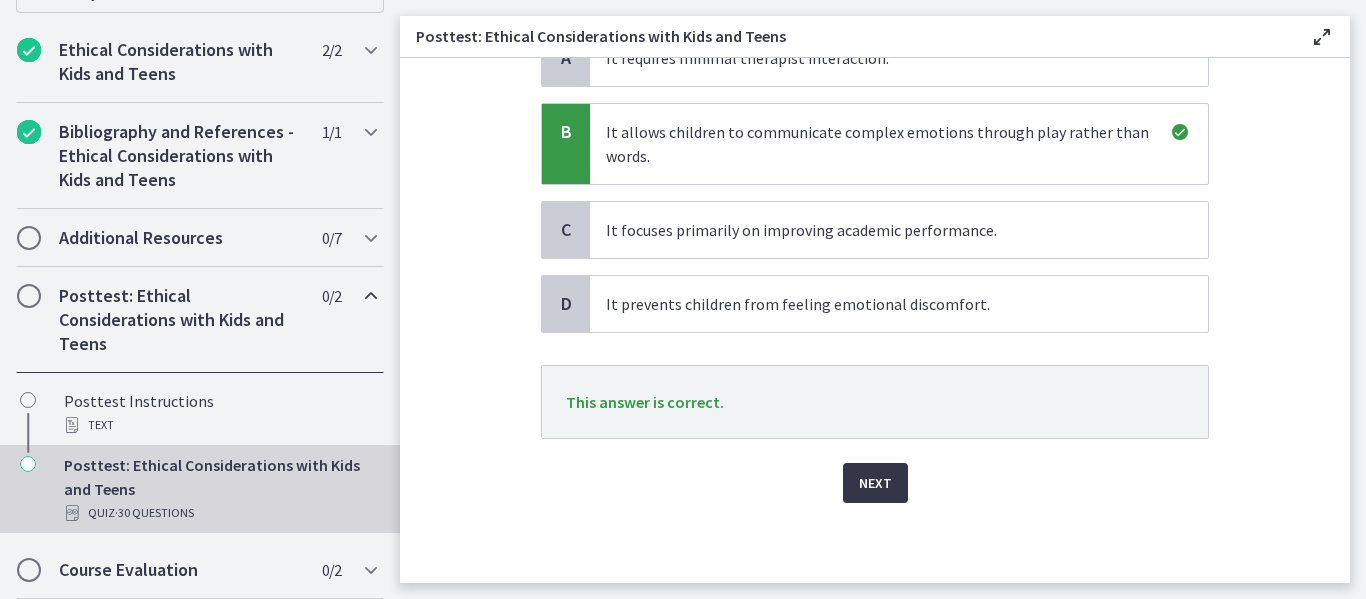 click on "Next" at bounding box center [875, 483] 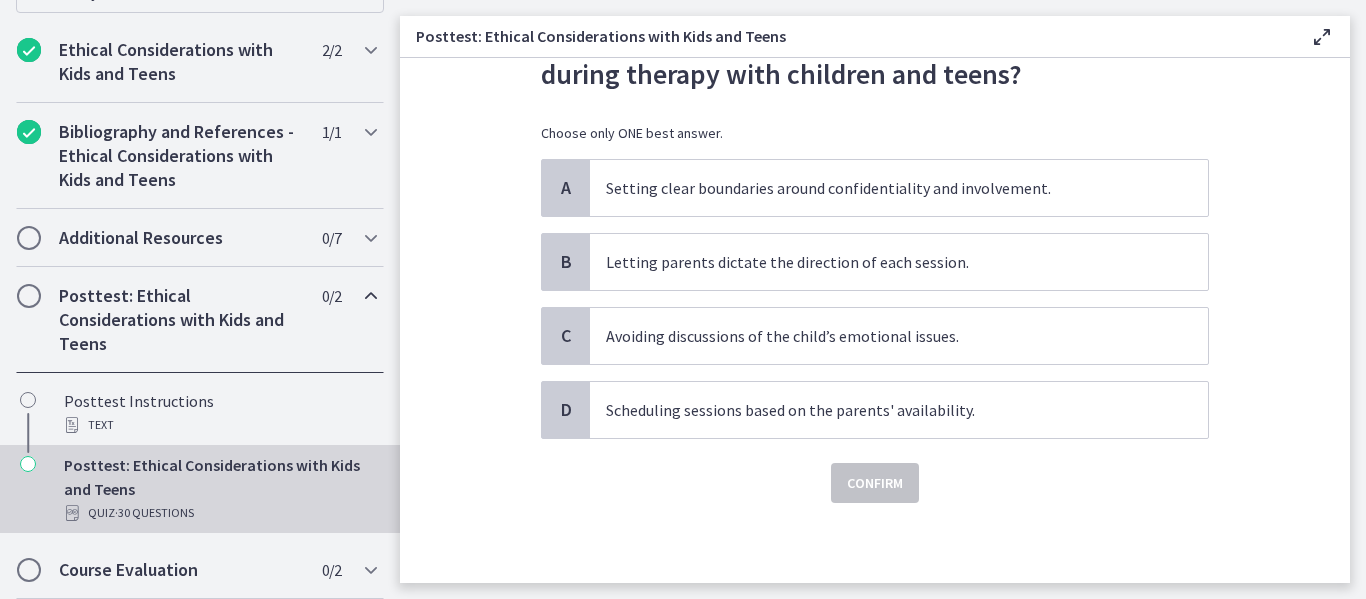 scroll, scrollTop: 0, scrollLeft: 0, axis: both 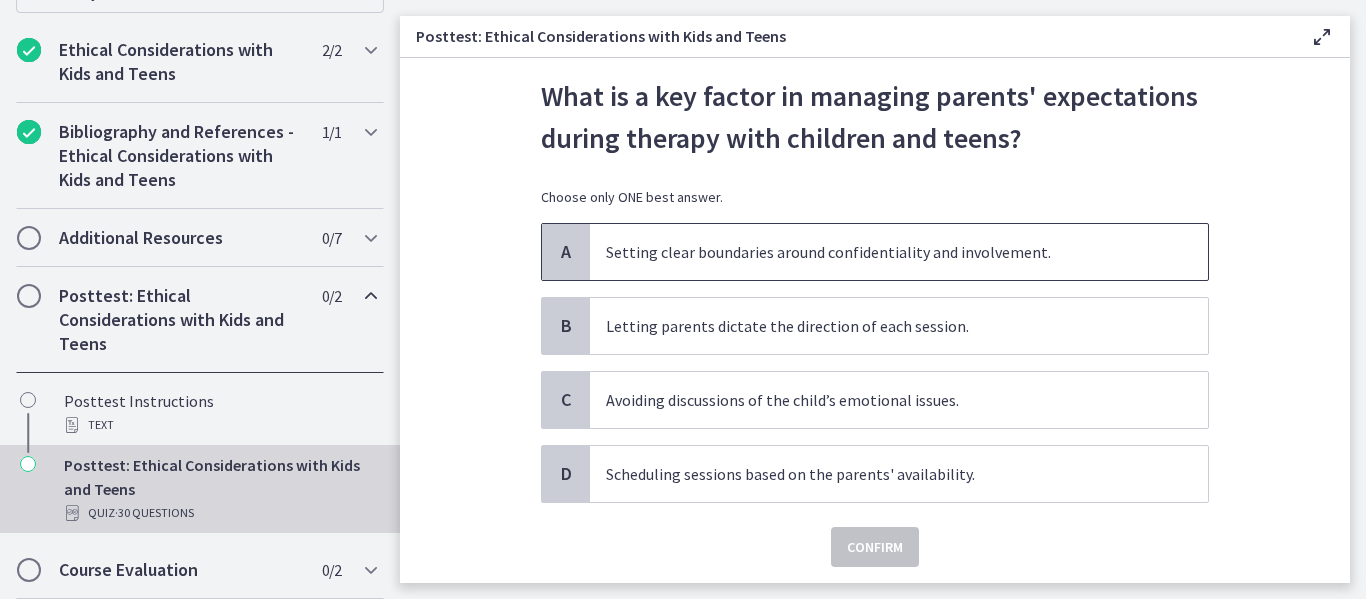 click on "Setting clear boundaries around confidentiality and involvement." at bounding box center [899, 252] 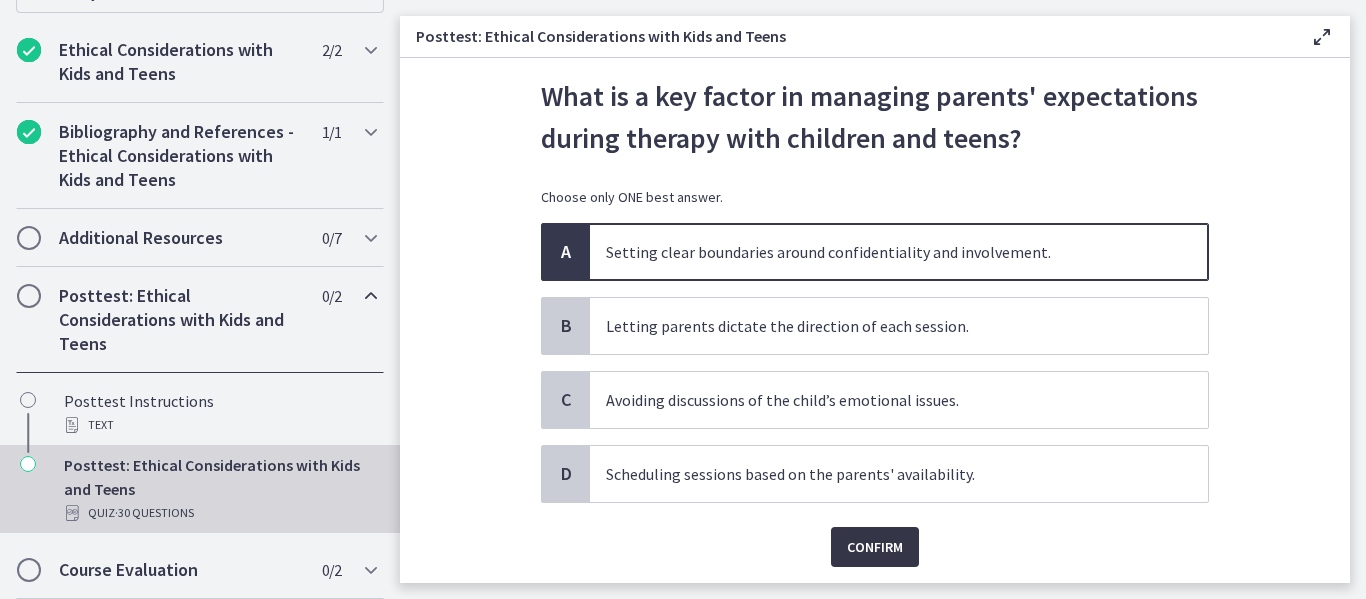 click on "Confirm" at bounding box center (875, 547) 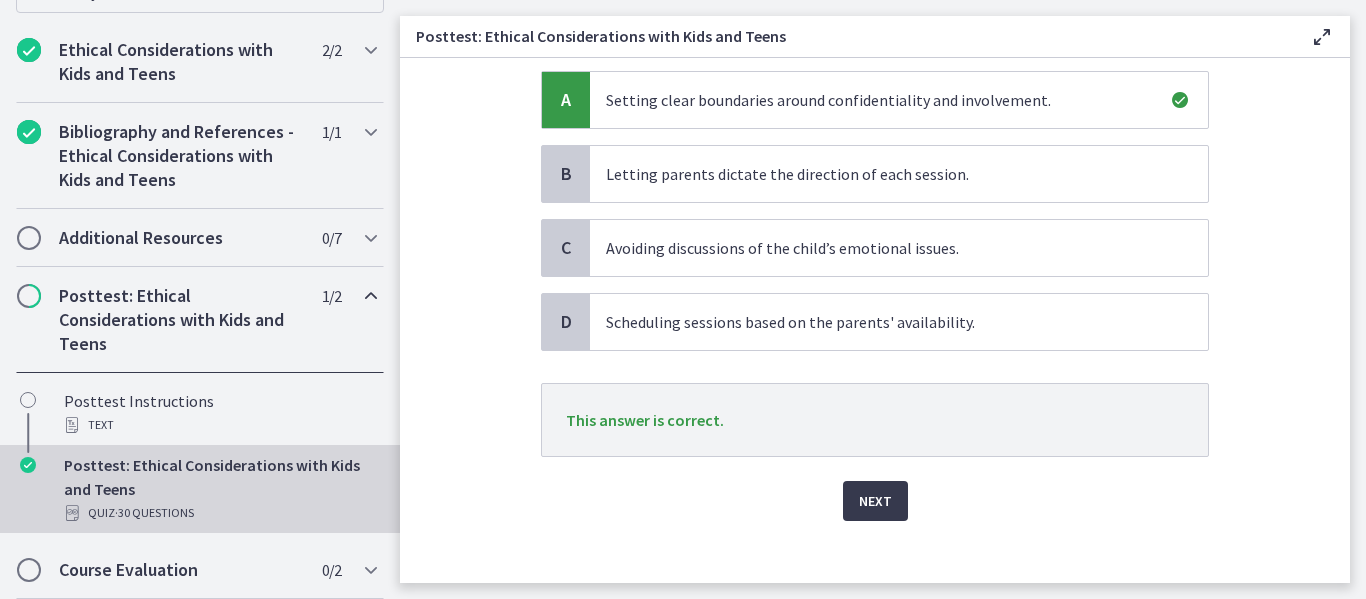 scroll, scrollTop: 232, scrollLeft: 0, axis: vertical 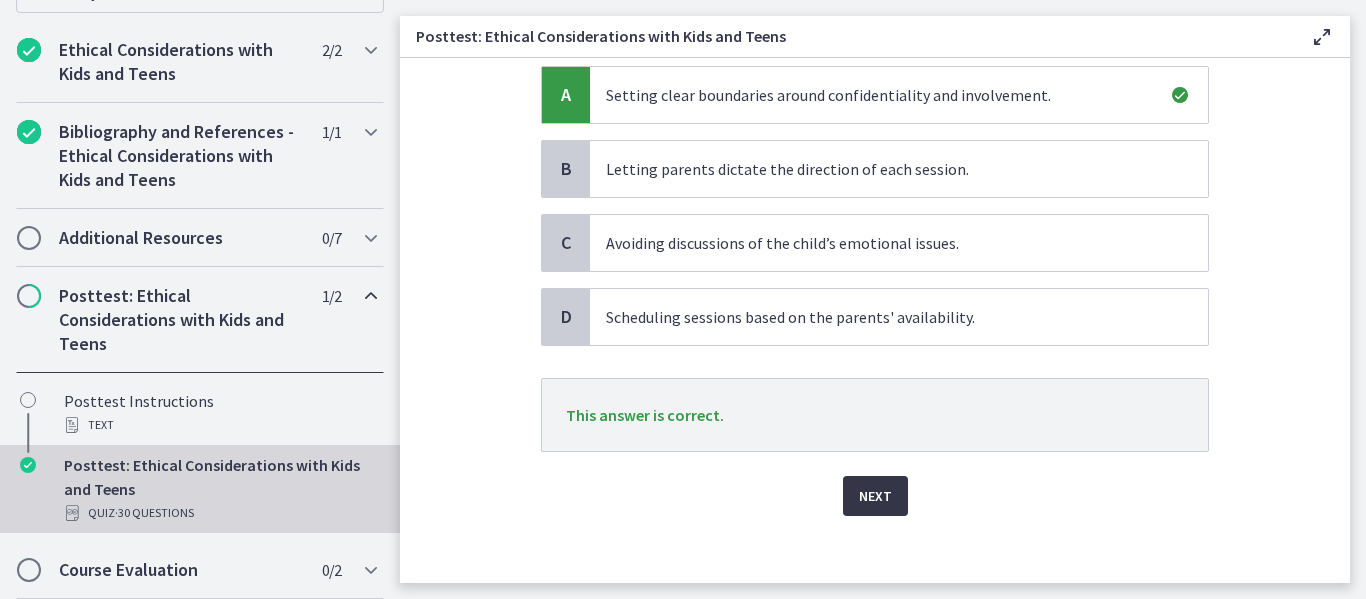 click on "Next" at bounding box center [875, 496] 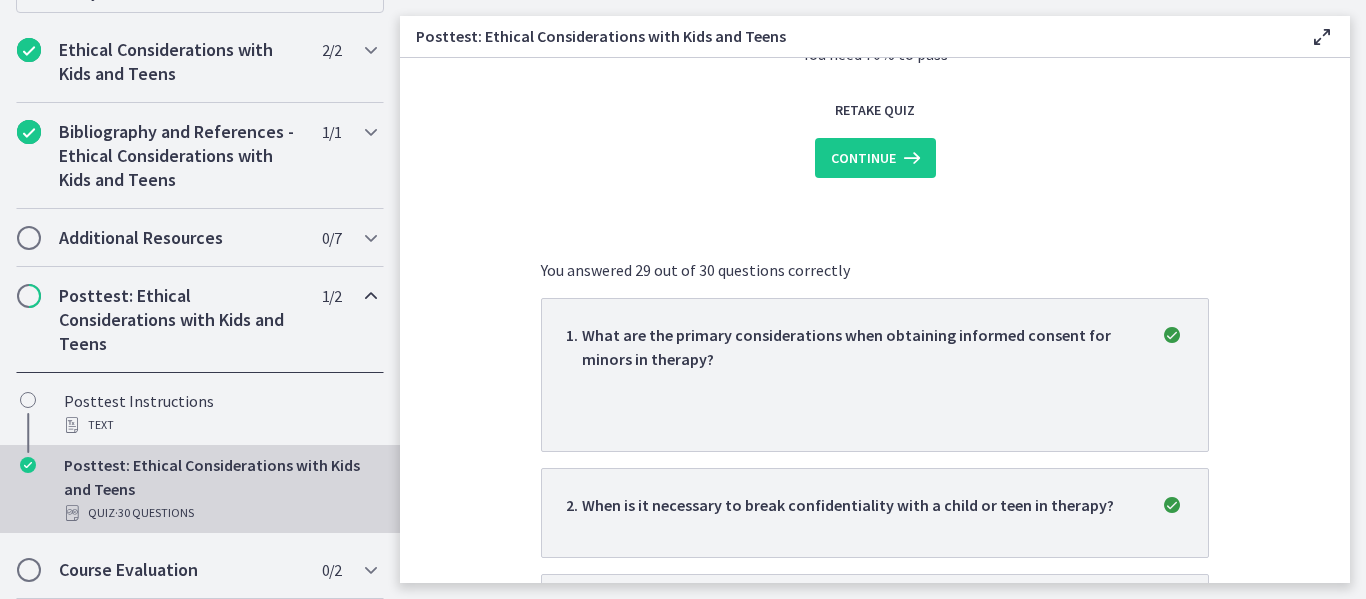 scroll, scrollTop: 0, scrollLeft: 0, axis: both 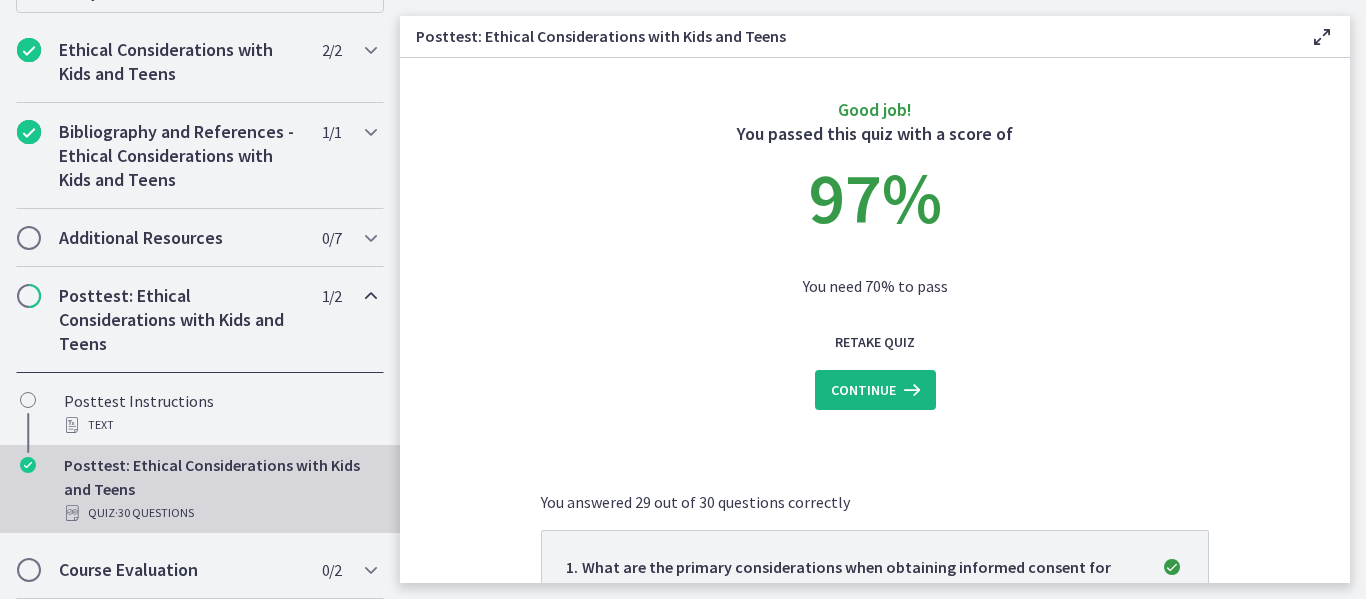 click on "Continue" at bounding box center [875, 390] 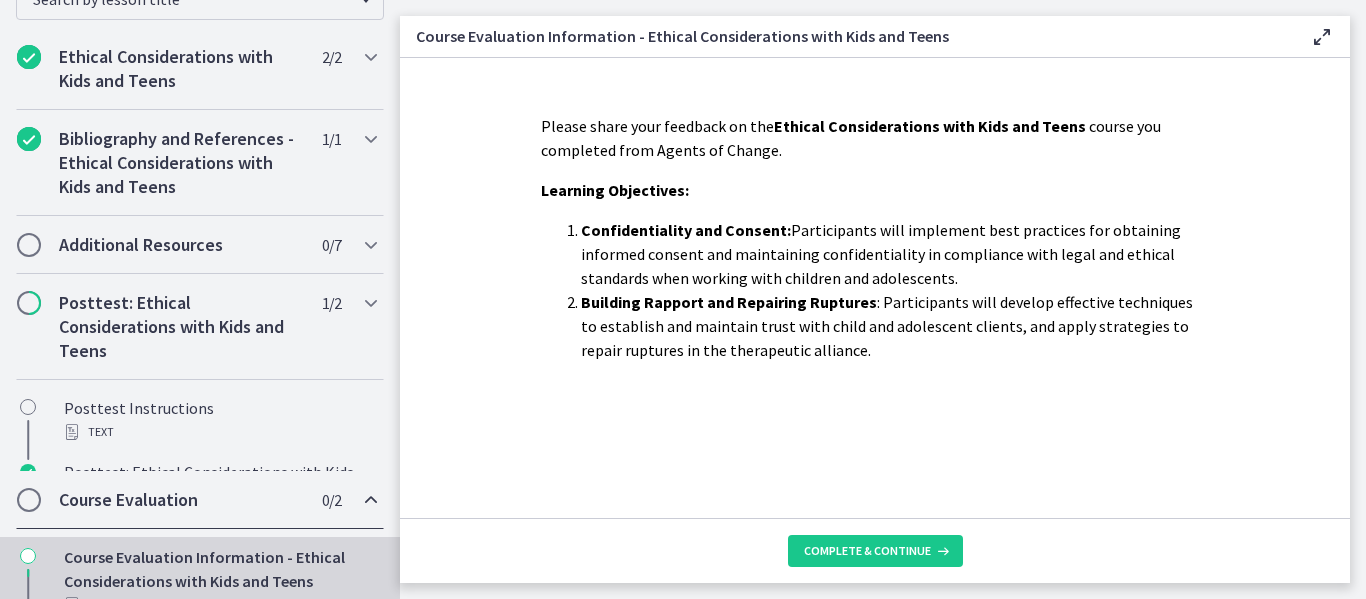 scroll, scrollTop: 359, scrollLeft: 0, axis: vertical 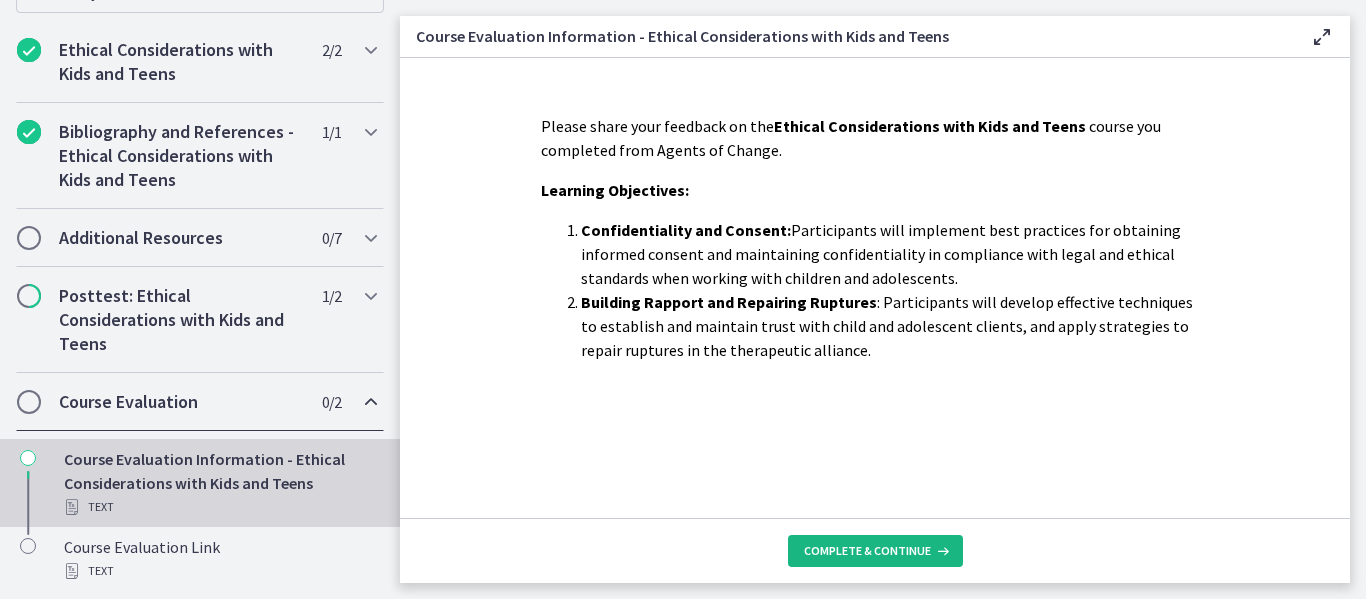 click on "Complete & continue" at bounding box center [875, 551] 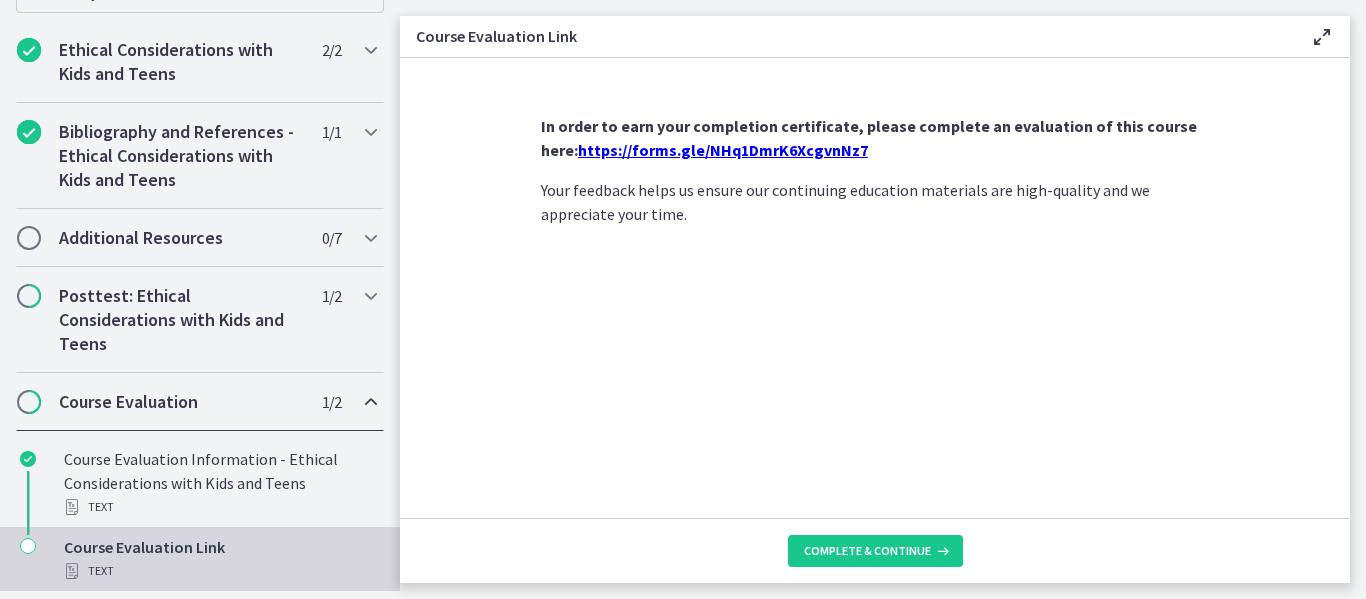 click on "https://forms.gle/NHq1DmrK6XcgvnNz7" at bounding box center (723, 150) 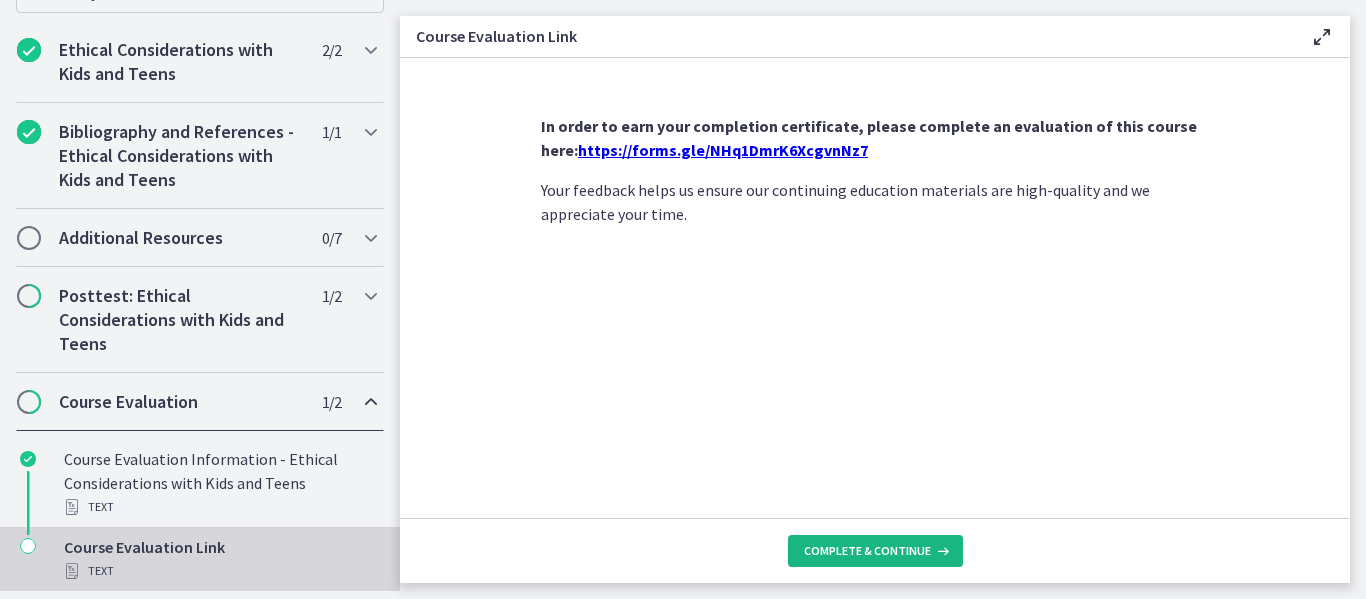 click on "Complete & continue" at bounding box center [875, 551] 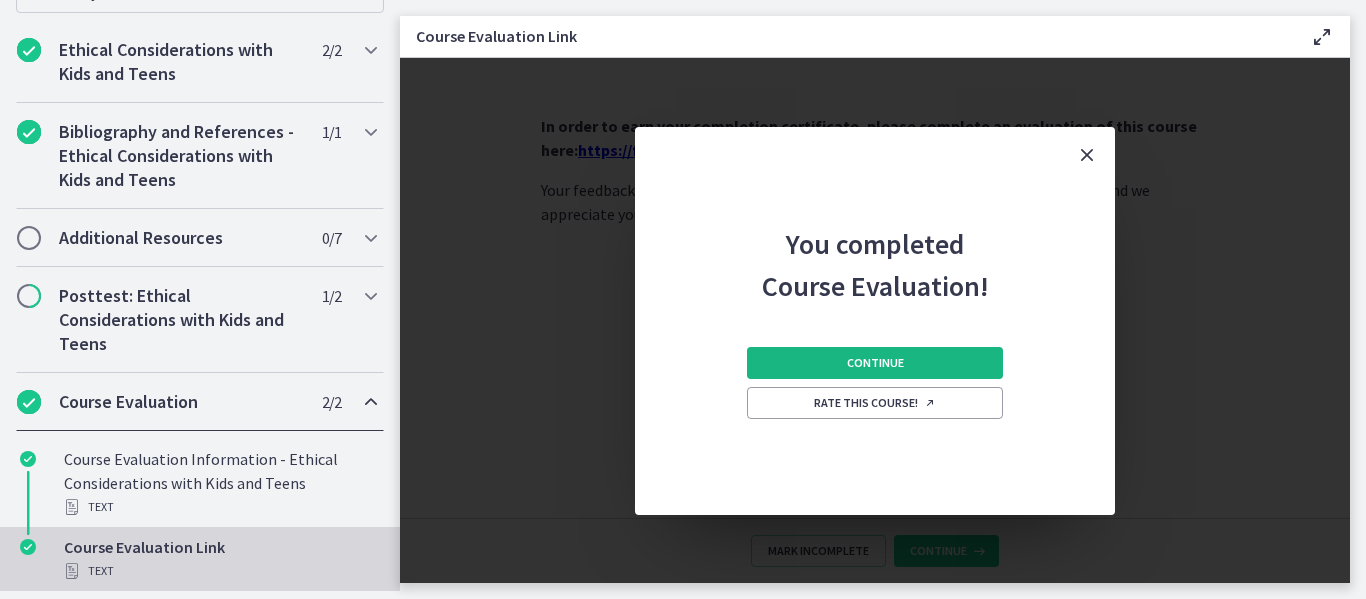click on "Continue" at bounding box center (875, 363) 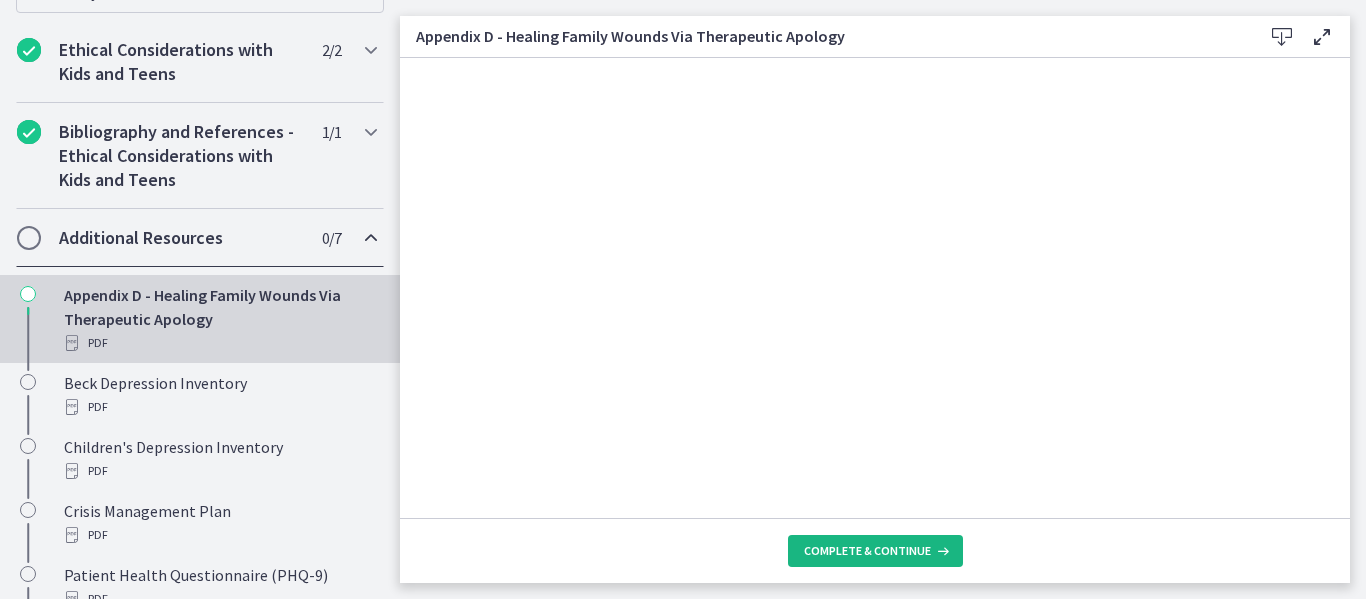 click on "Complete & continue" at bounding box center (867, 551) 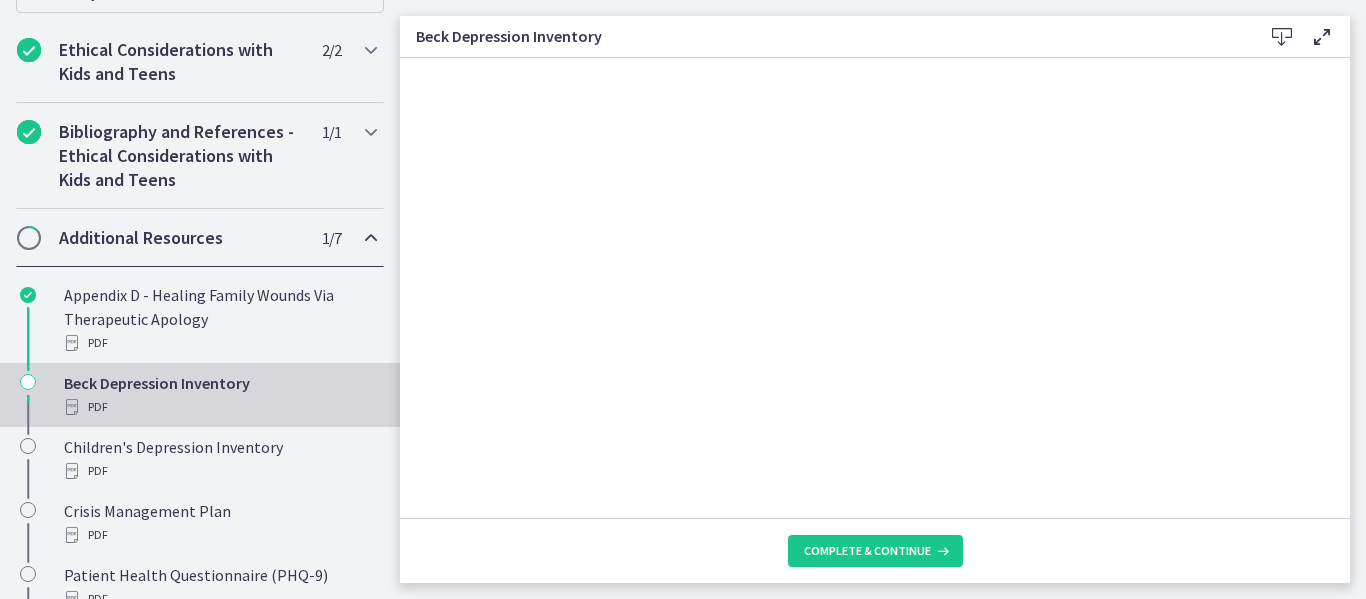 click on "Complete & continue" at bounding box center (875, 550) 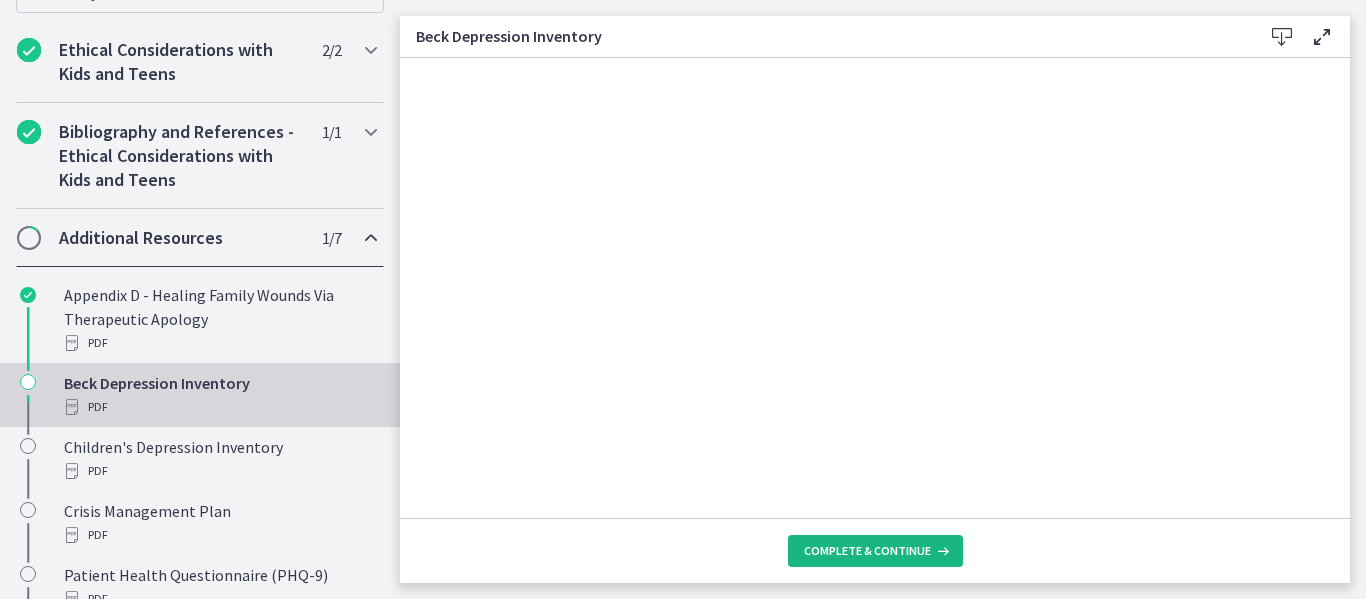 click on "Complete & continue" at bounding box center [875, 551] 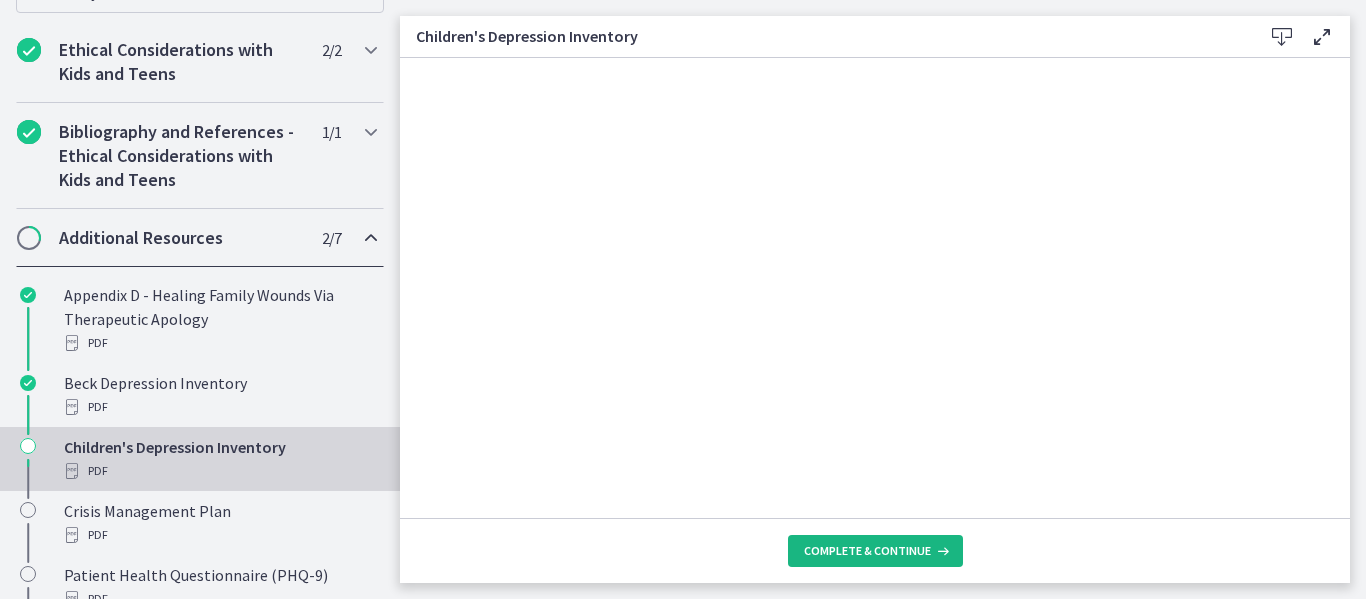 click on "Complete & continue" at bounding box center (867, 551) 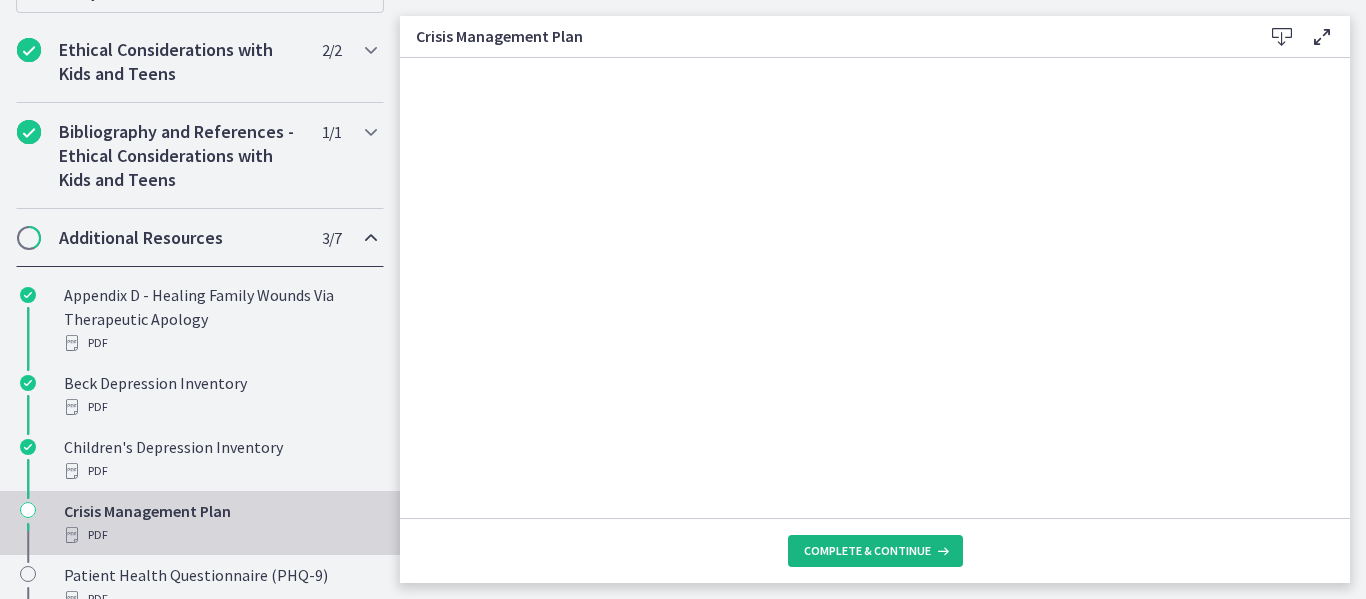 click on "Complete & continue" at bounding box center [867, 551] 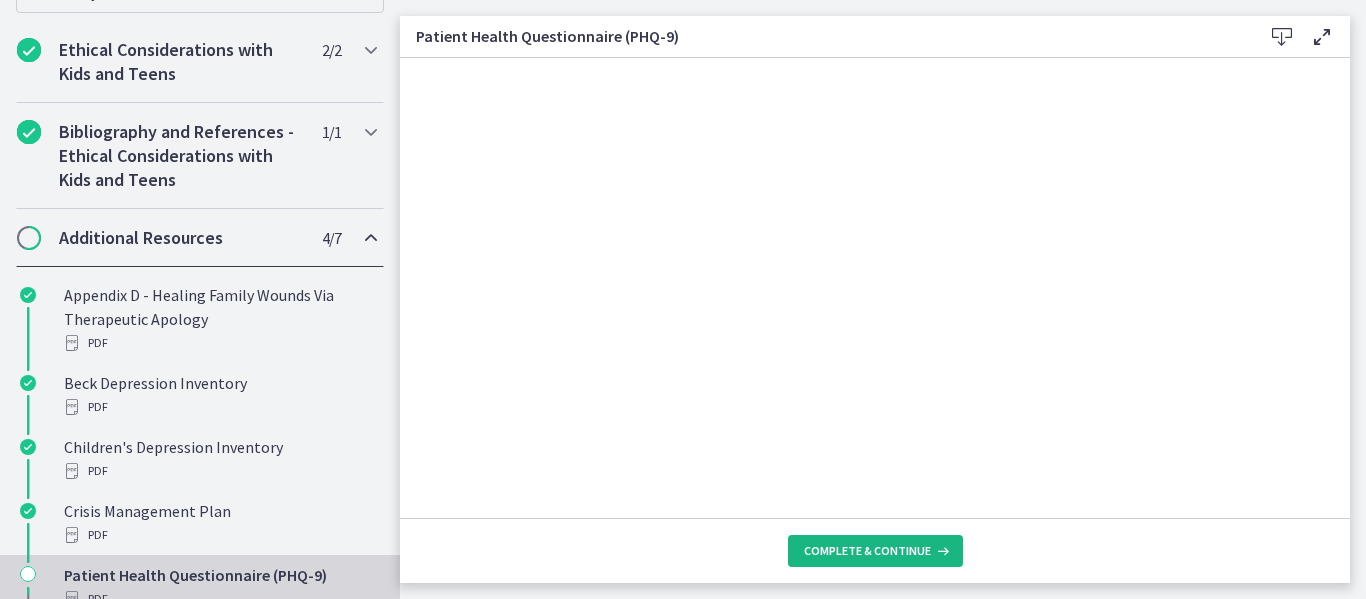 click on "Complete & continue" at bounding box center (867, 551) 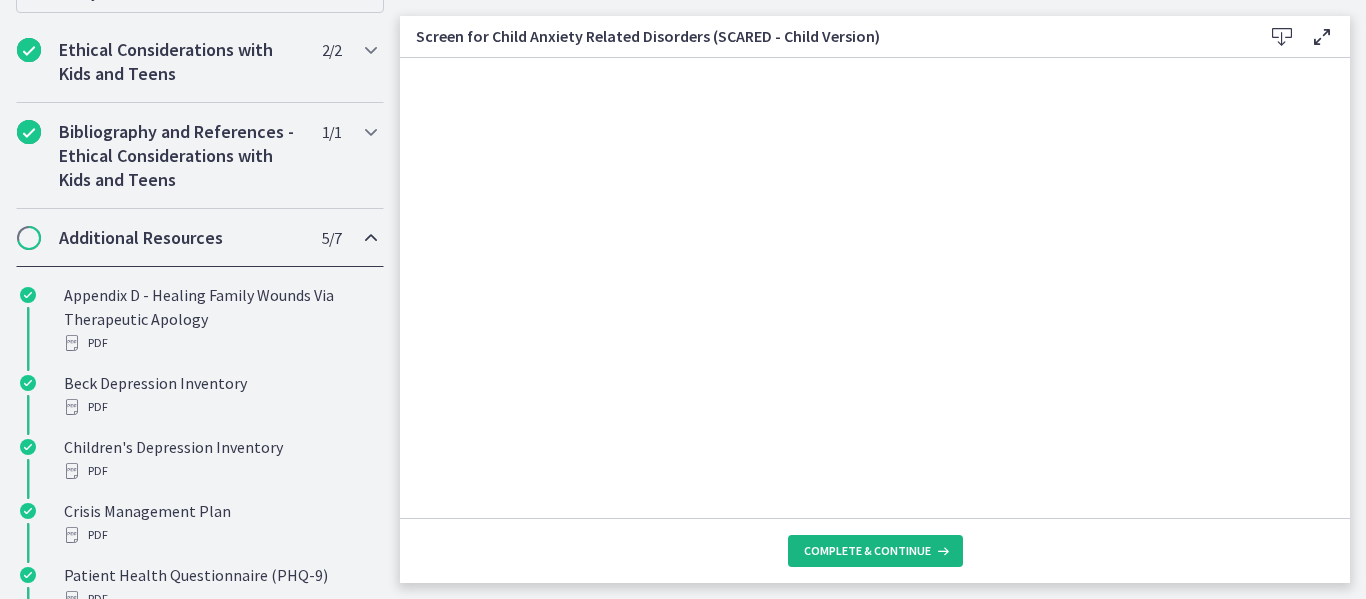 click on "Complete & continue" at bounding box center (867, 551) 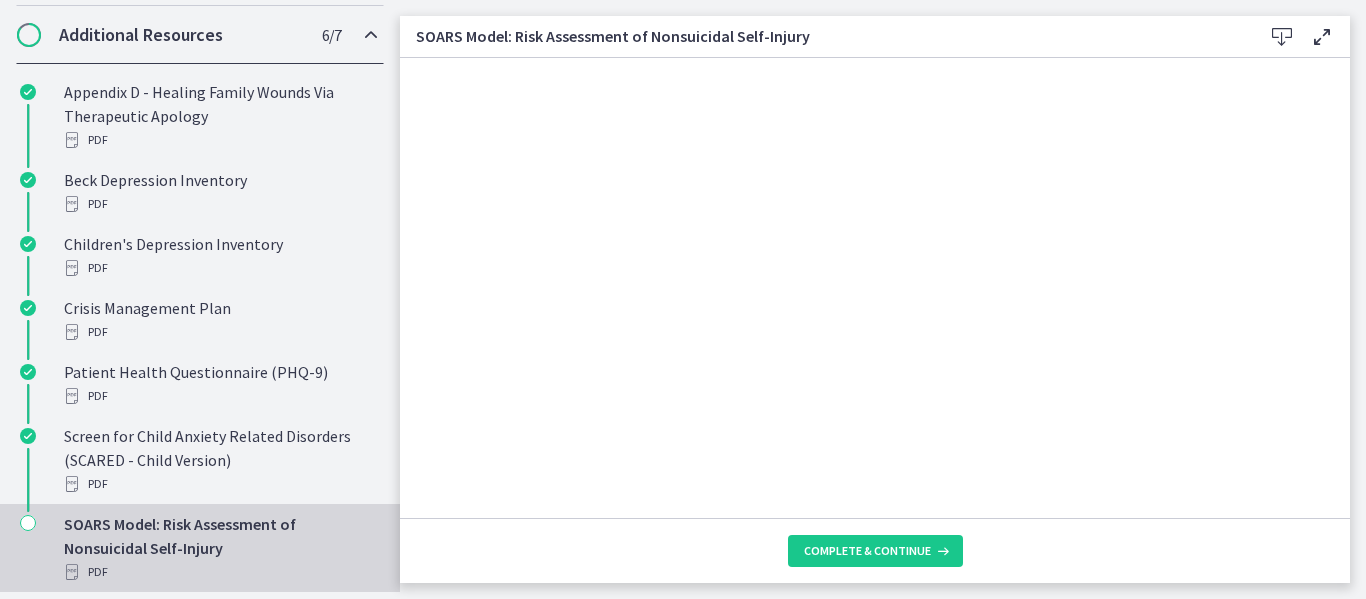 scroll, scrollTop: 628, scrollLeft: 0, axis: vertical 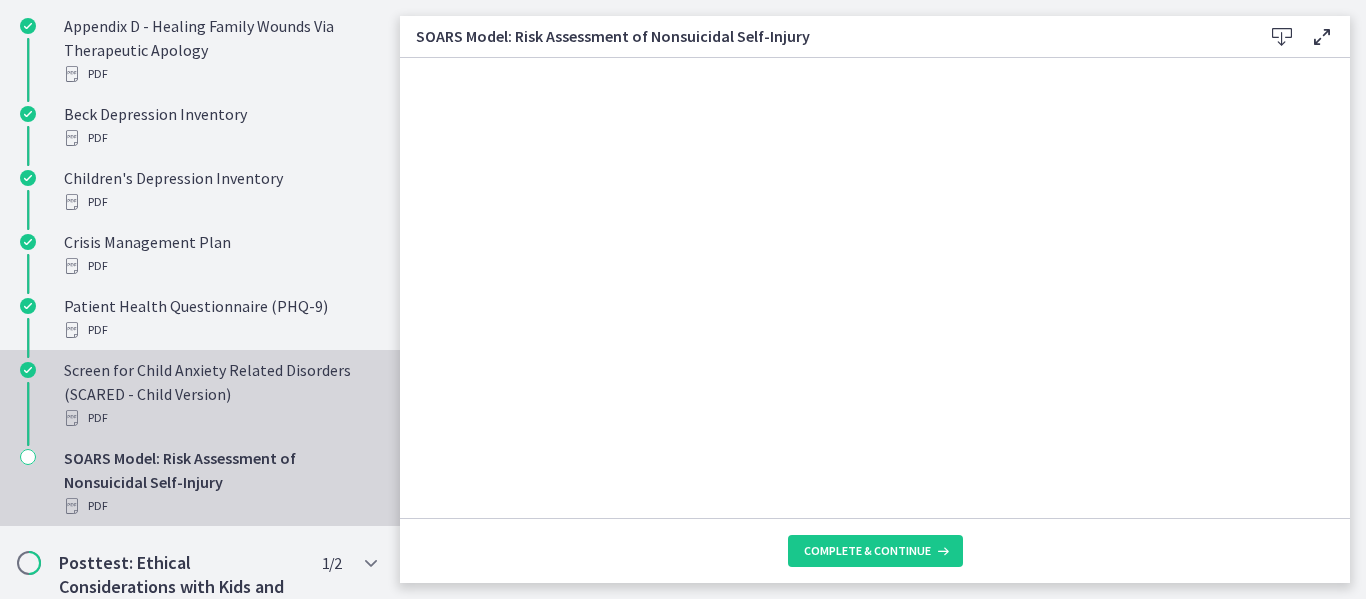 click on "Screen for Child Anxiety Related Disorders (SCARED - Child Version)
PDF" at bounding box center [220, 394] 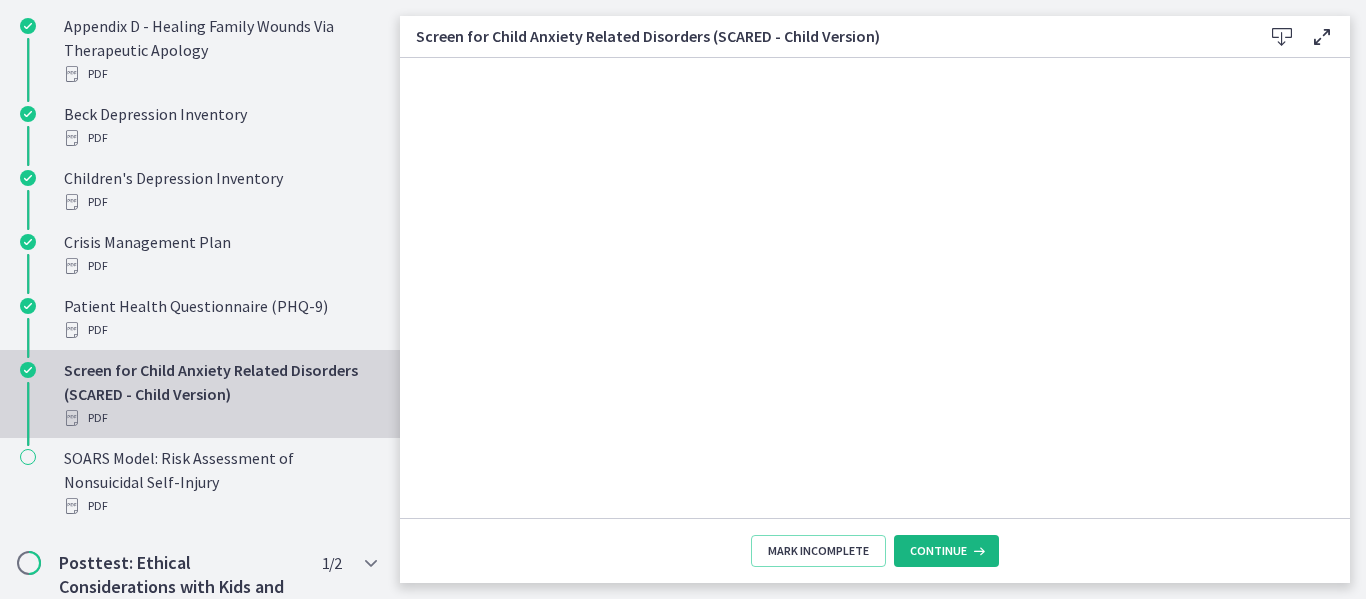click on "Continue" at bounding box center [946, 551] 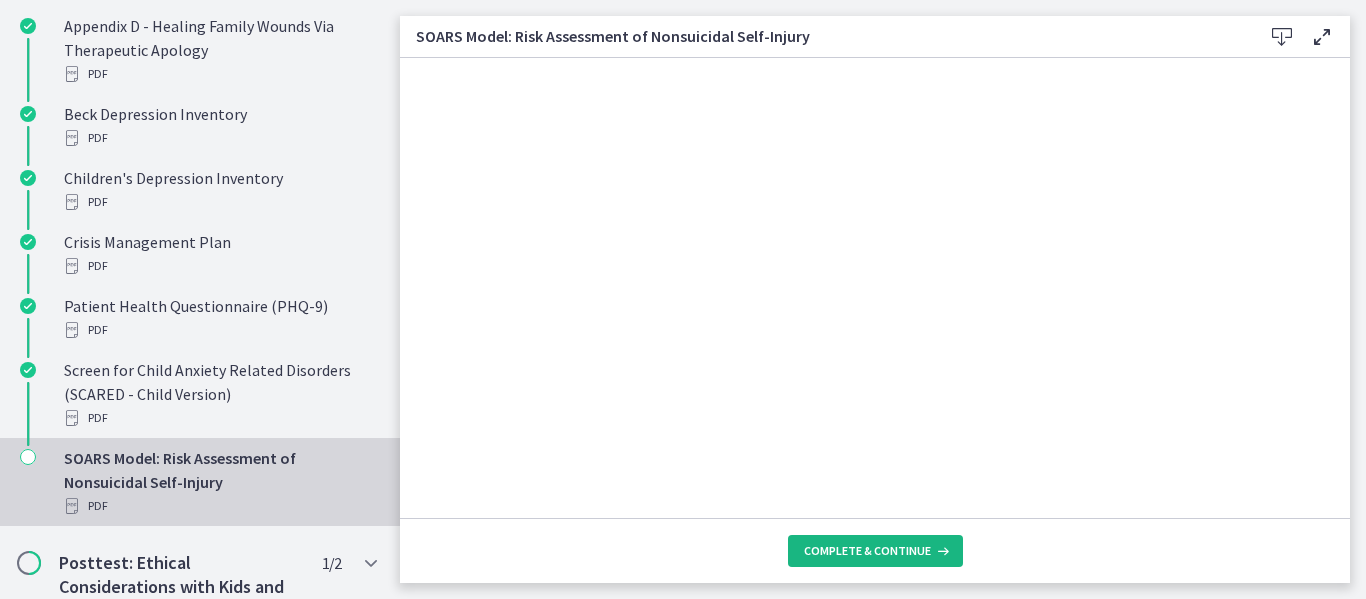 click on "Complete & continue" at bounding box center (867, 551) 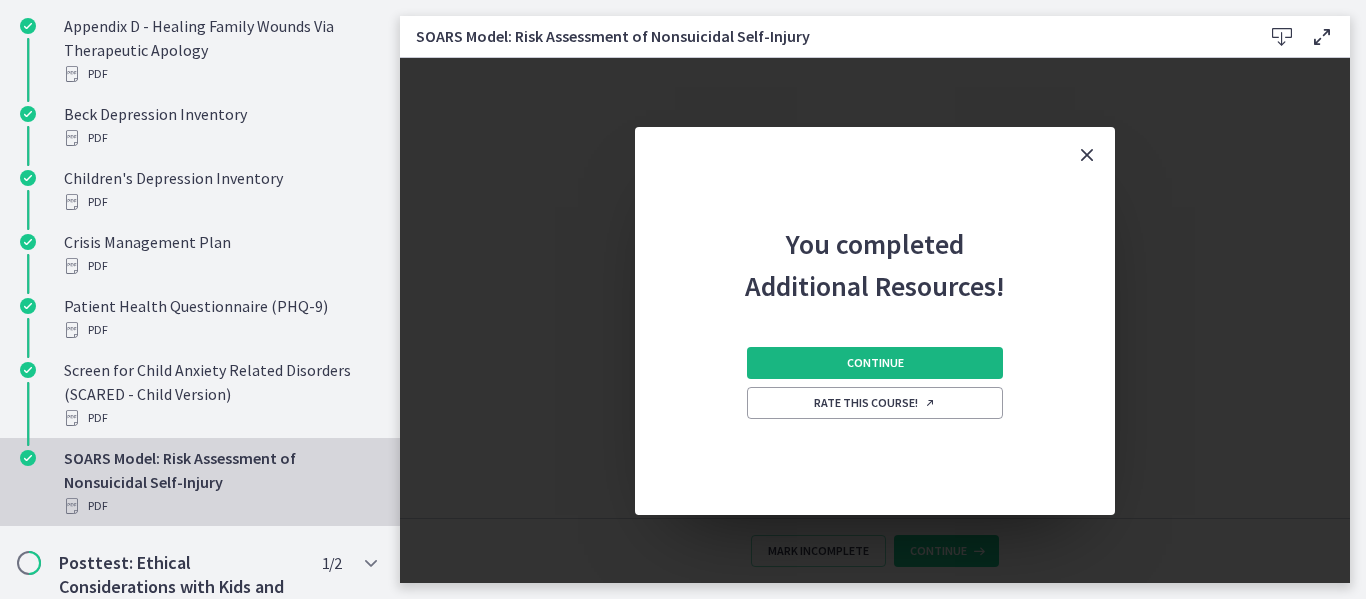 click on "Continue" at bounding box center (875, 363) 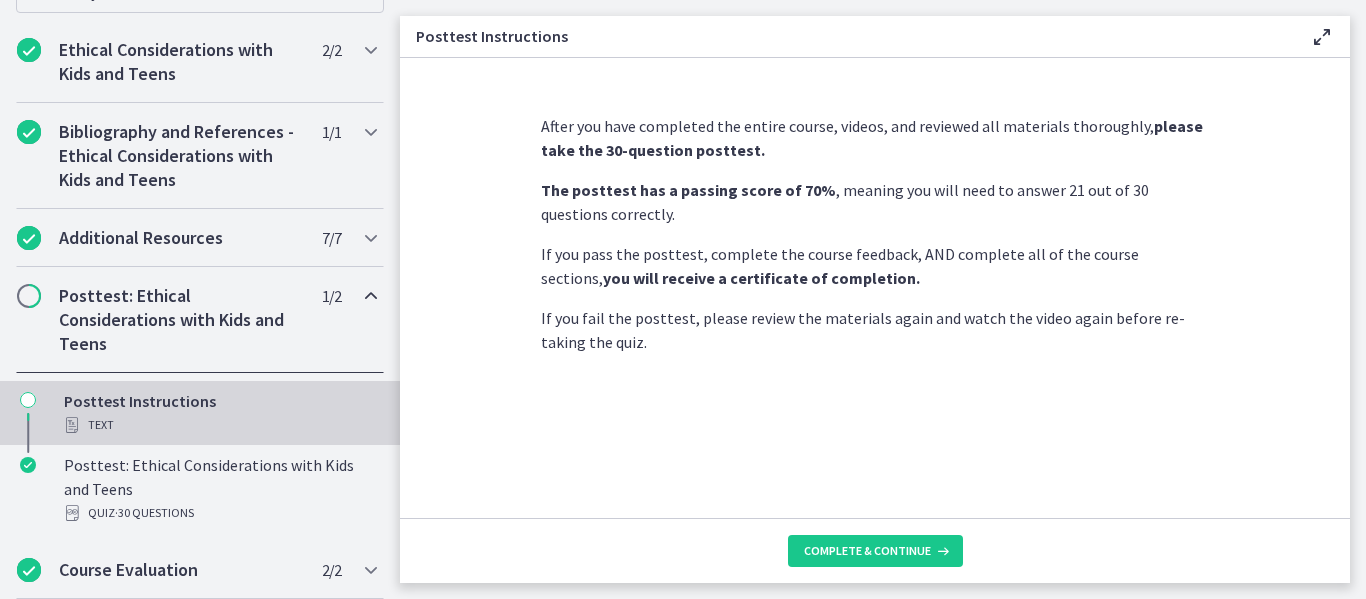 scroll, scrollTop: 359, scrollLeft: 0, axis: vertical 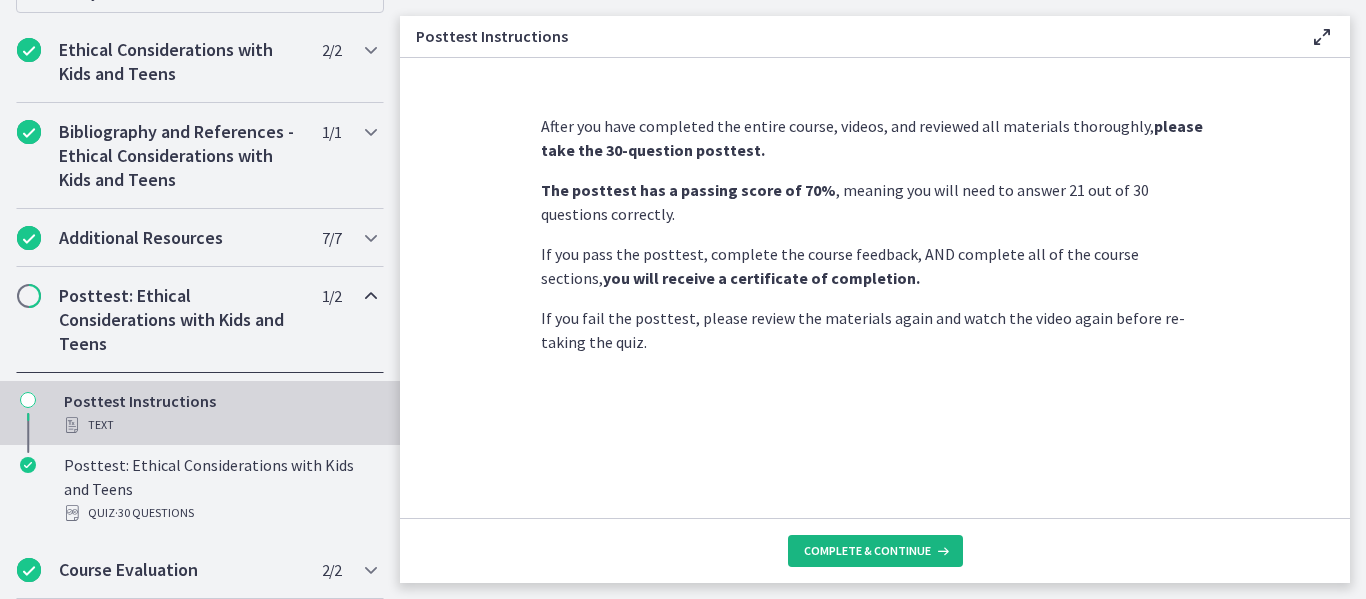 click on "Complete & continue" at bounding box center (867, 551) 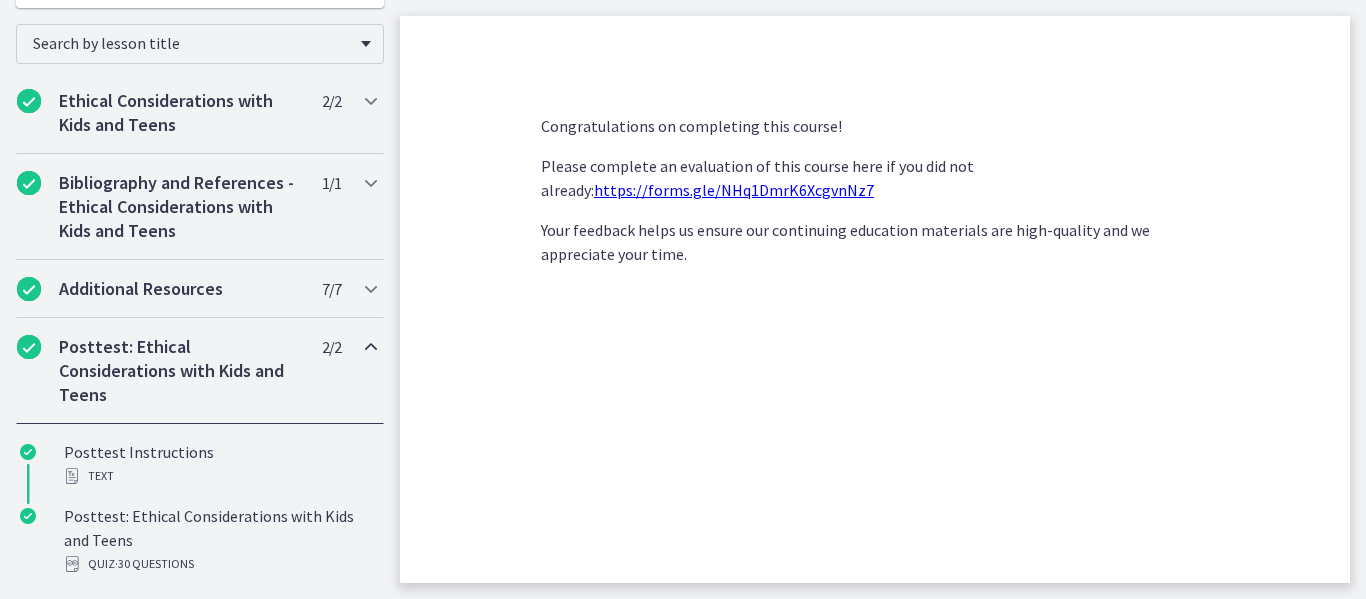 scroll, scrollTop: 466, scrollLeft: 0, axis: vertical 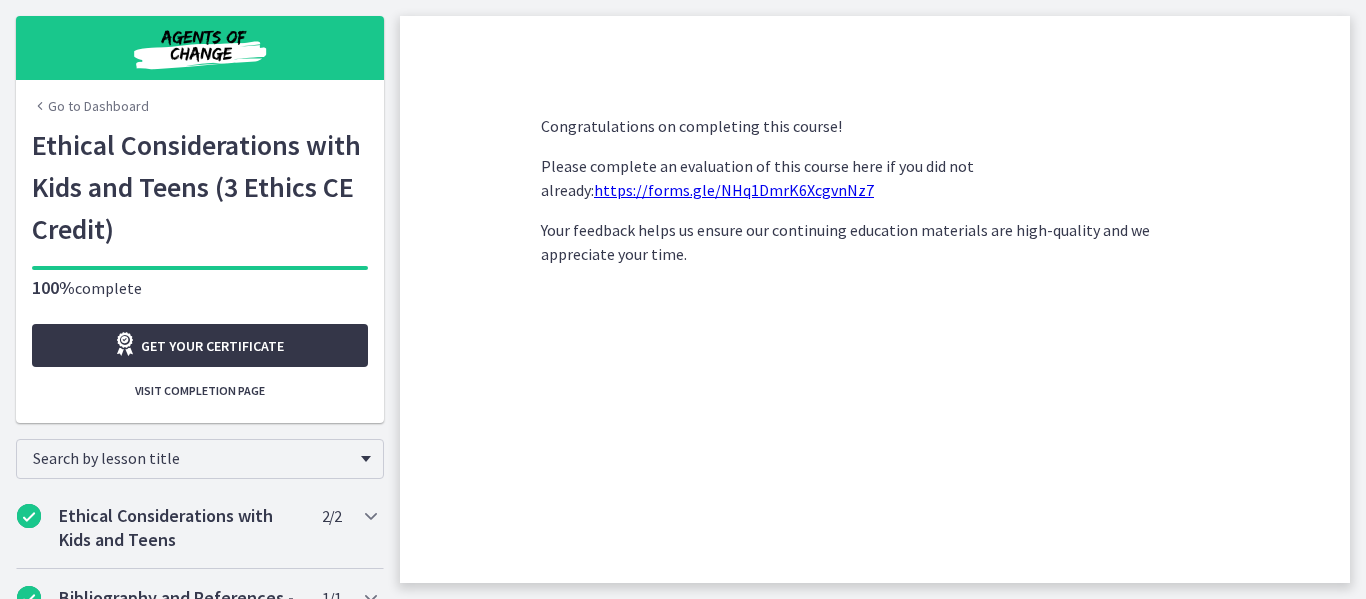 click on "Get your certificate" at bounding box center [212, 346] 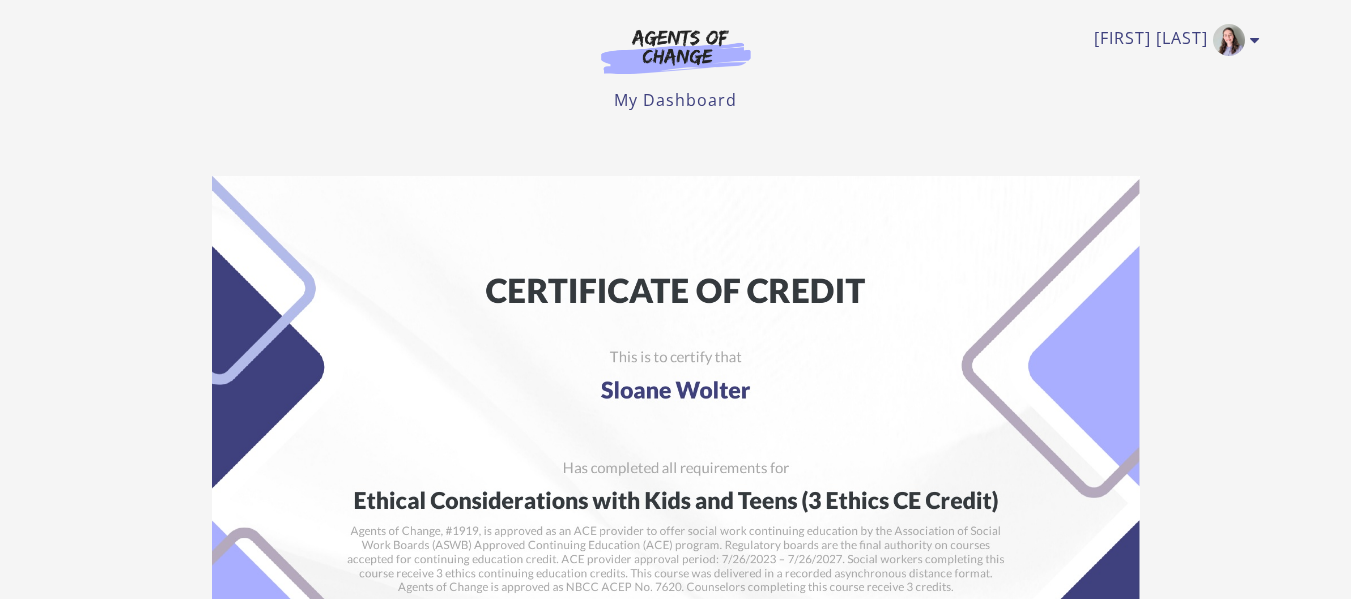 scroll, scrollTop: 0, scrollLeft: 0, axis: both 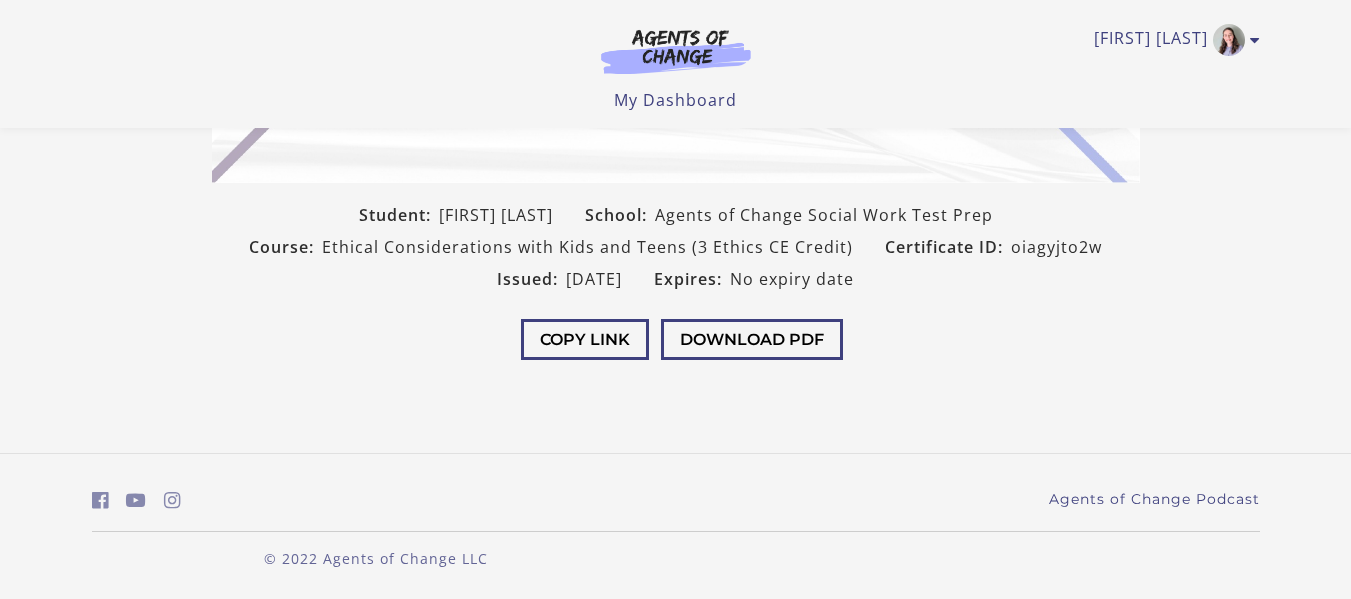 drag, startPoint x: 1361, startPoint y: 158, endPoint x: 1353, endPoint y: 424, distance: 266.12027 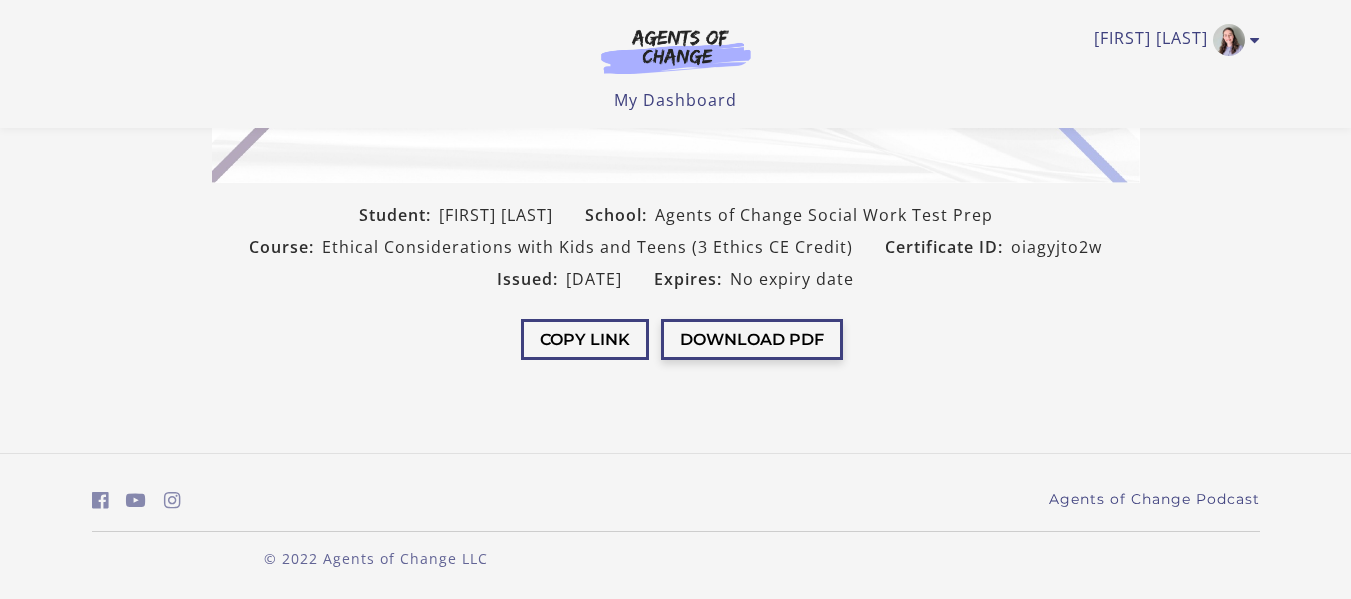 click on "Download PDF" at bounding box center [752, 339] 